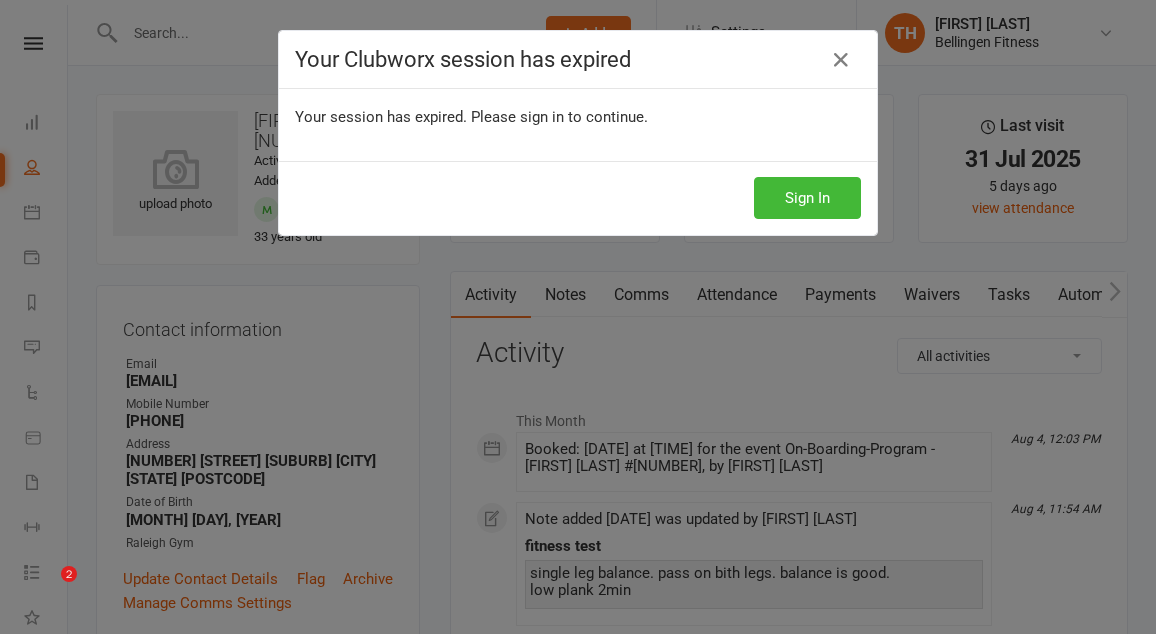 scroll, scrollTop: 0, scrollLeft: 0, axis: both 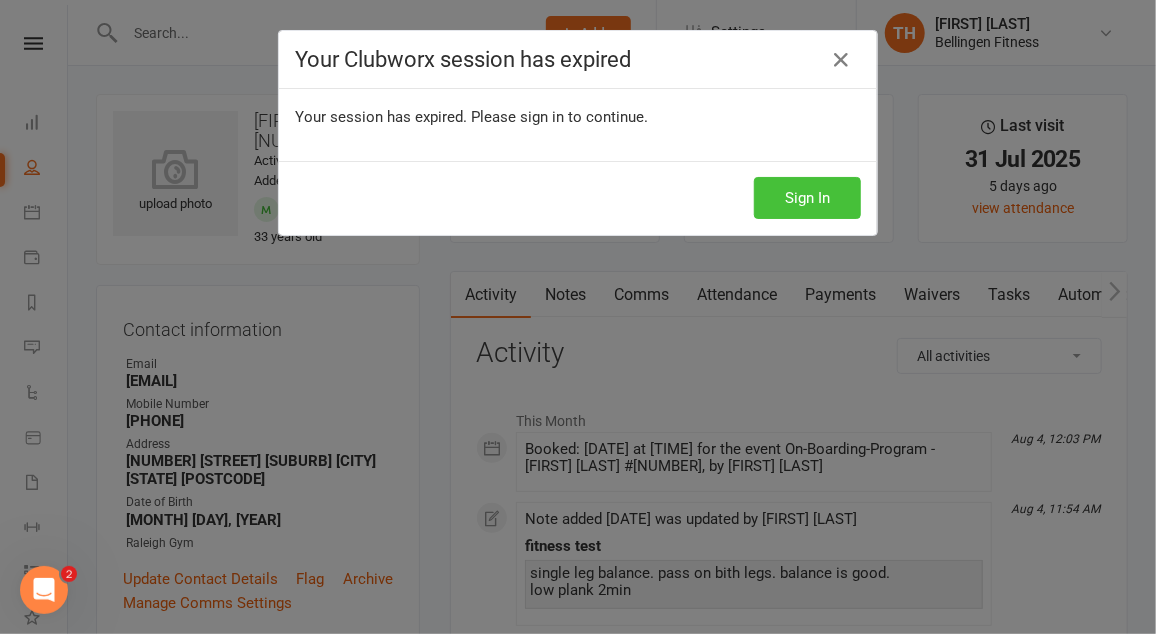 click on "Sign In" at bounding box center [807, 198] 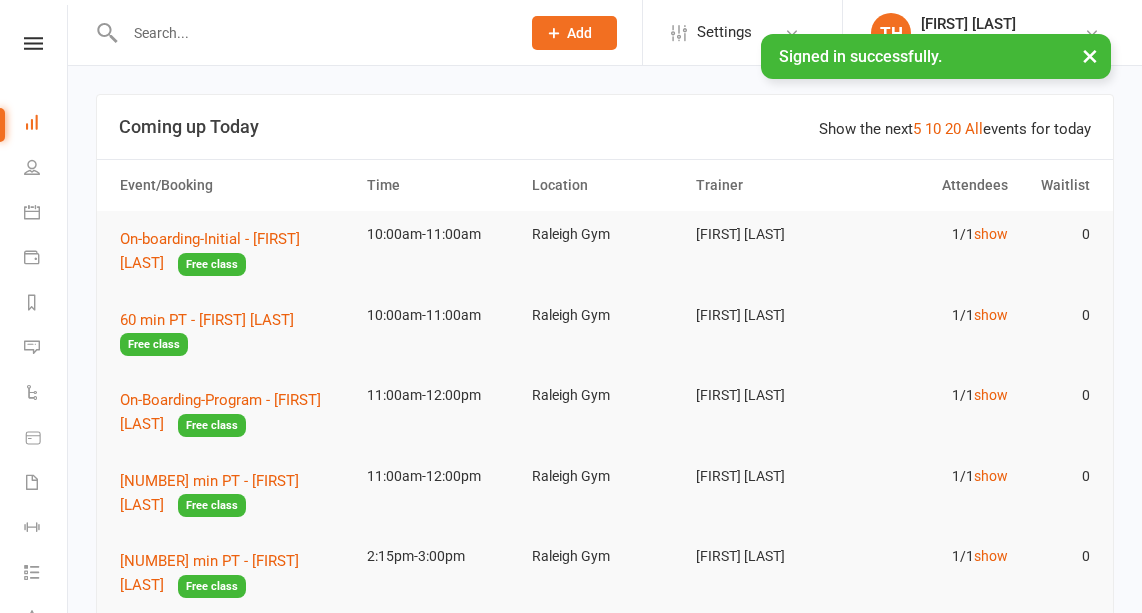 scroll, scrollTop: 0, scrollLeft: 0, axis: both 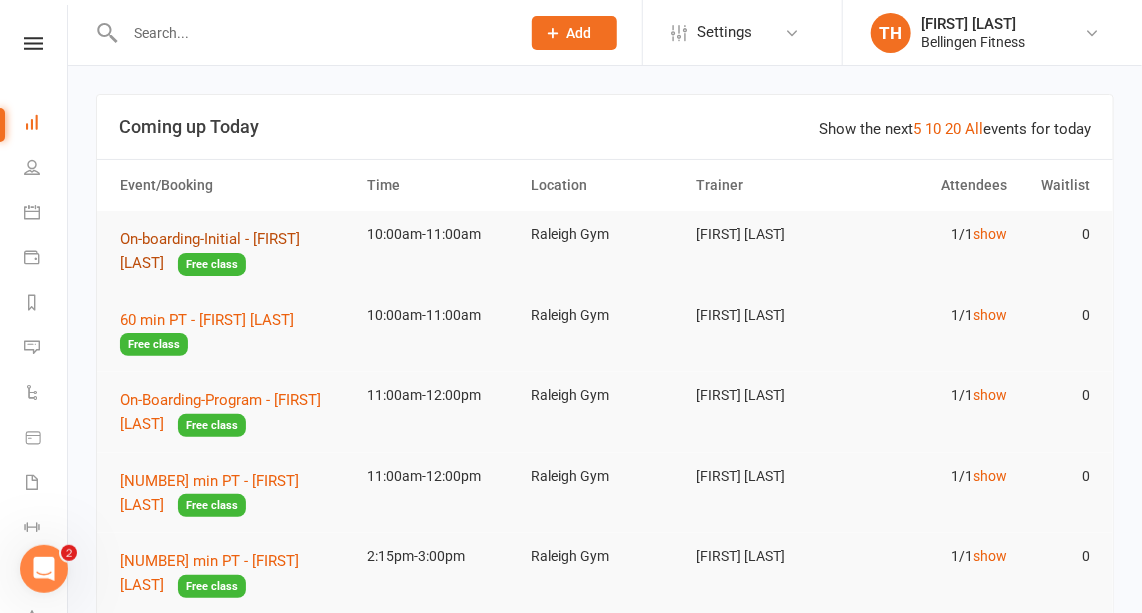 click on "On-boarding-Initial - [FIRST] [LAST]" at bounding box center (210, 251) 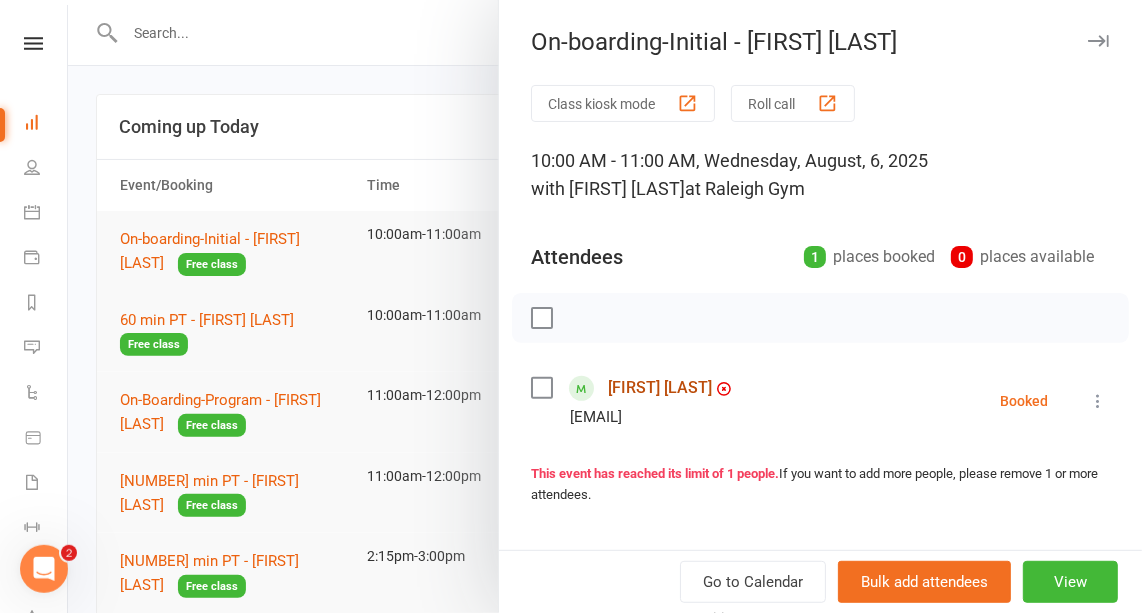 click on "[FIRST] [LAST]" at bounding box center (660, 388) 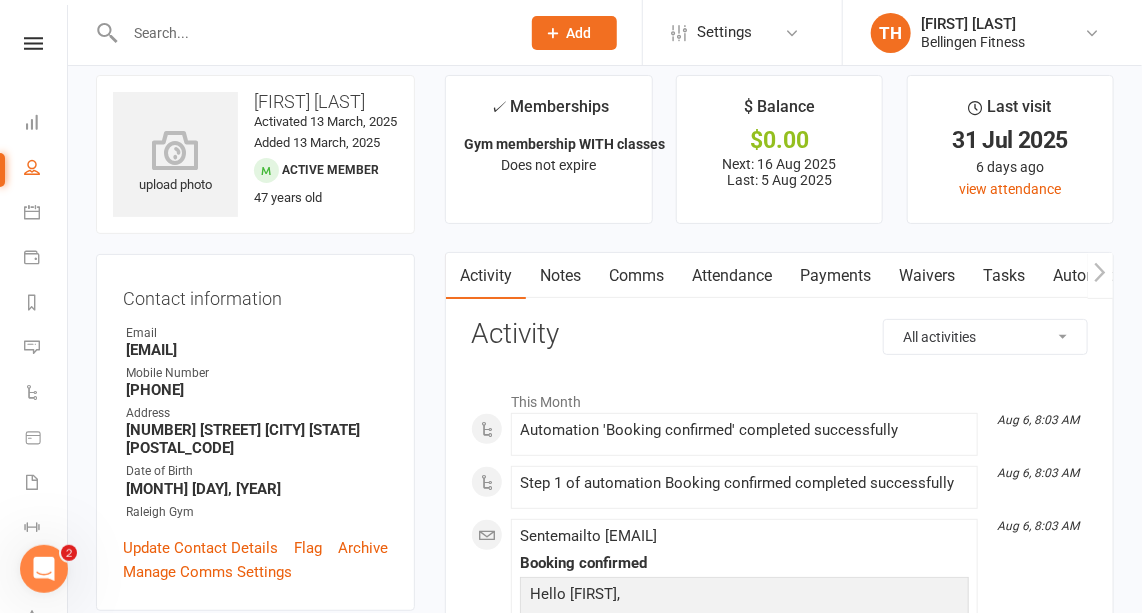 scroll, scrollTop: 0, scrollLeft: 0, axis: both 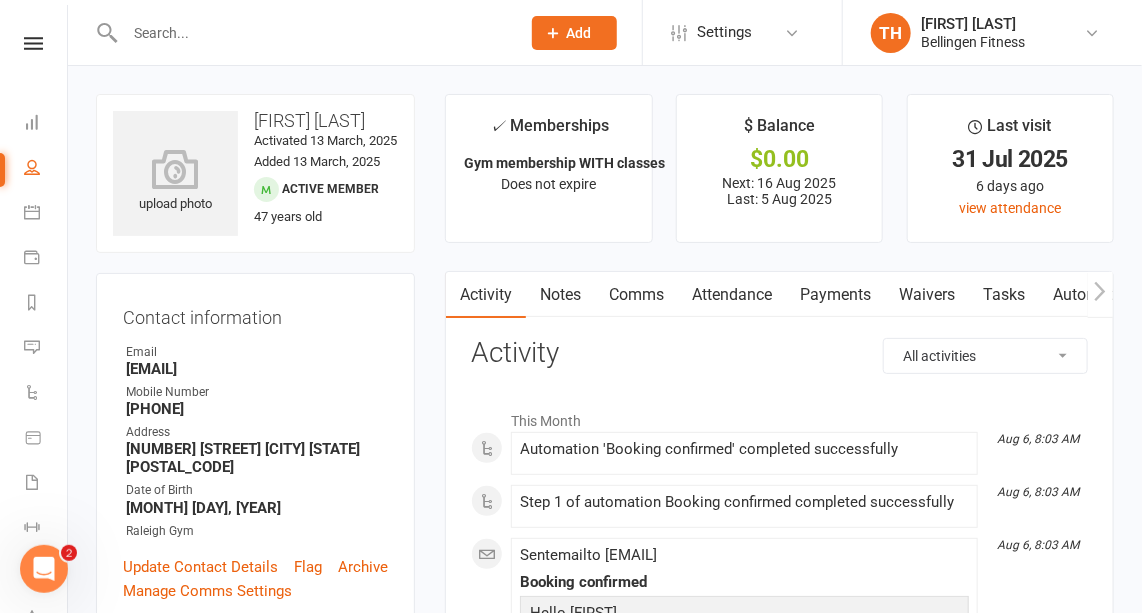 click on "Payments" at bounding box center (835, 295) 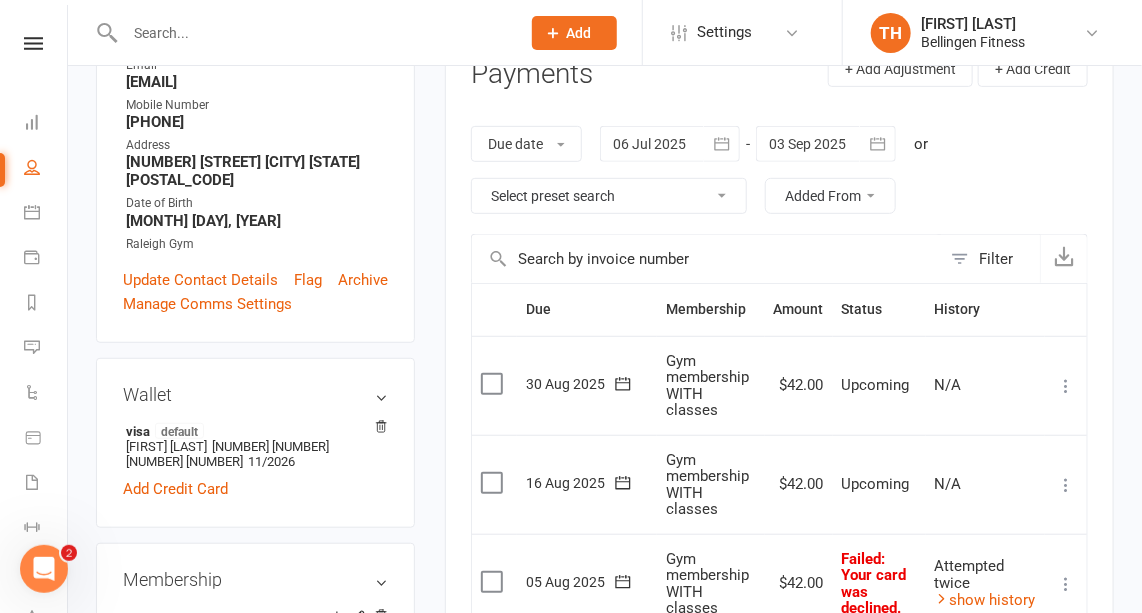 scroll, scrollTop: 283, scrollLeft: 0, axis: vertical 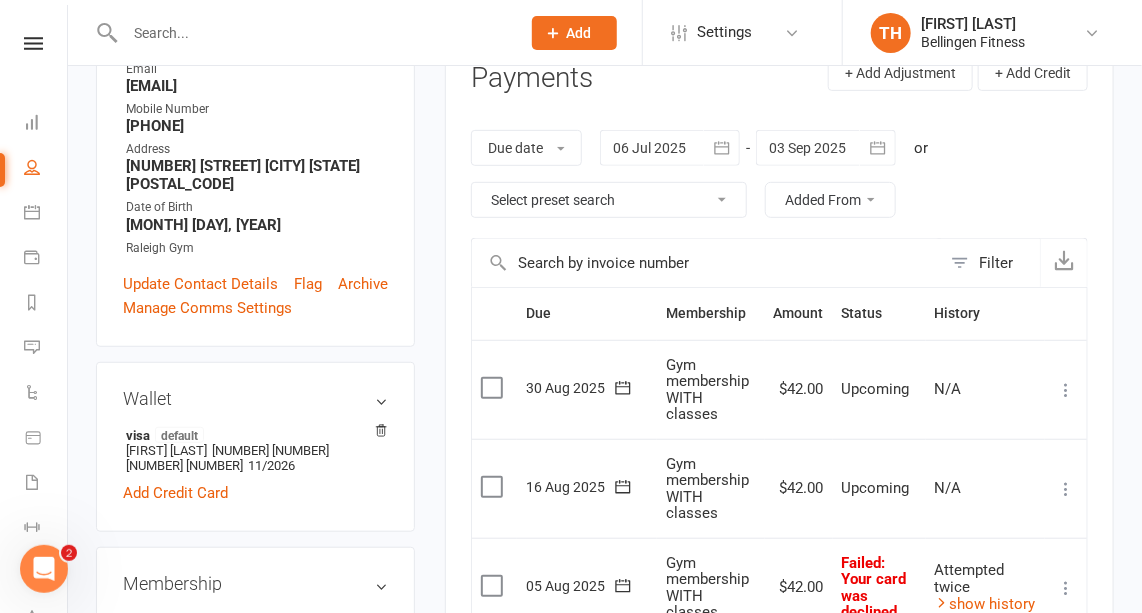 click 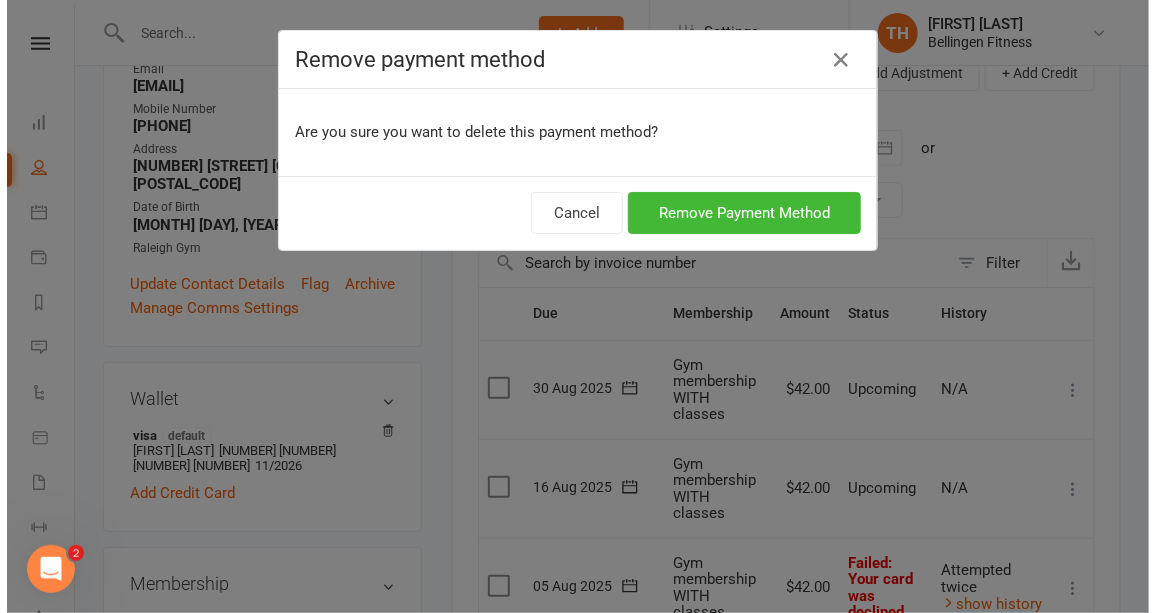 scroll, scrollTop: 270, scrollLeft: 0, axis: vertical 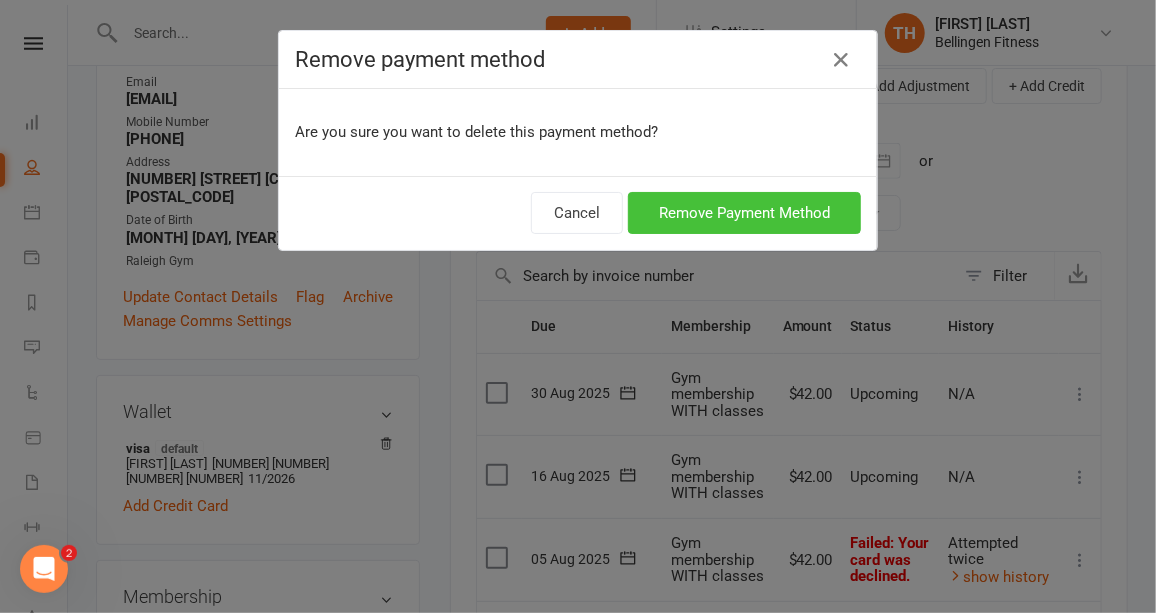click on "Remove Payment Method" at bounding box center (744, 213) 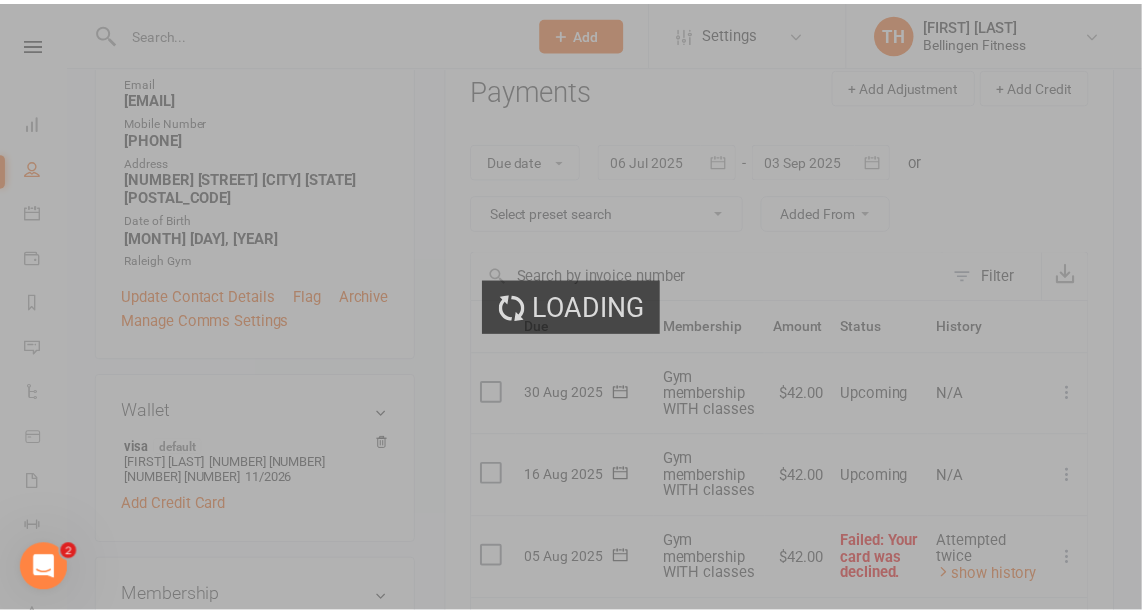 scroll, scrollTop: 283, scrollLeft: 0, axis: vertical 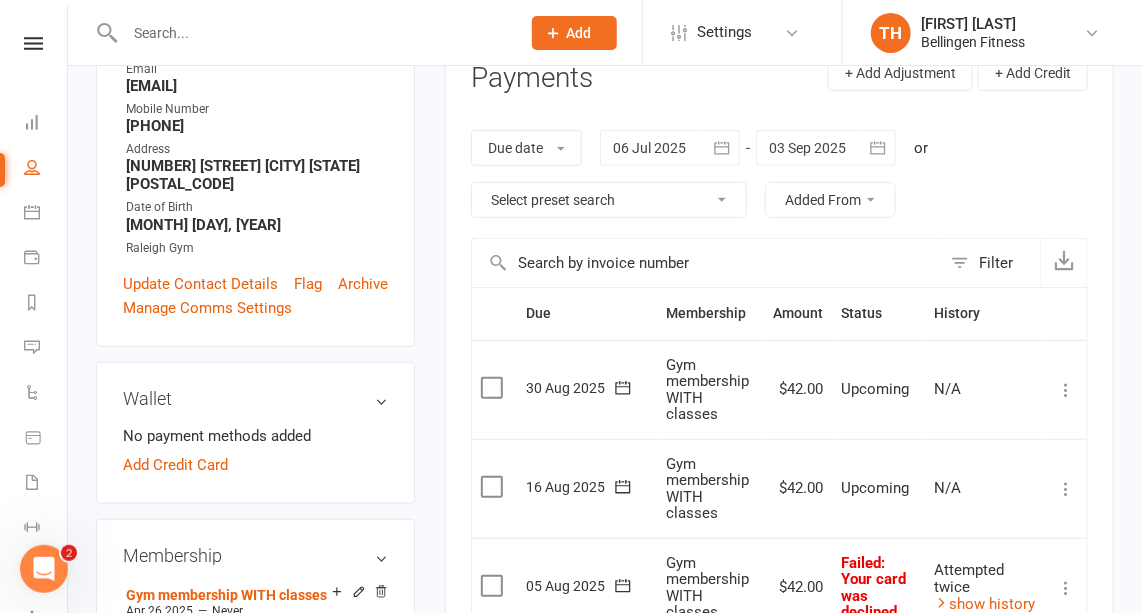 click on "Add Credit Card" at bounding box center [175, 465] 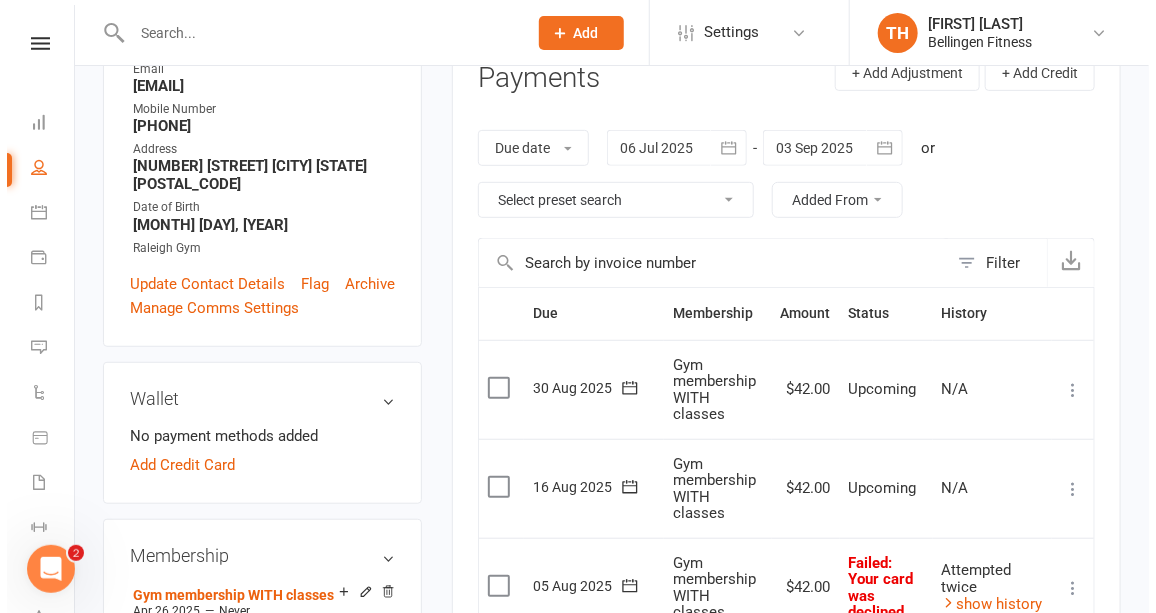 scroll, scrollTop: 270, scrollLeft: 0, axis: vertical 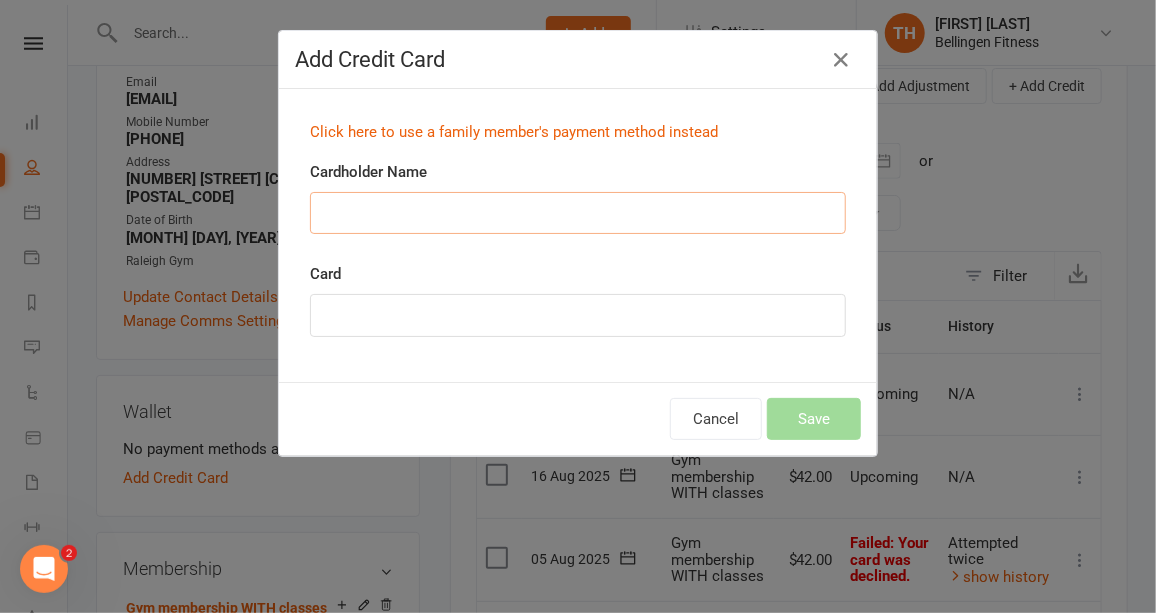 click on "Cardholder Name" at bounding box center [578, 213] 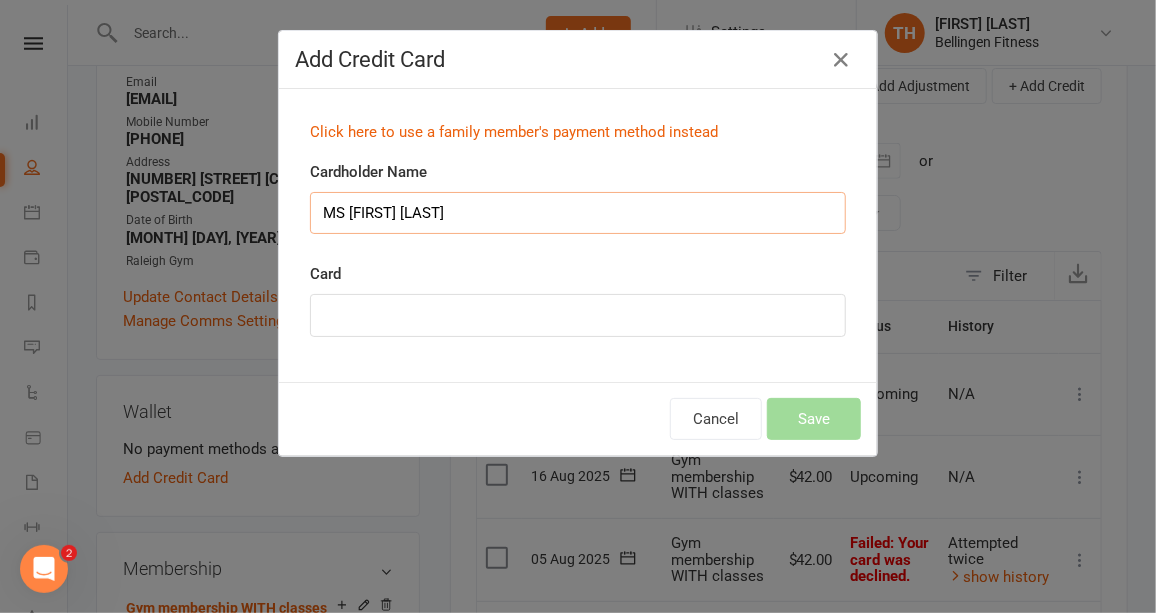 type on "MS [FIRST] [LAST]" 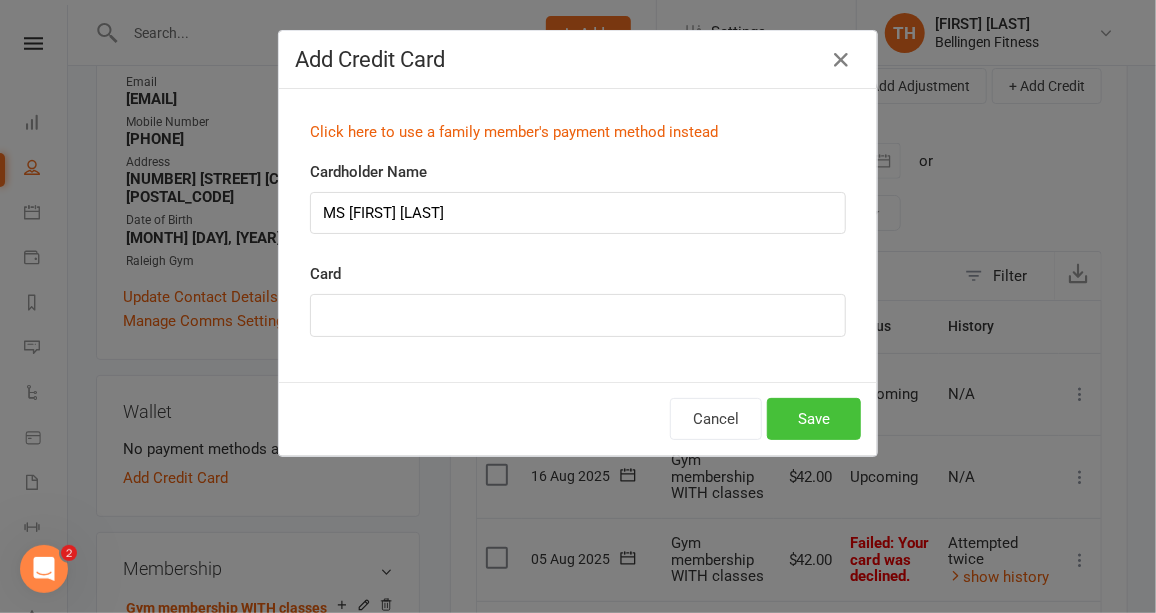 click on "Save" at bounding box center [814, 419] 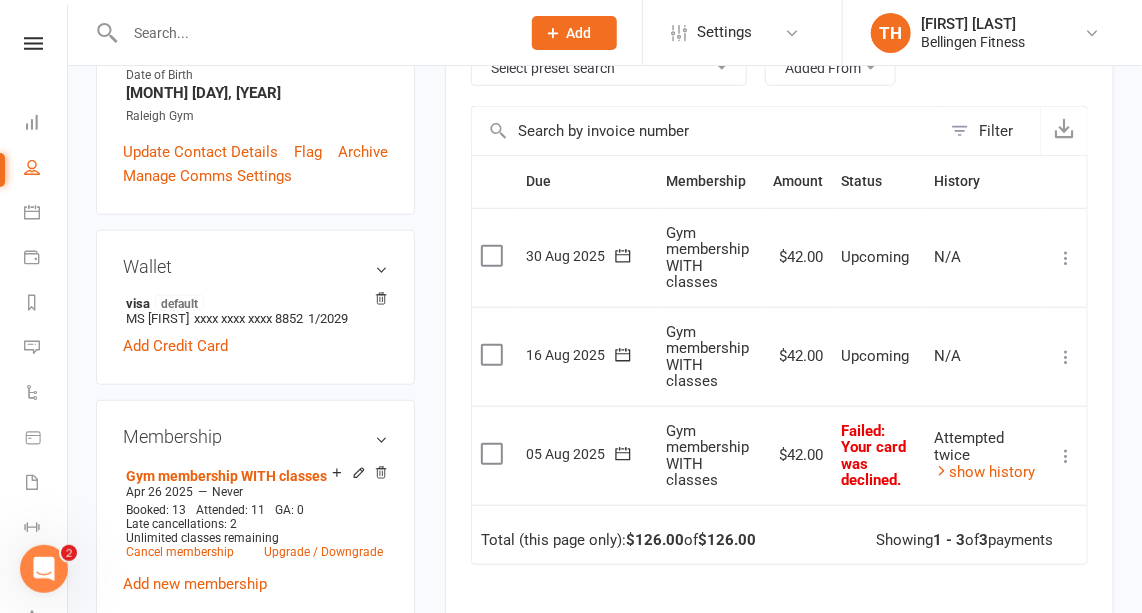 scroll, scrollTop: 416, scrollLeft: 0, axis: vertical 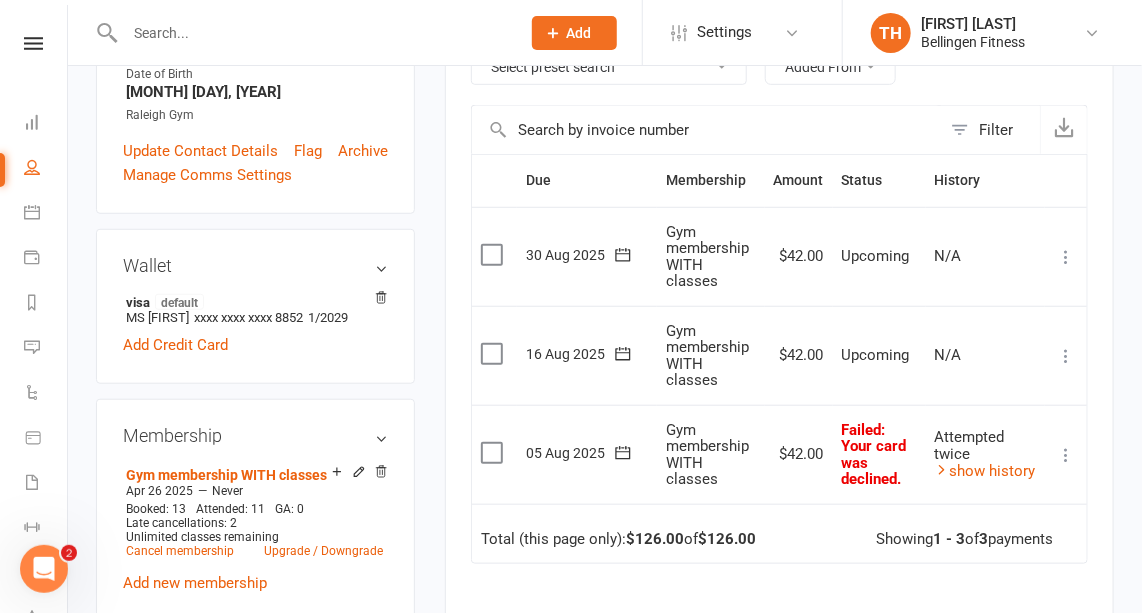 click 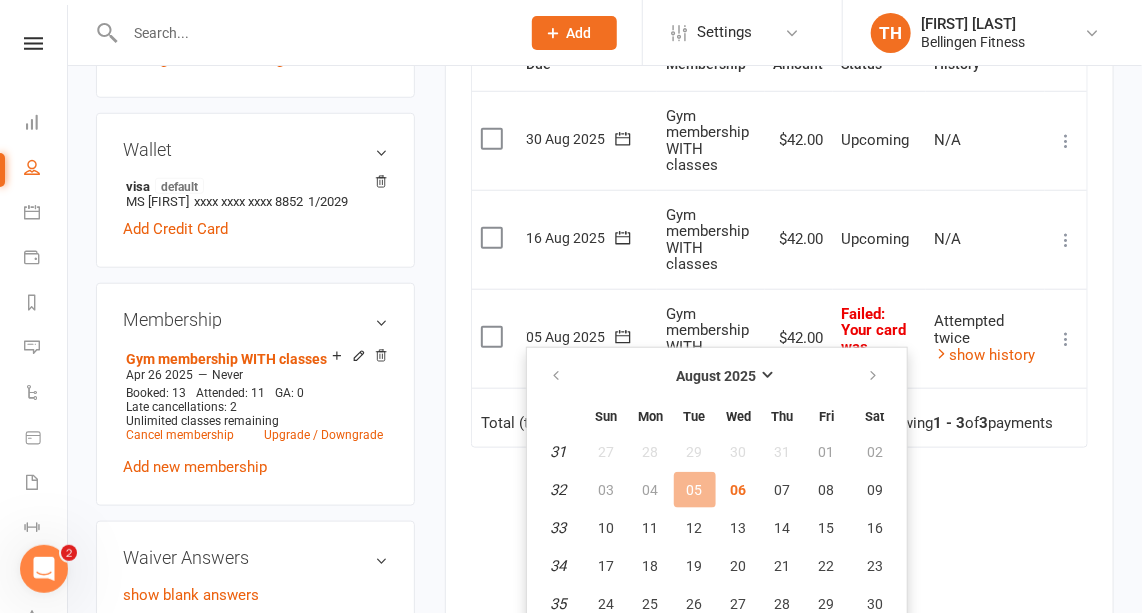 scroll, scrollTop: 532, scrollLeft: 0, axis: vertical 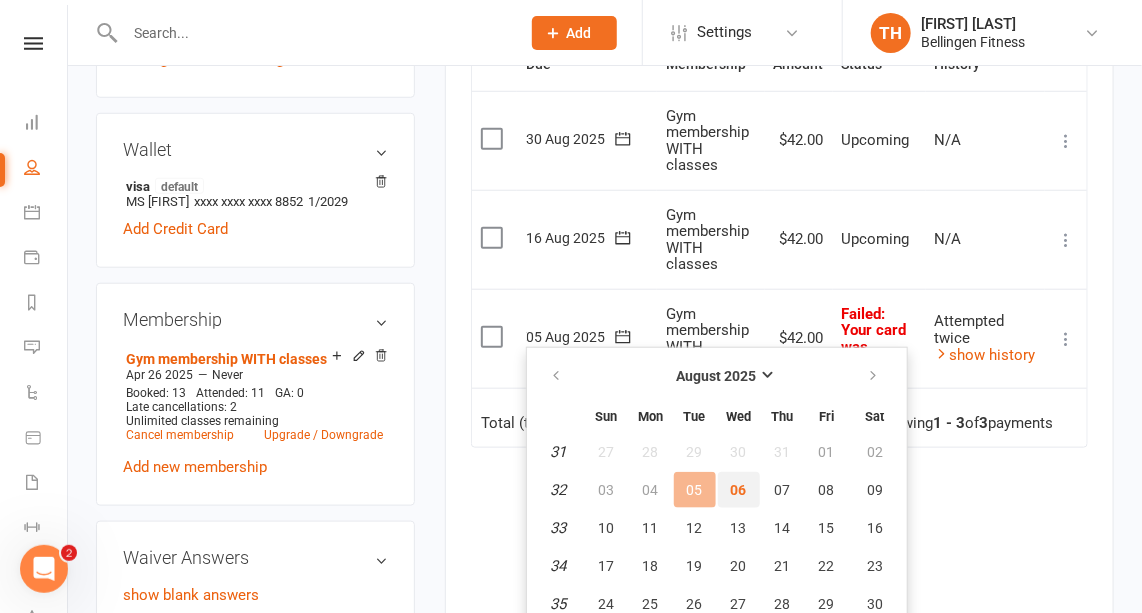 click on "06" at bounding box center [739, 490] 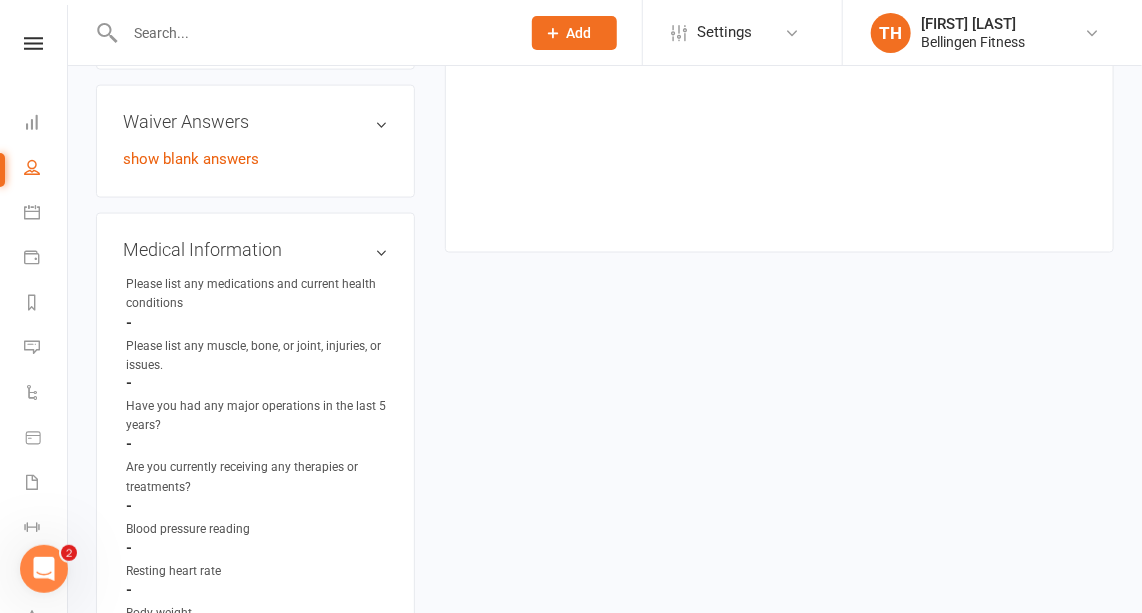 scroll, scrollTop: 987, scrollLeft: 0, axis: vertical 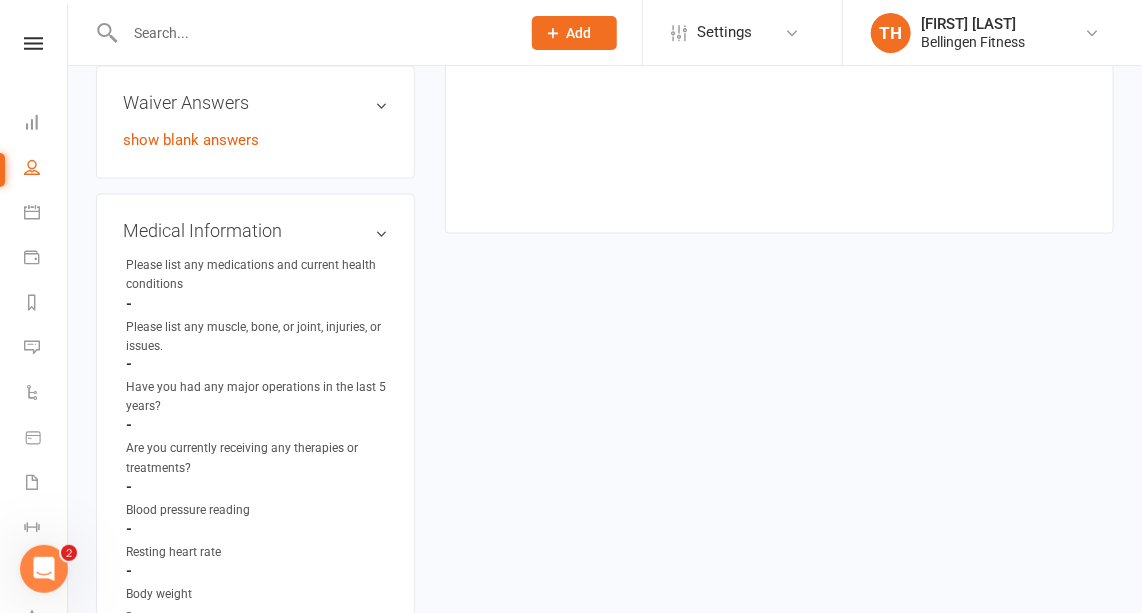 click on "edit" at bounding box center (0, 0) 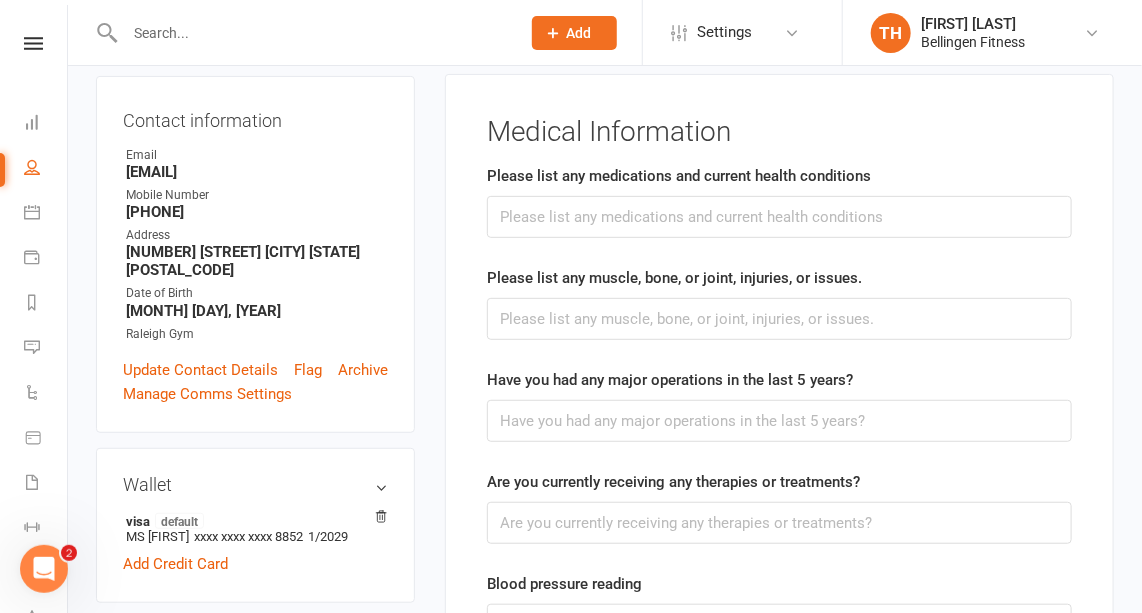 scroll, scrollTop: 170, scrollLeft: 0, axis: vertical 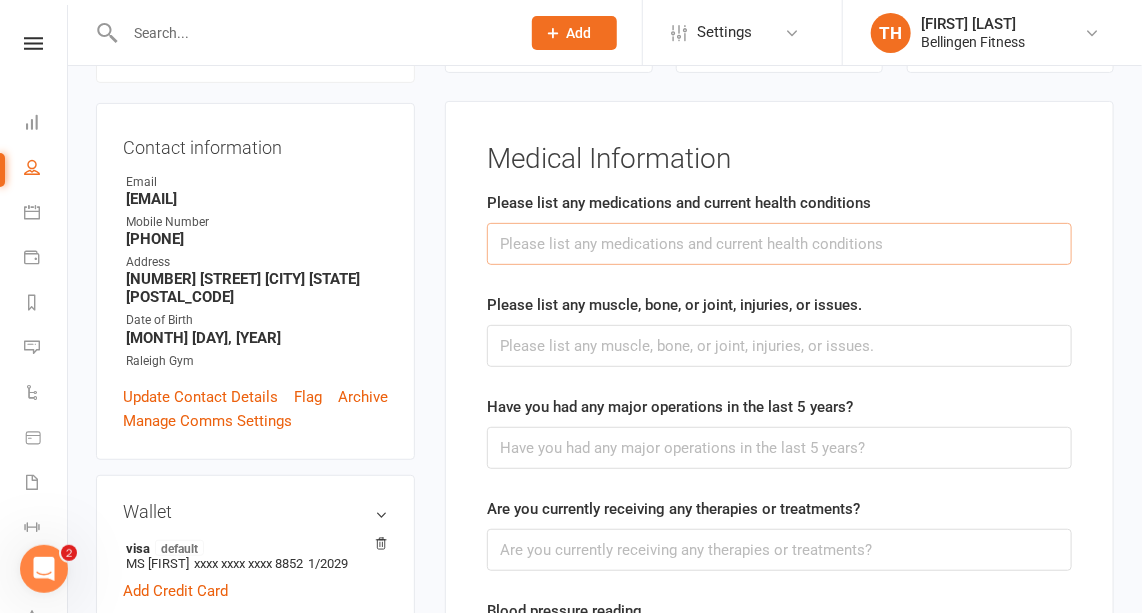 click at bounding box center [779, 244] 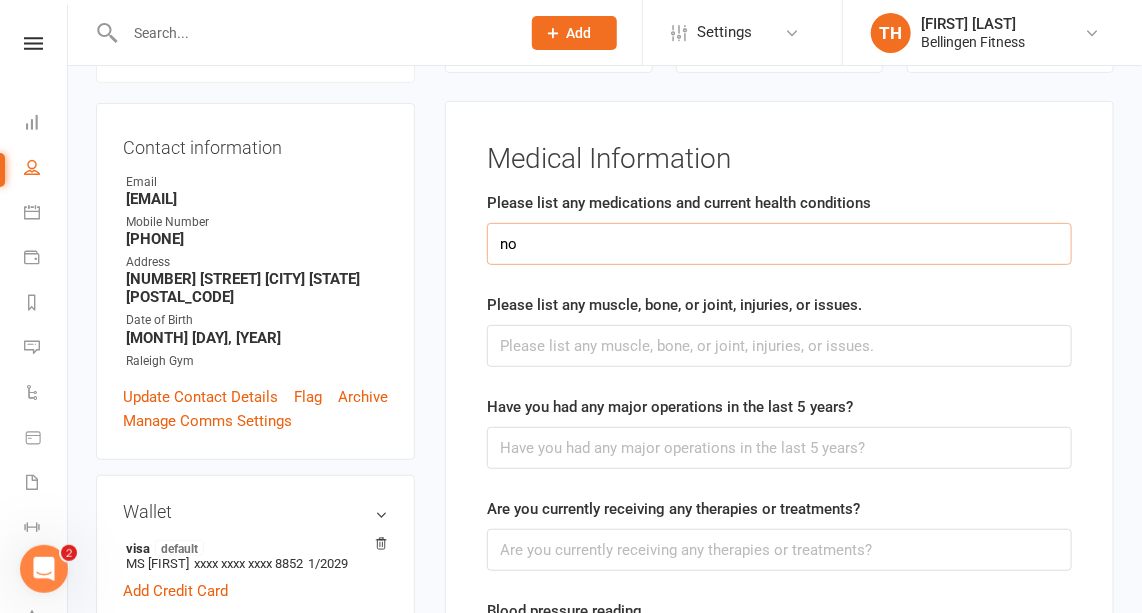 type on "no" 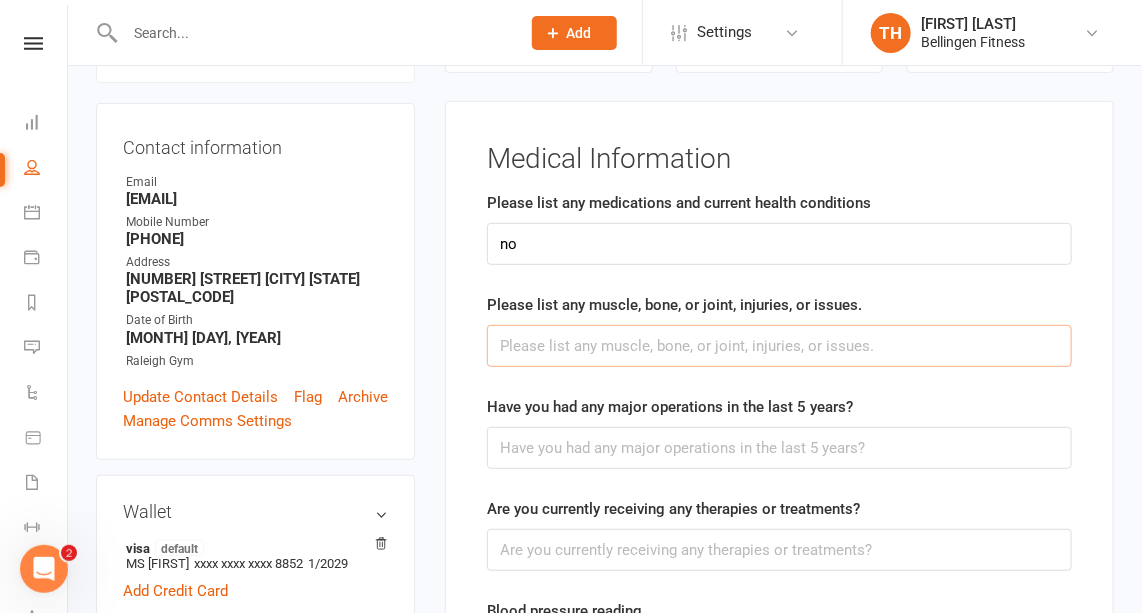 click at bounding box center (779, 346) 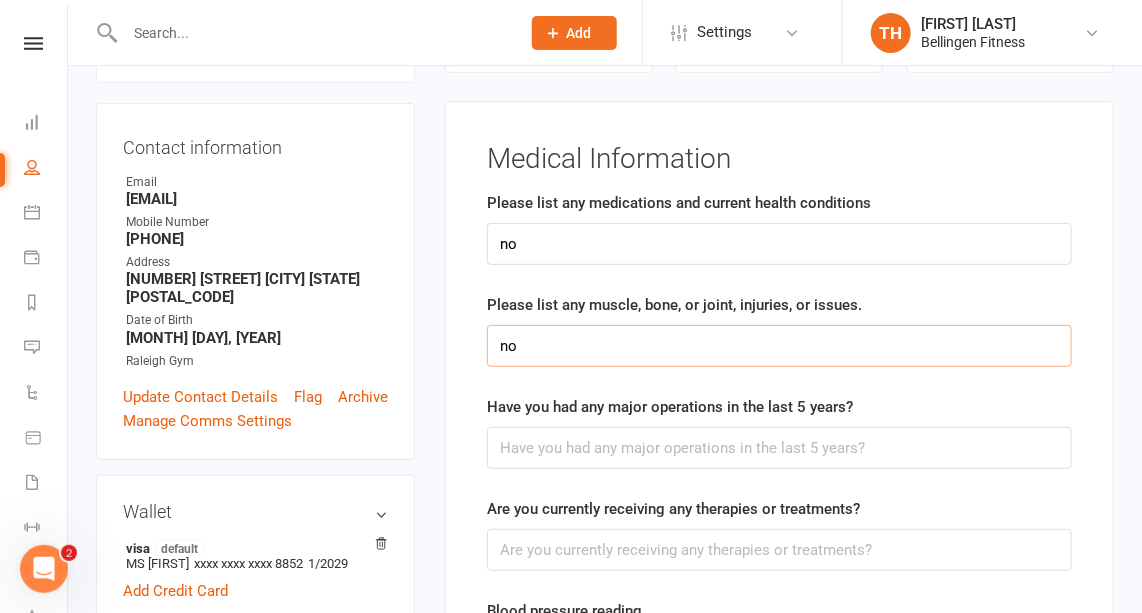 type on "no" 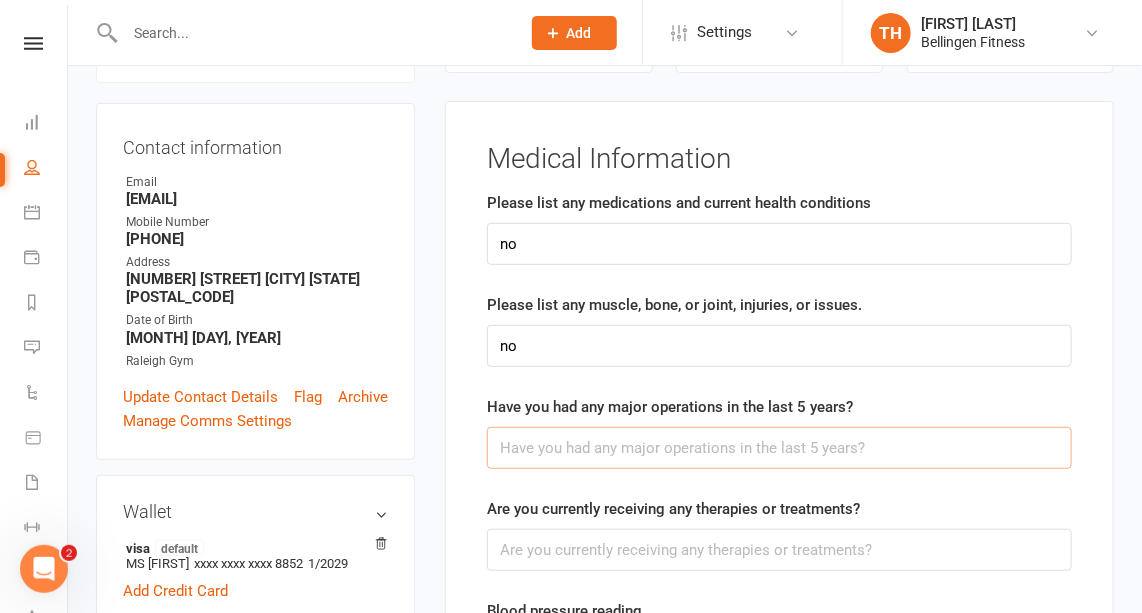 click at bounding box center (779, 448) 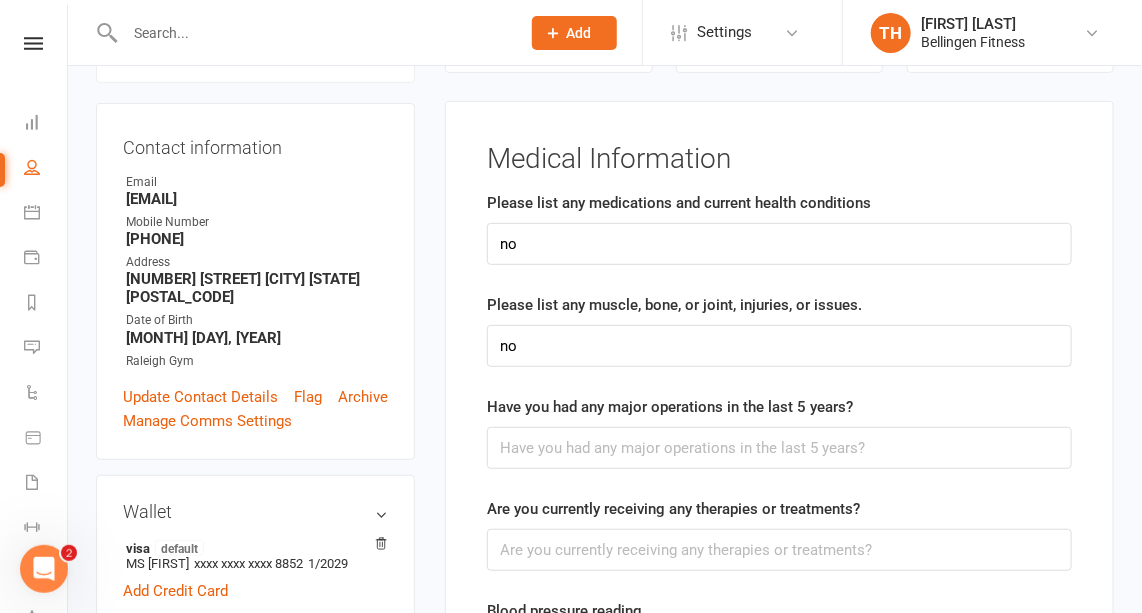 click on "Have you had any major operations in the last 5 years?" at bounding box center [779, 432] 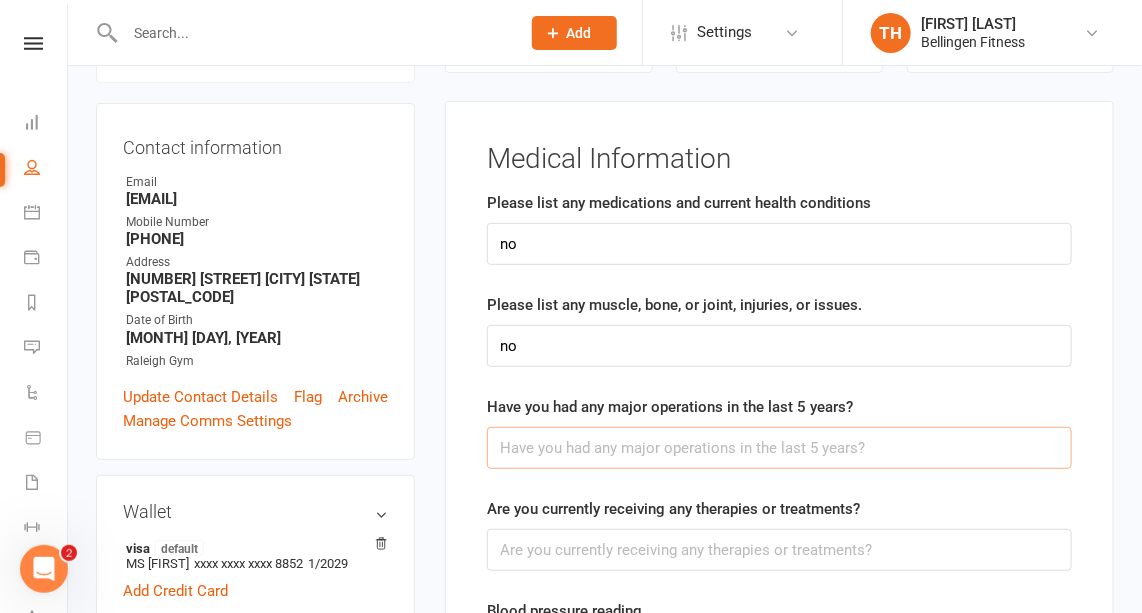 click at bounding box center [779, 448] 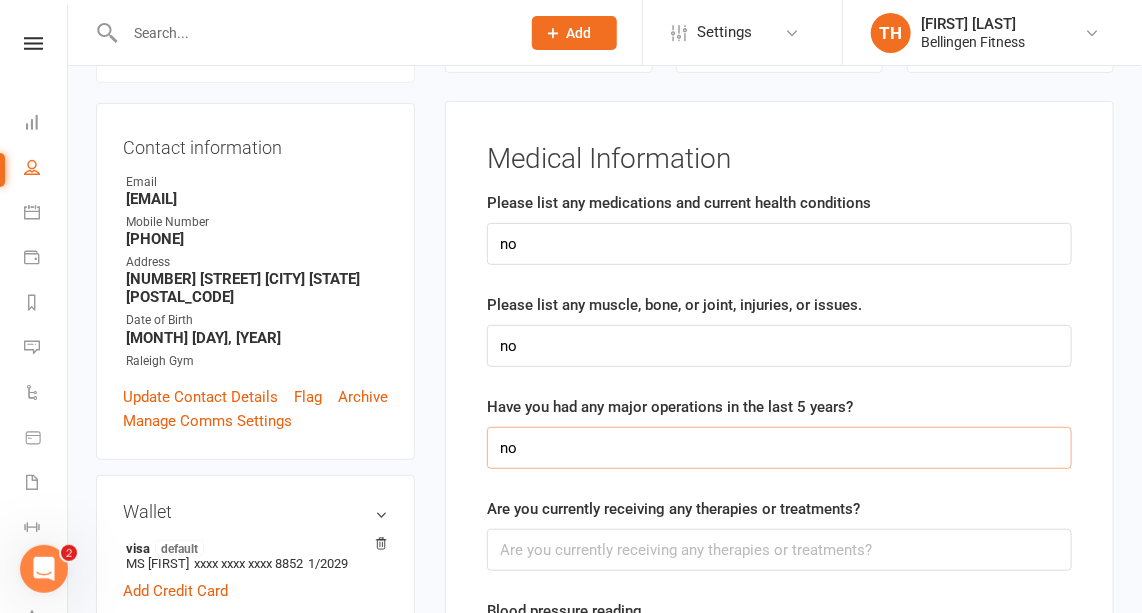 type on "no" 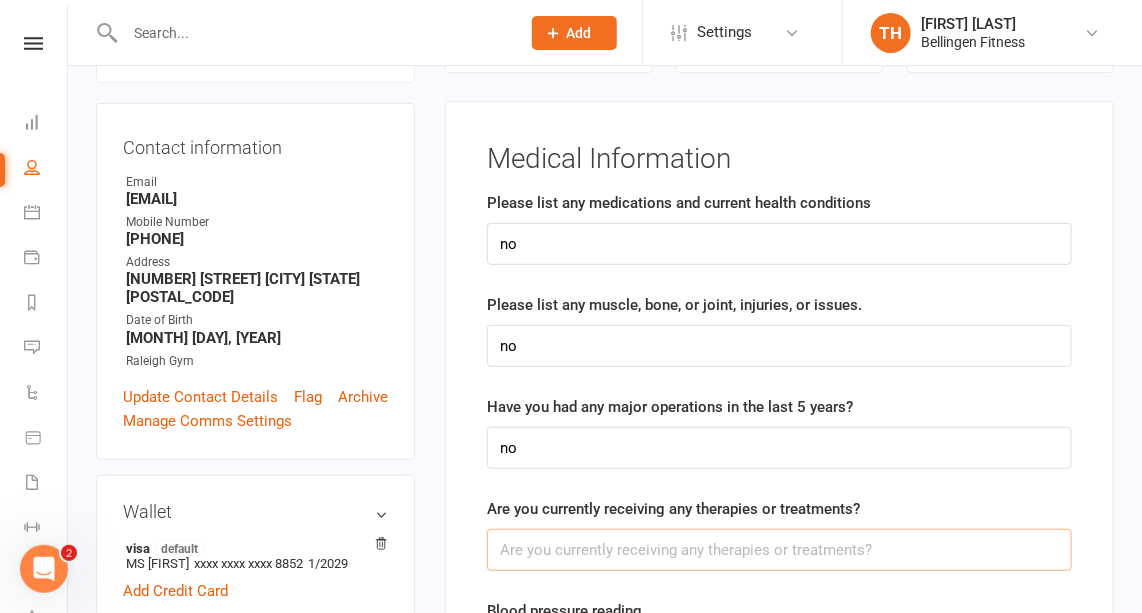 click at bounding box center (779, 550) 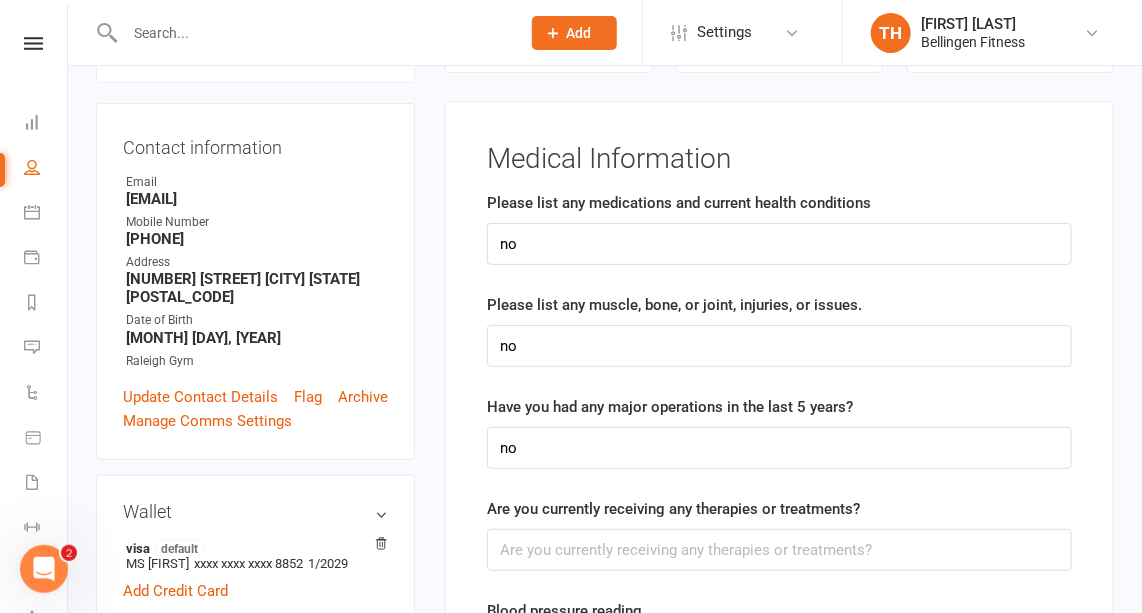 click on "Please list any medications and current health conditions  no
Please list any muscle, bone, or joint, injuries, or issues.  no
Have you had any major operations in the last 5 years?  no
Are you currently receiving any therapies or treatments?
Blood pressure reading
Resting heart rate
Body weight  kg" at bounding box center (779, 534) 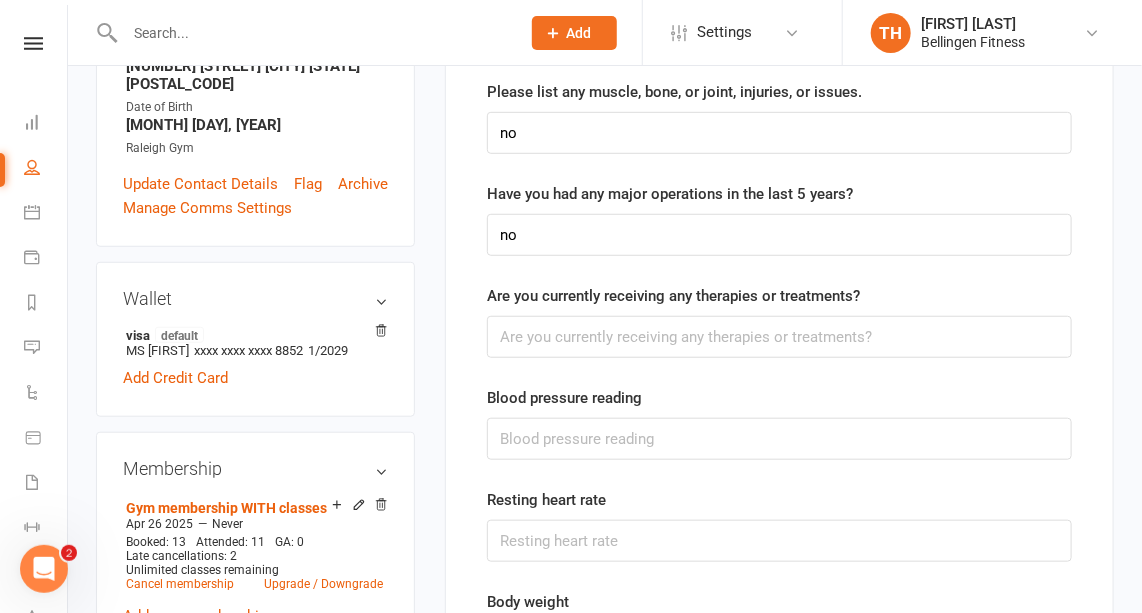 scroll, scrollTop: 384, scrollLeft: 0, axis: vertical 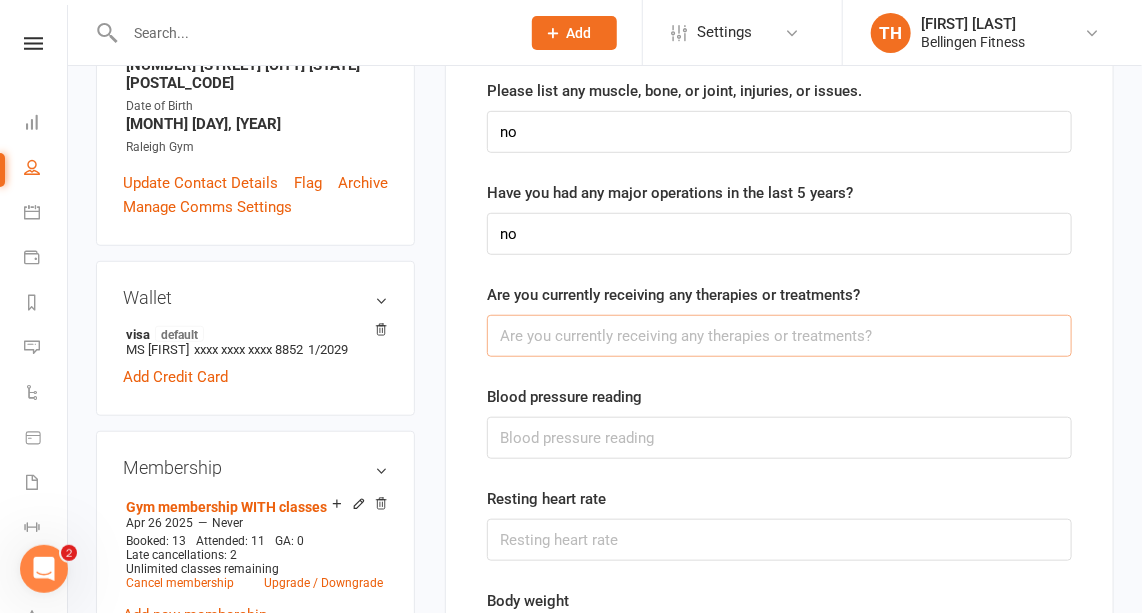 click at bounding box center (779, 336) 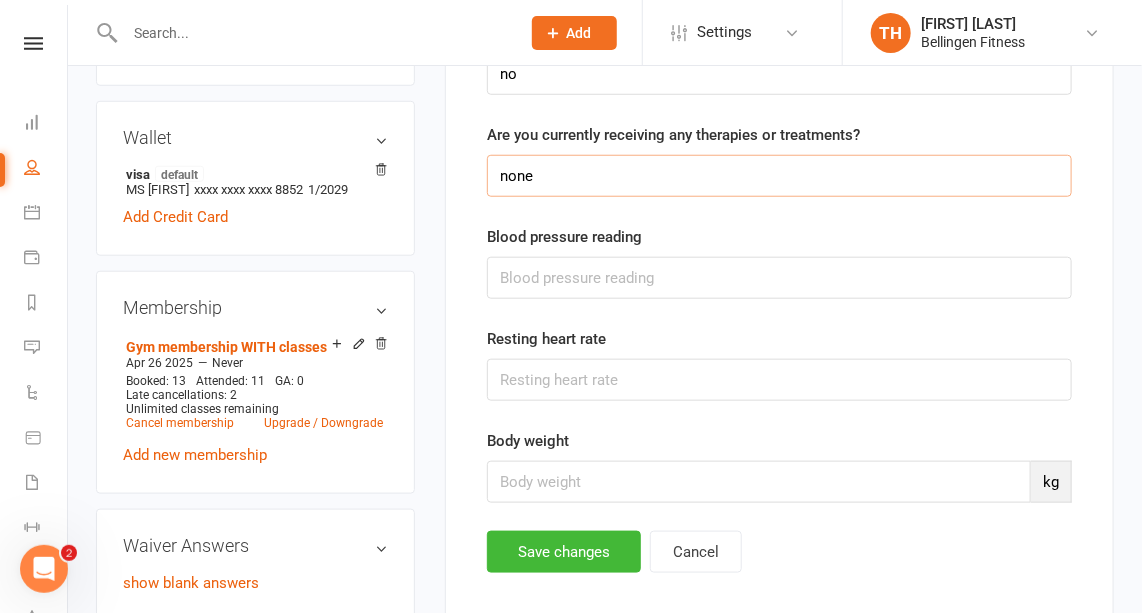 scroll, scrollTop: 544, scrollLeft: 0, axis: vertical 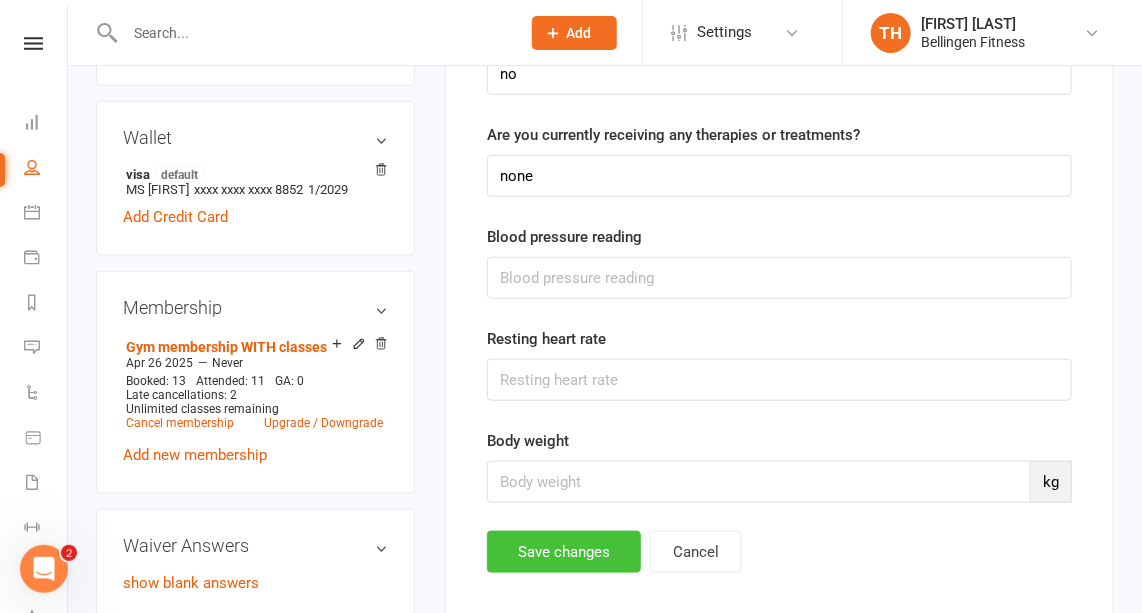 click on "Save changes" at bounding box center [564, 552] 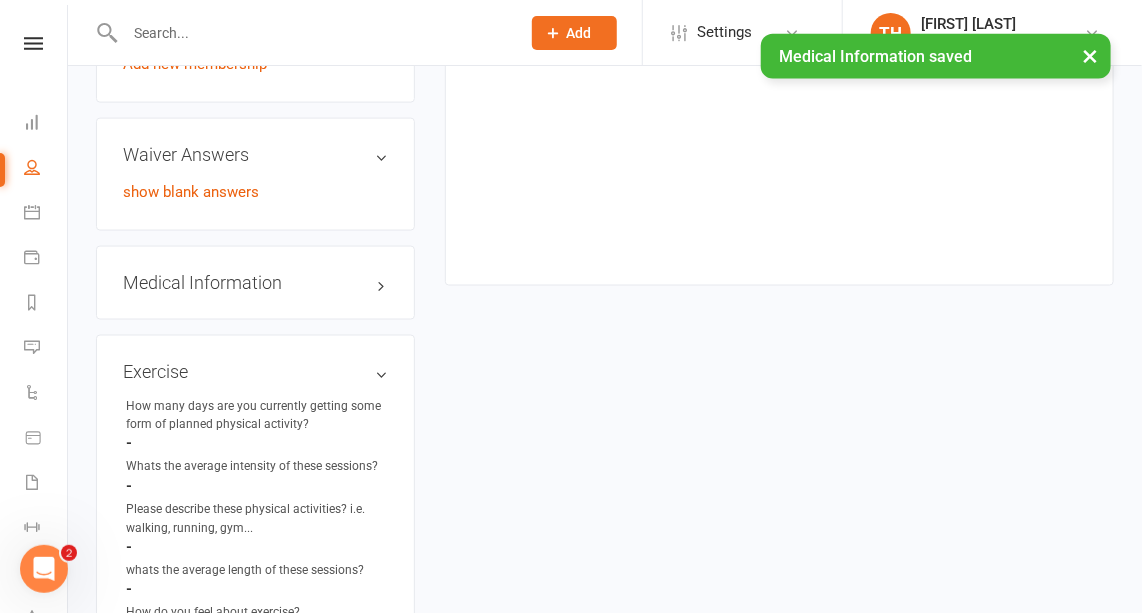 scroll, scrollTop: 933, scrollLeft: 0, axis: vertical 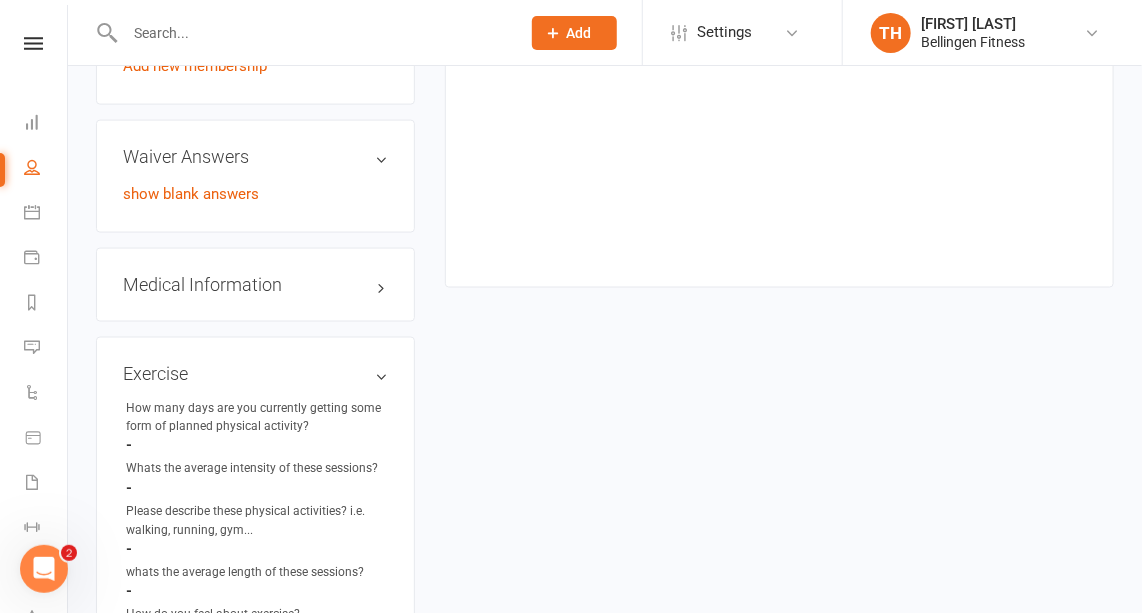 click on "edit" at bounding box center [0, 0] 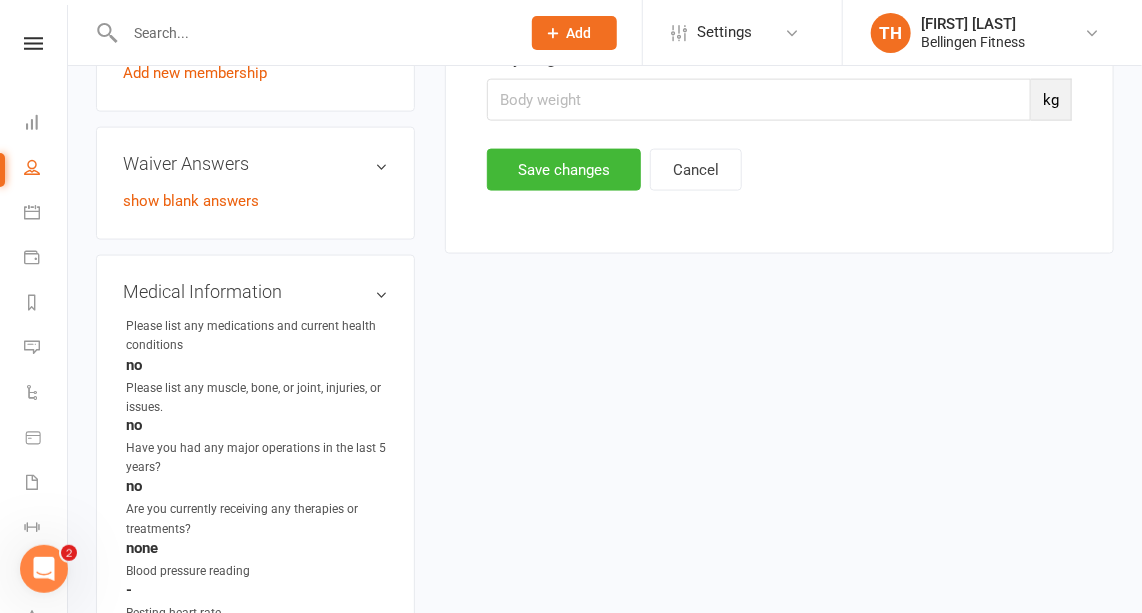 scroll, scrollTop: 926, scrollLeft: 0, axis: vertical 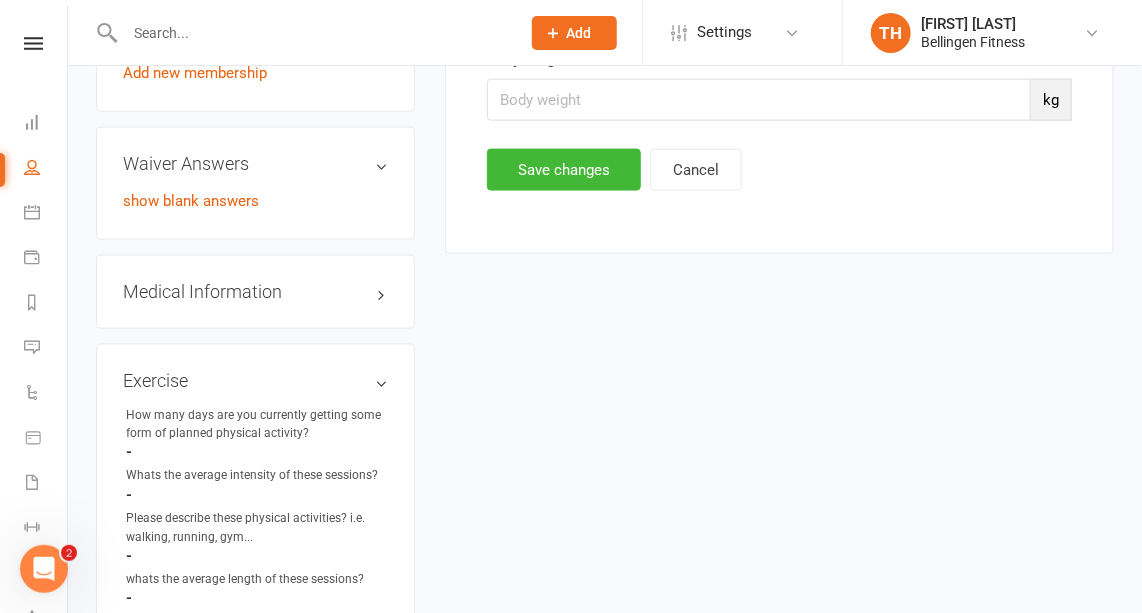 click on "edit" at bounding box center [0, 0] 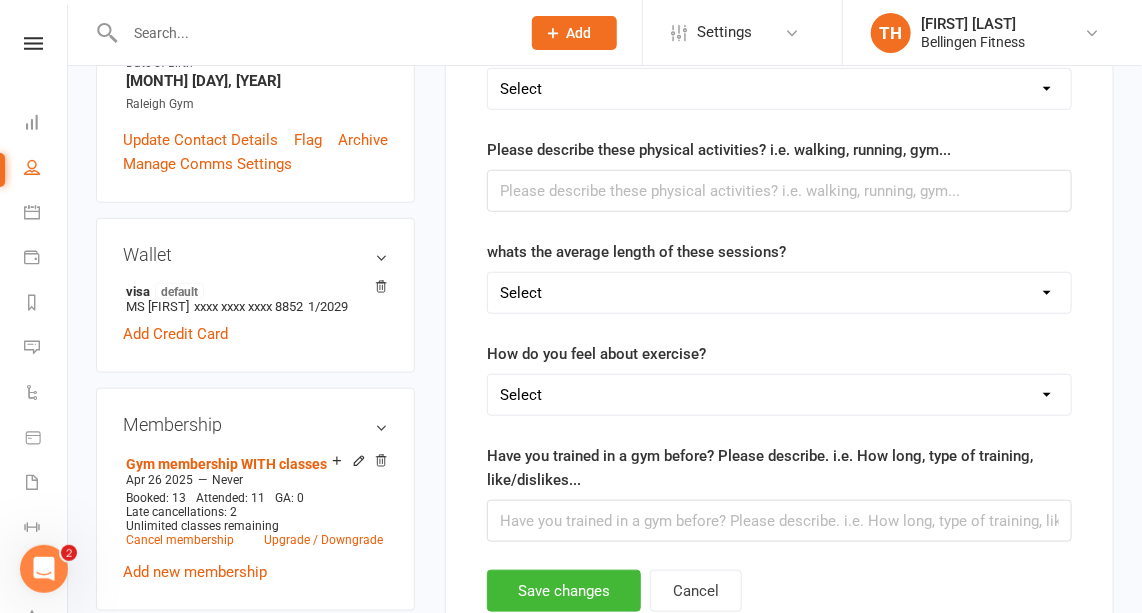 scroll, scrollTop: 170, scrollLeft: 0, axis: vertical 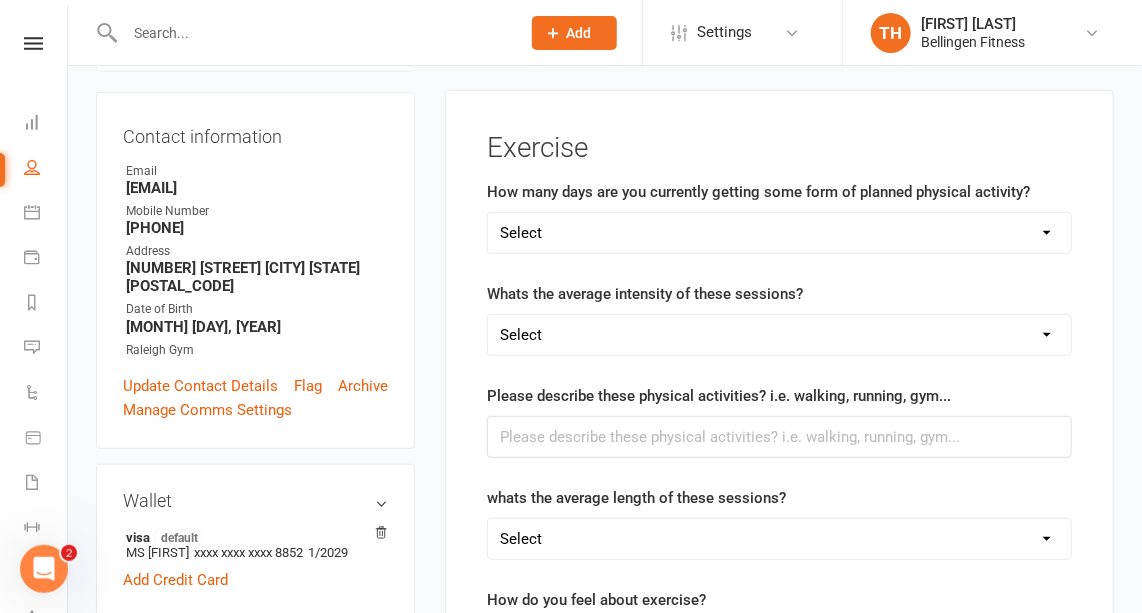 click on "upload photo [FIRST] [LAST] Activated 13 March, 2025 Added 13 March, 2025   Active member 47 years old  Contact information Owner   Email  [EMAIL]
Mobile Number  [PHONE]
Address  [NUMBER] [STREET] [CITY] [STATE] [POSTAL_CODE]
Date of Birth  December 28, 1977
Raleigh Gym
Update Contact Details Flag Archive Manage Comms Settings
Wallet visa  default   MS [FIRST]  xxxx xxxx xxxx 8852 1/2029
Add Credit Card
Membership      Gym membership WITH classes Apr 26 2025 — Never Booked: 13 Attended: 11 GA: 0 Late cancellations: 2 Unlimited classes remaining   Cancel membership Upgrade / Downgrade Add new membership
Waiver Answers  edit show blank answers
Medical Information  edit Exercise  edit Lifestyle  edit Movement screen  edit Goals  edit SOAP notes (staff)  edit Member Portal Login Details  Suspensions  Email / SMS Subscriptions  edit Mobile App  Add sections & fields Convert to NAC" at bounding box center (255, 924) 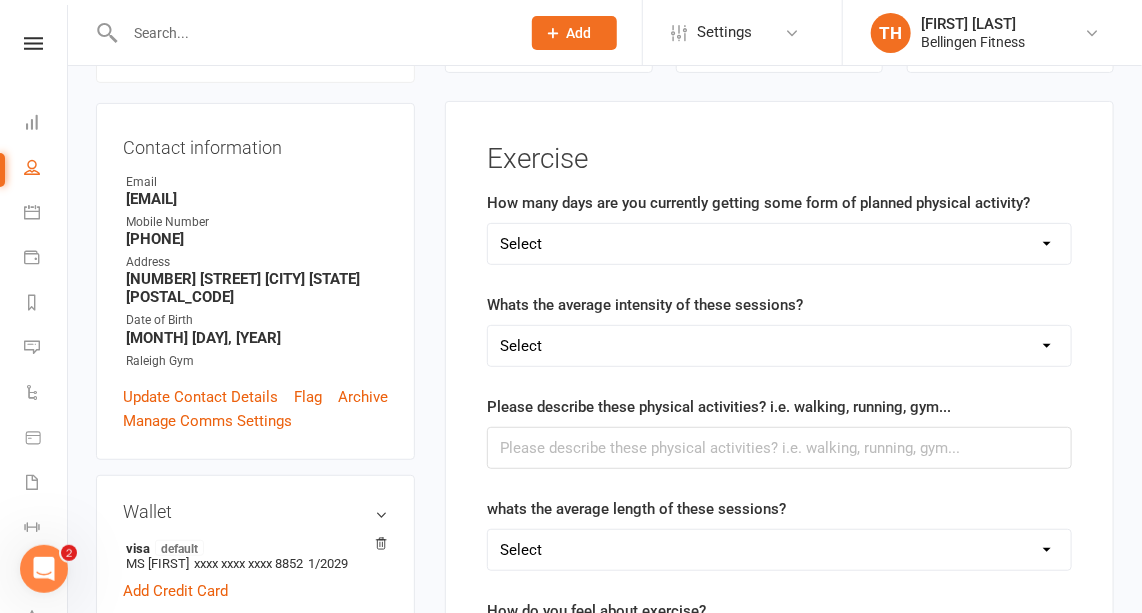click on "Select 1 day 2 days 3 days 4 days 5 days 6 days 7 days" at bounding box center [779, 244] 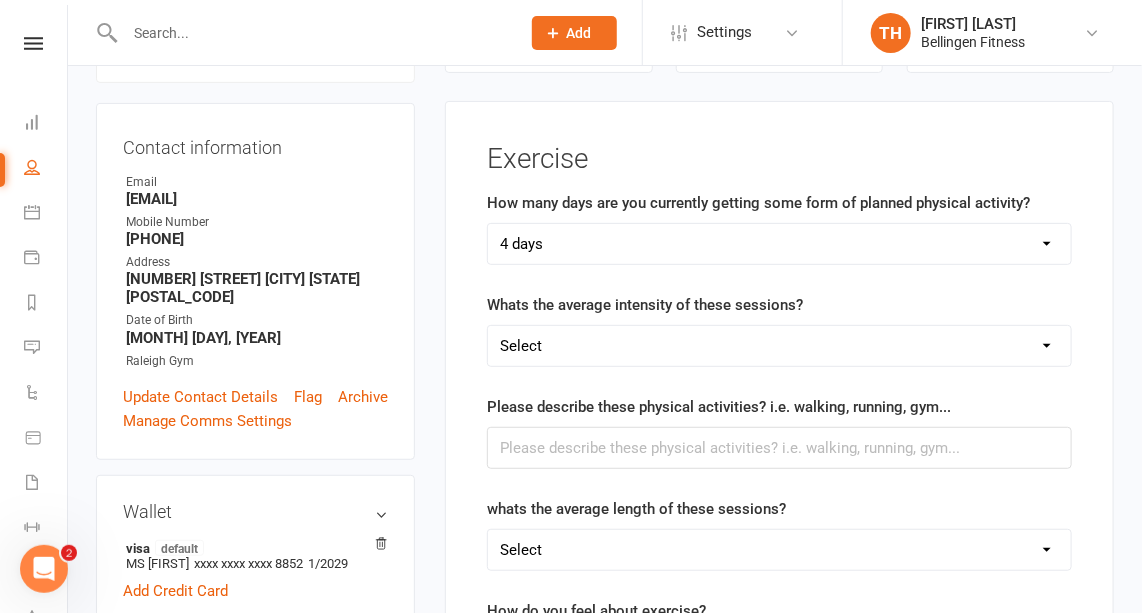 click on "Select 1 day 2 days 3 days 4 days 5 days 6 days 7 days" at bounding box center [779, 244] 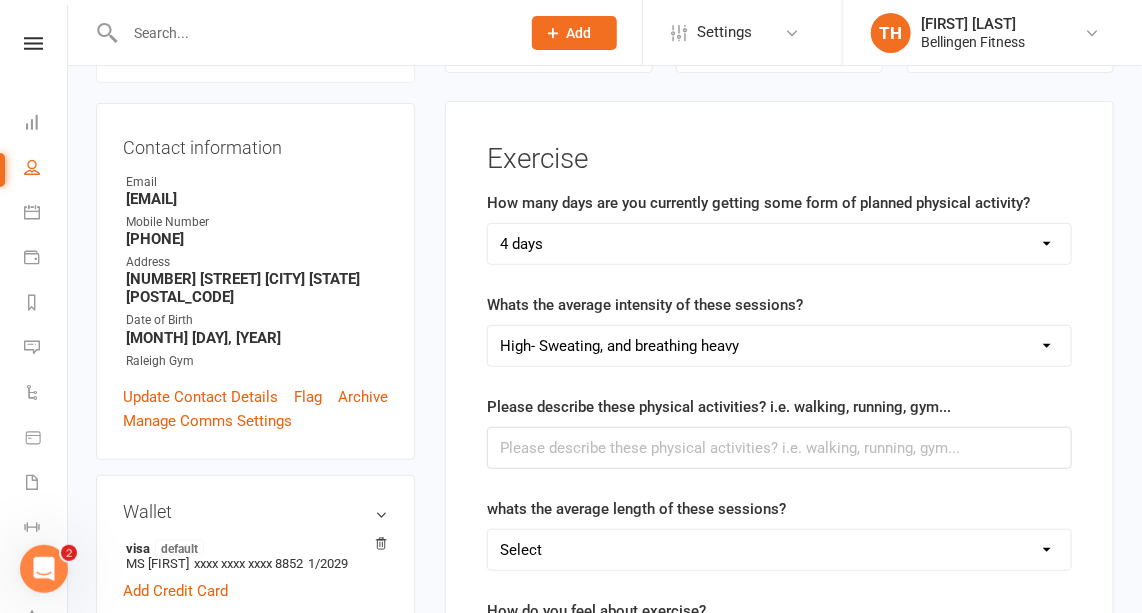 click on "Select Low- Barley break a sweat and can easily talk Moderate- Start to get hot and a little breathless at times High- Sweating, and breathing heavy" at bounding box center (779, 346) 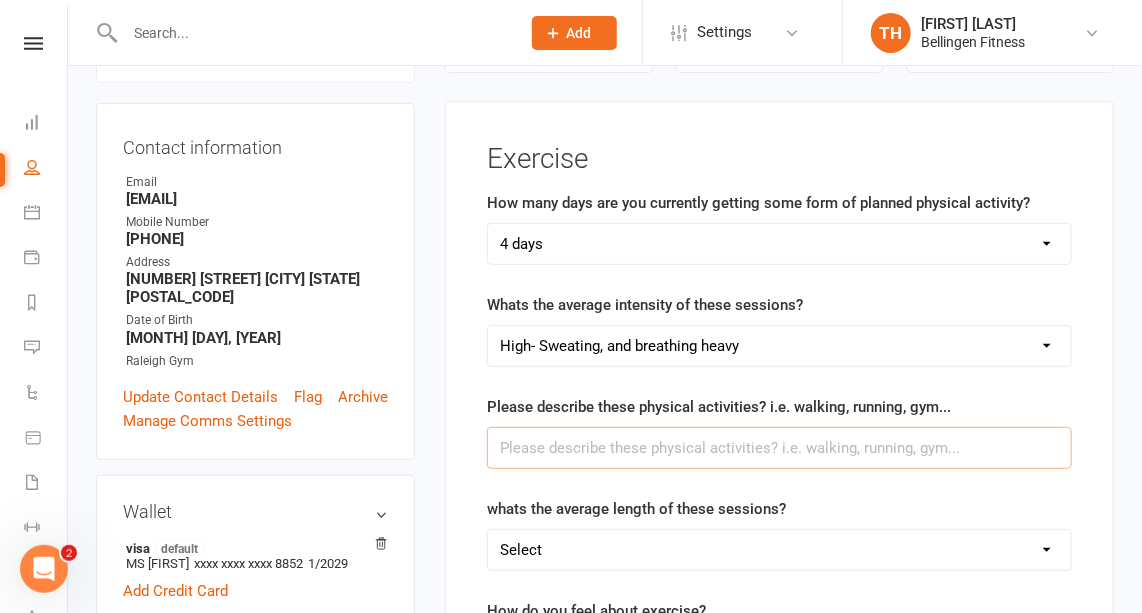 click at bounding box center (779, 448) 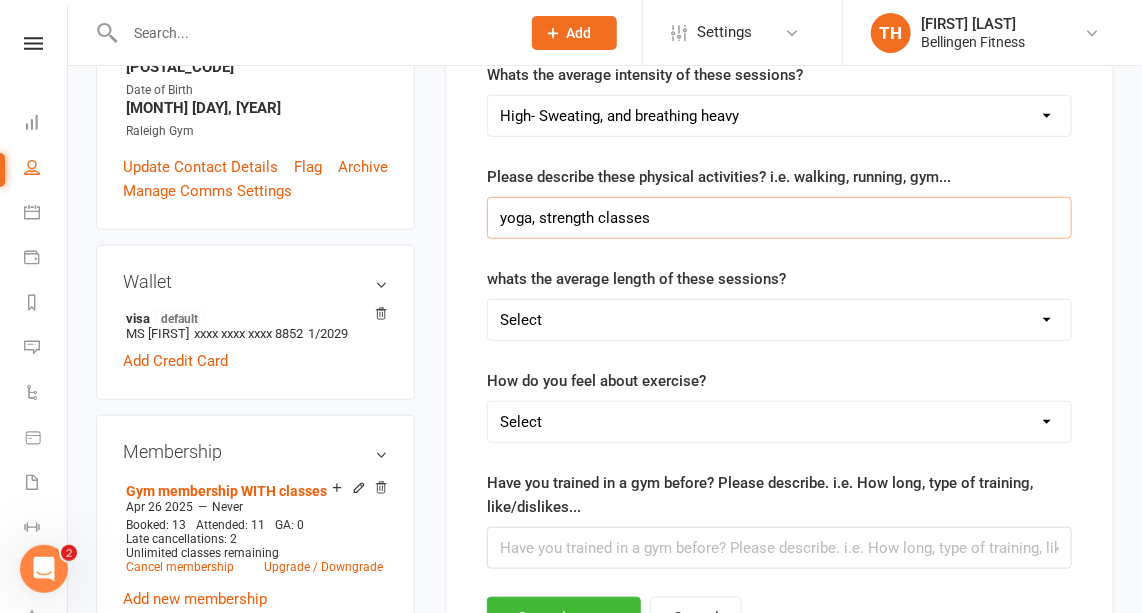 scroll, scrollTop: 401, scrollLeft: 0, axis: vertical 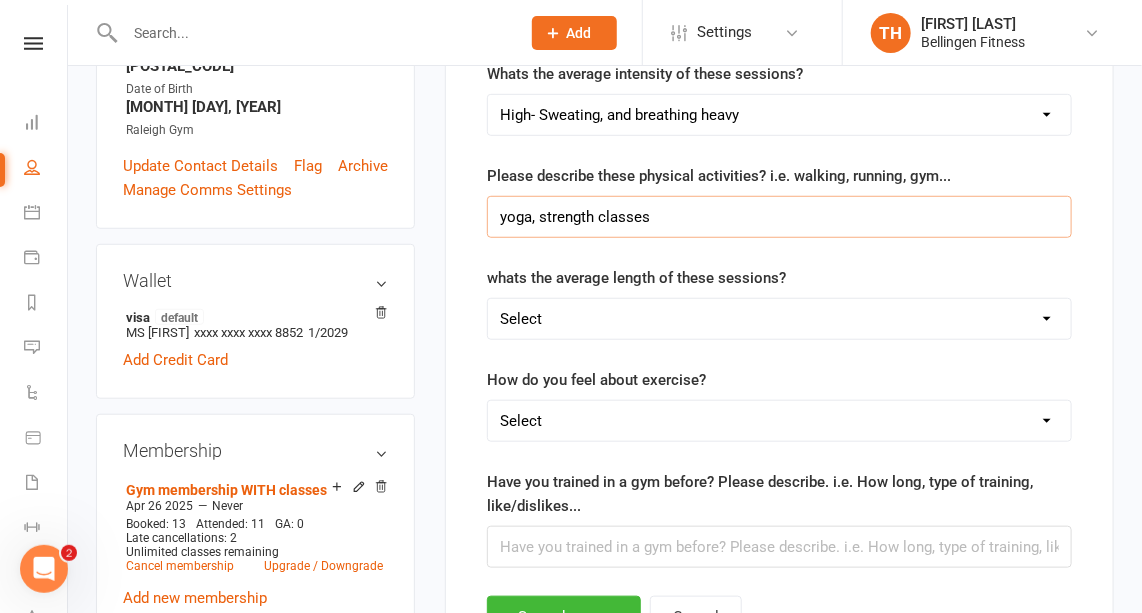 type on "yoga, strength classes" 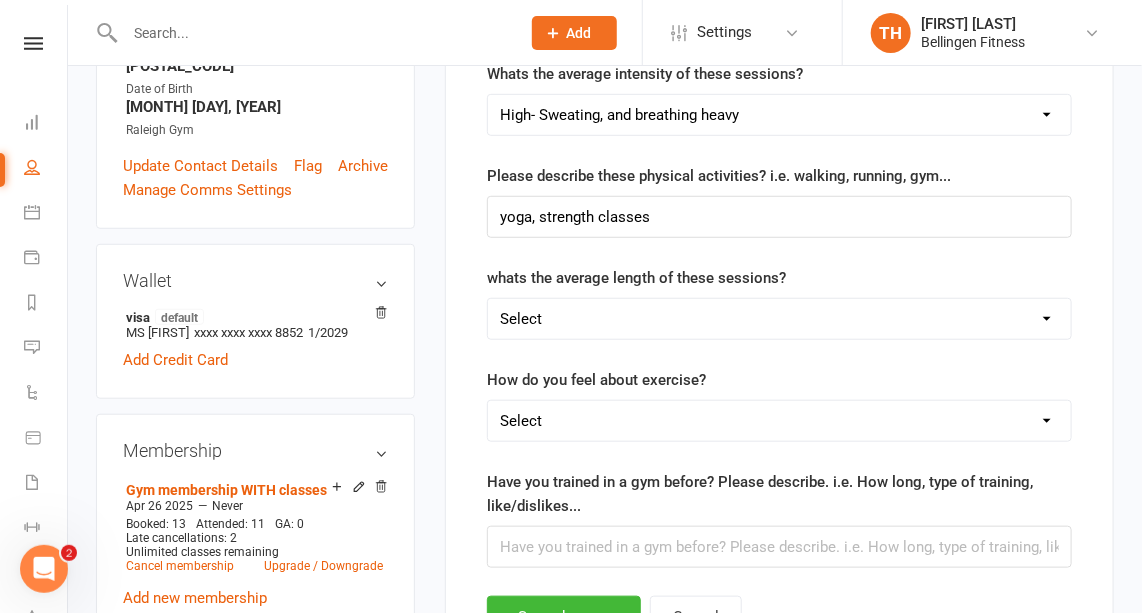 click on "Select 0-30mins 30-45mins 45-60mins 60mins+" at bounding box center (779, 319) 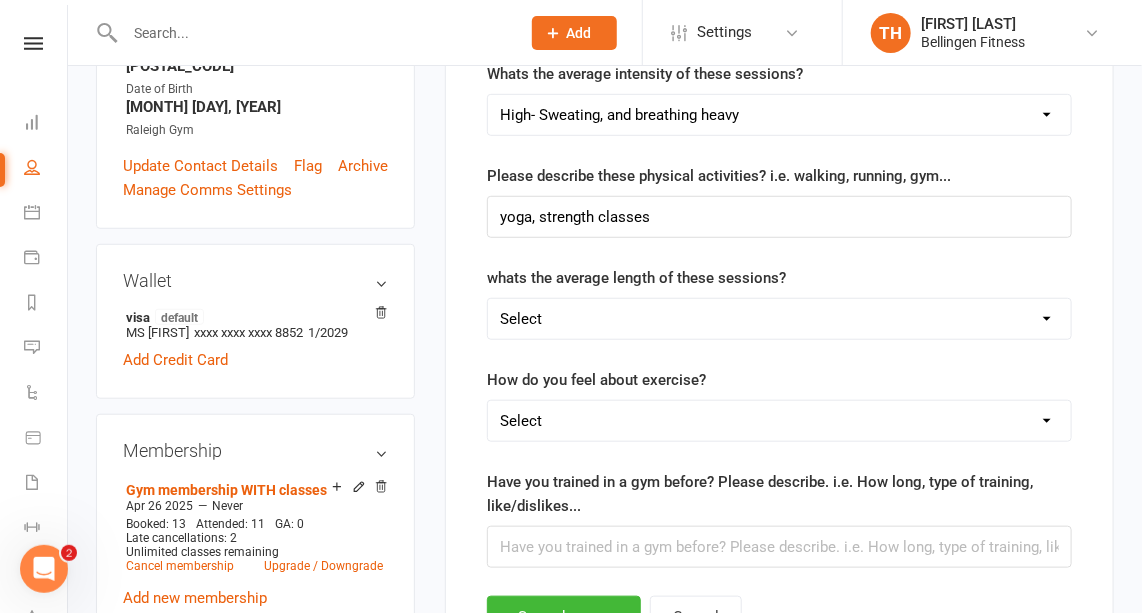 select on "60mins+" 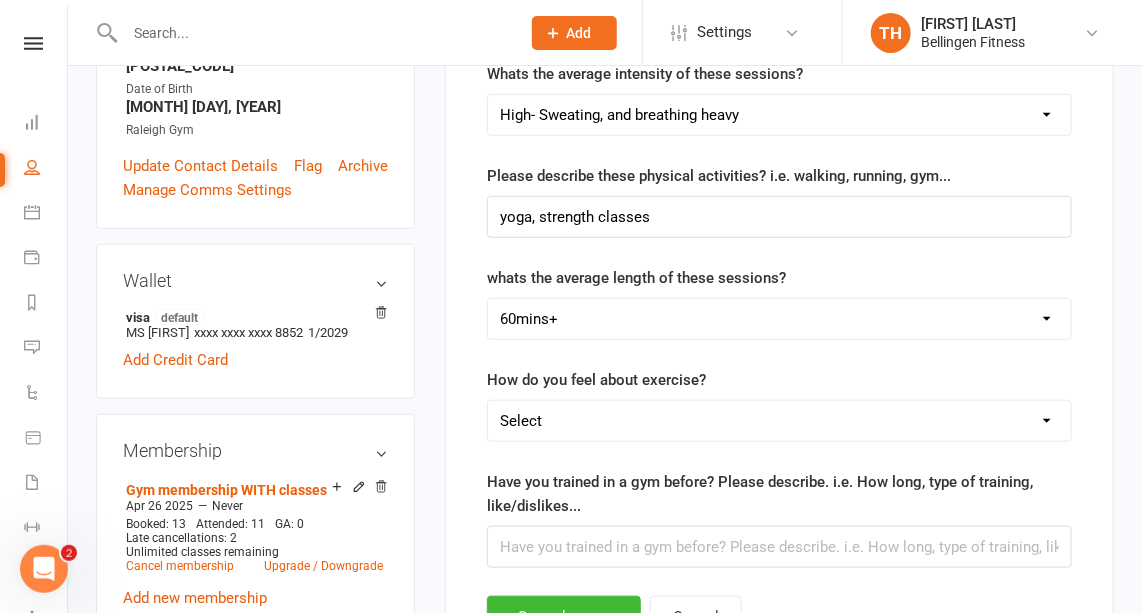 click on "Select 0-30mins 30-45mins 45-60mins 60mins+" at bounding box center [779, 319] 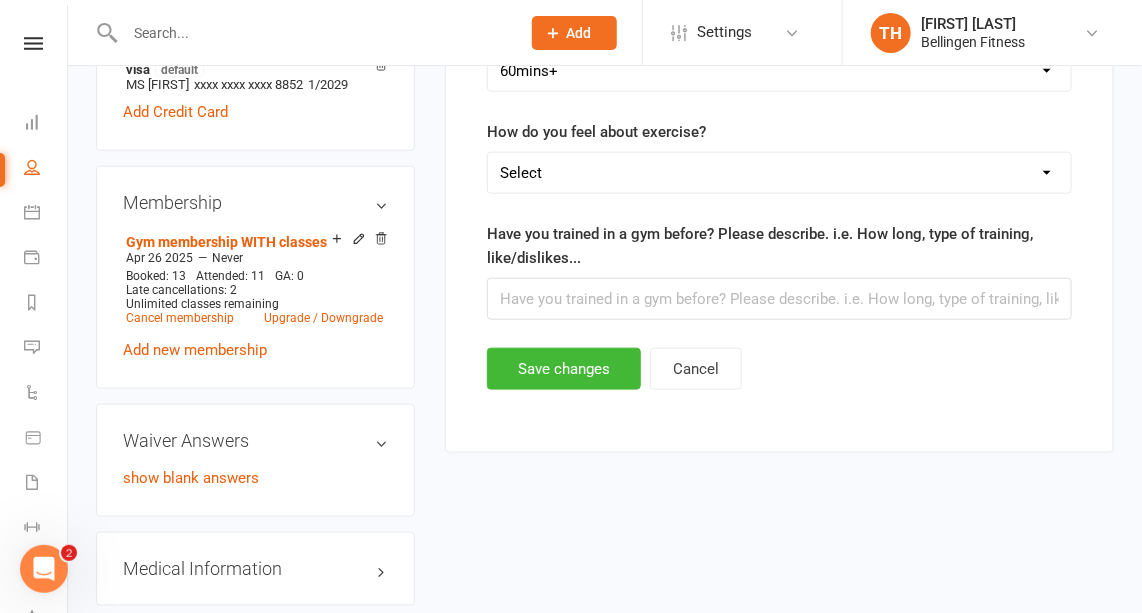 scroll, scrollTop: 650, scrollLeft: 0, axis: vertical 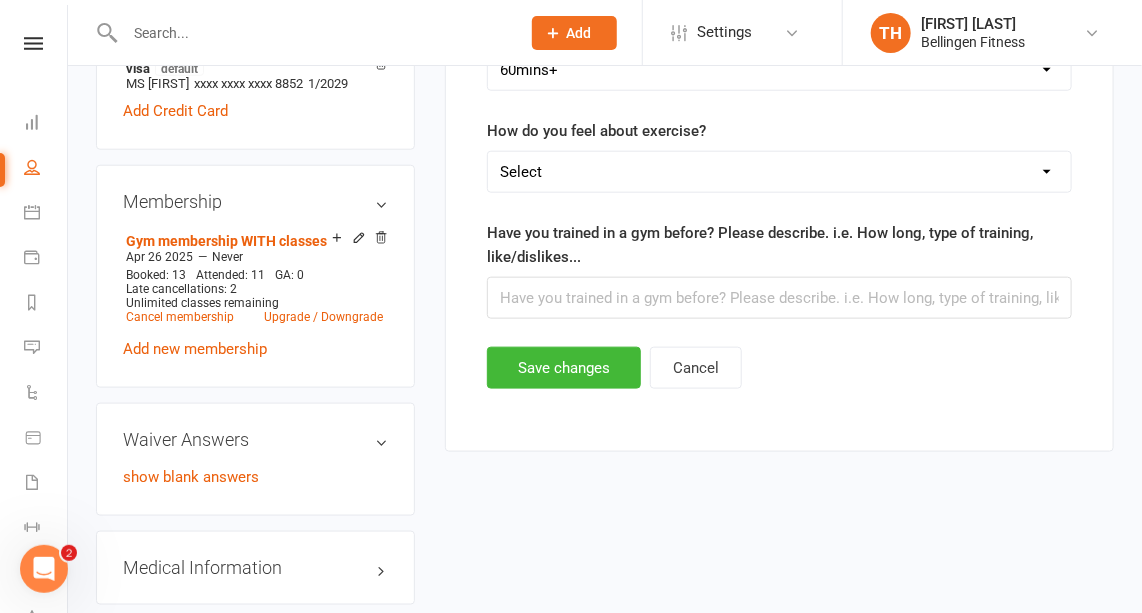 click on "Select I love it!! I enjoy it most of the time It's ok and I know it's good for me I loathe it and find it hard to do" at bounding box center (779, 172) 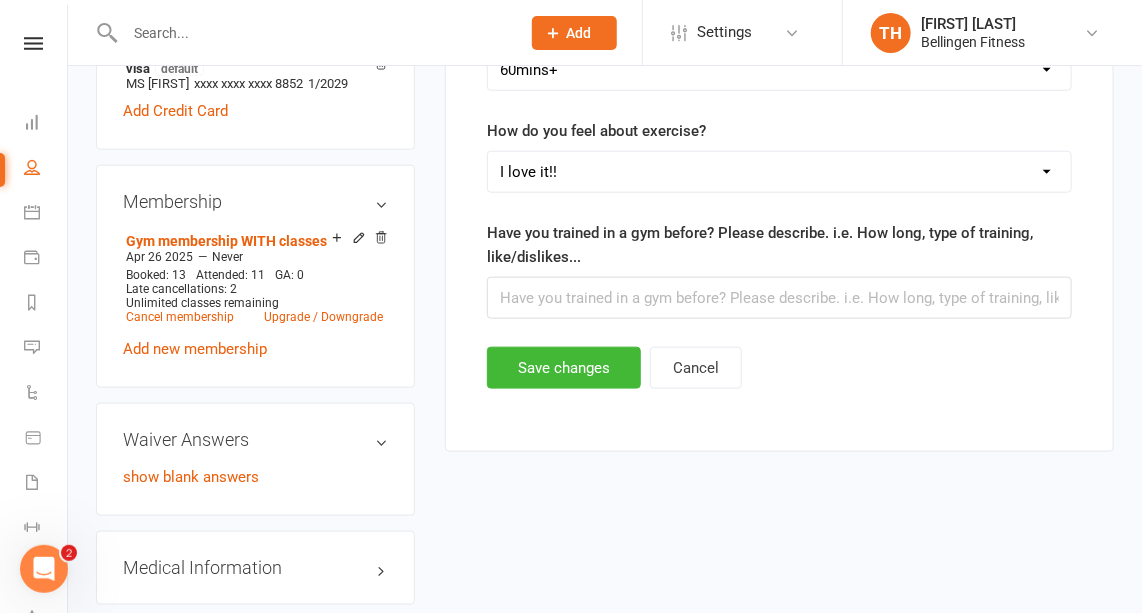 click on "Select I love it!! I enjoy it most of the time It's ok and I know it's good for me I loathe it and find it hard to do" at bounding box center (779, 172) 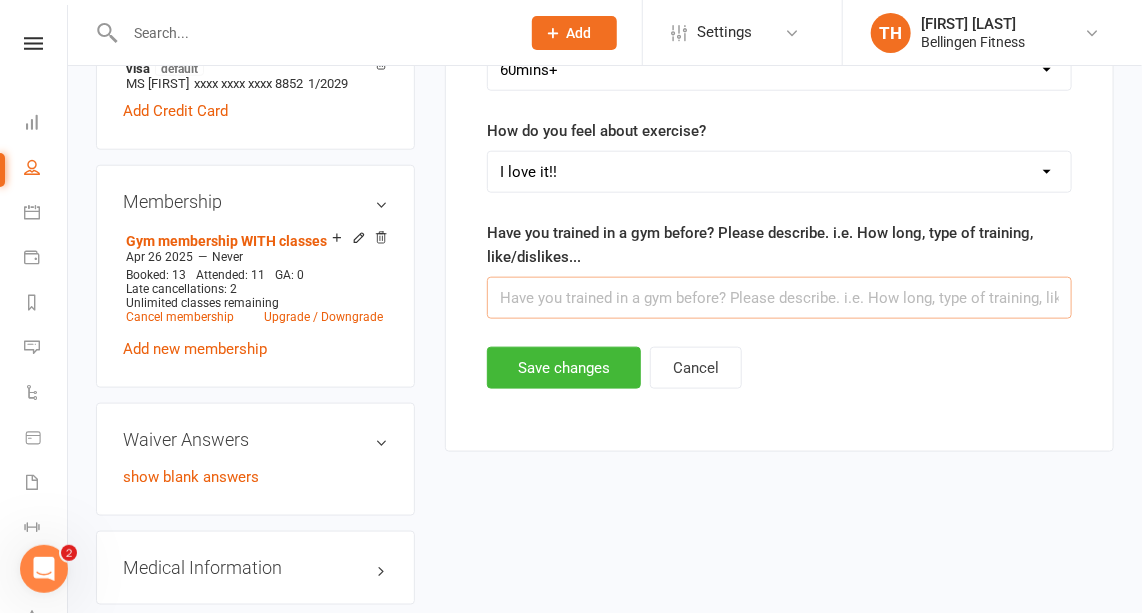 click at bounding box center [779, 298] 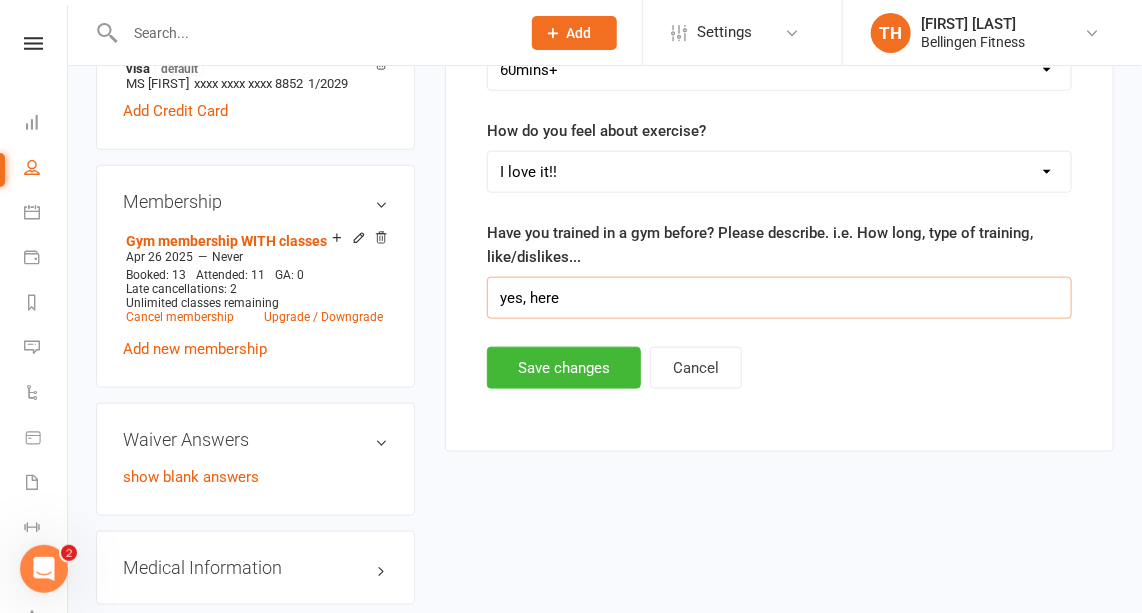 type on "yes, here" 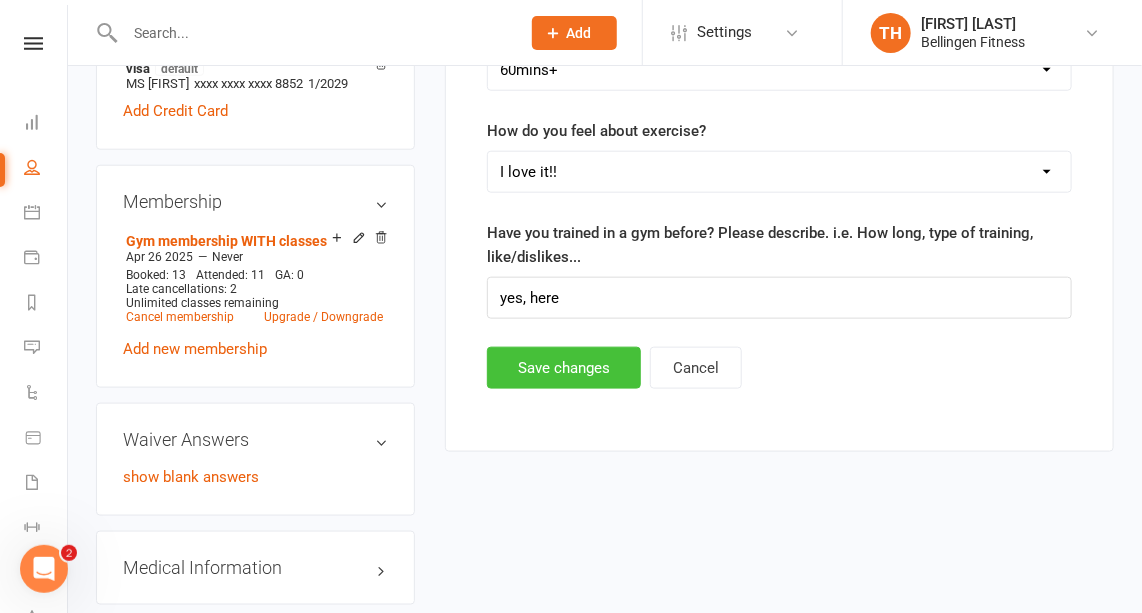 click on "Save changes" at bounding box center (564, 368) 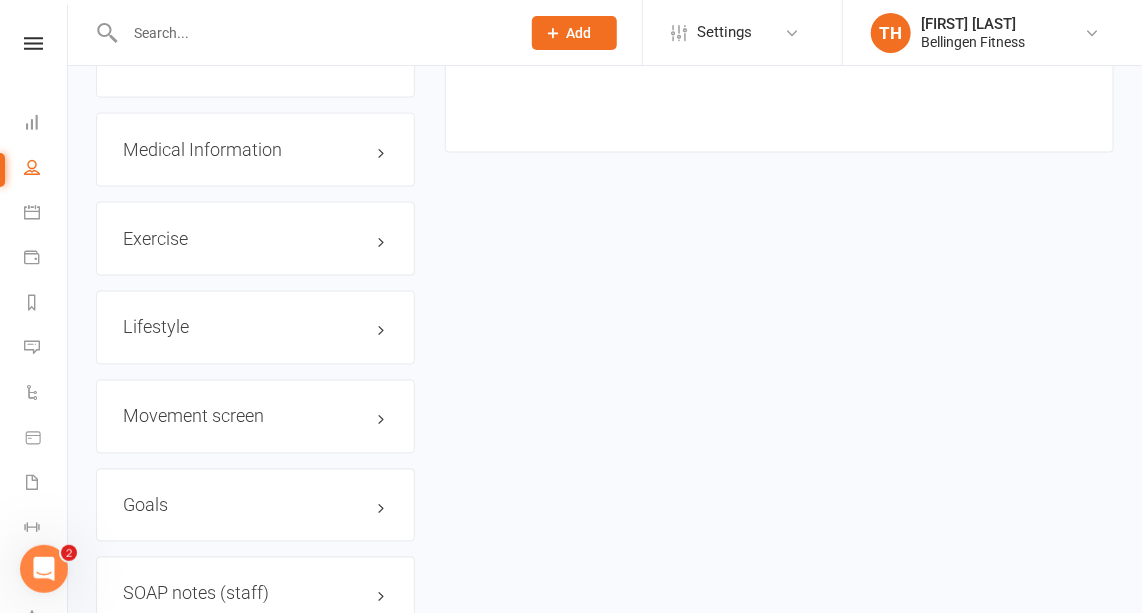 scroll, scrollTop: 1024, scrollLeft: 0, axis: vertical 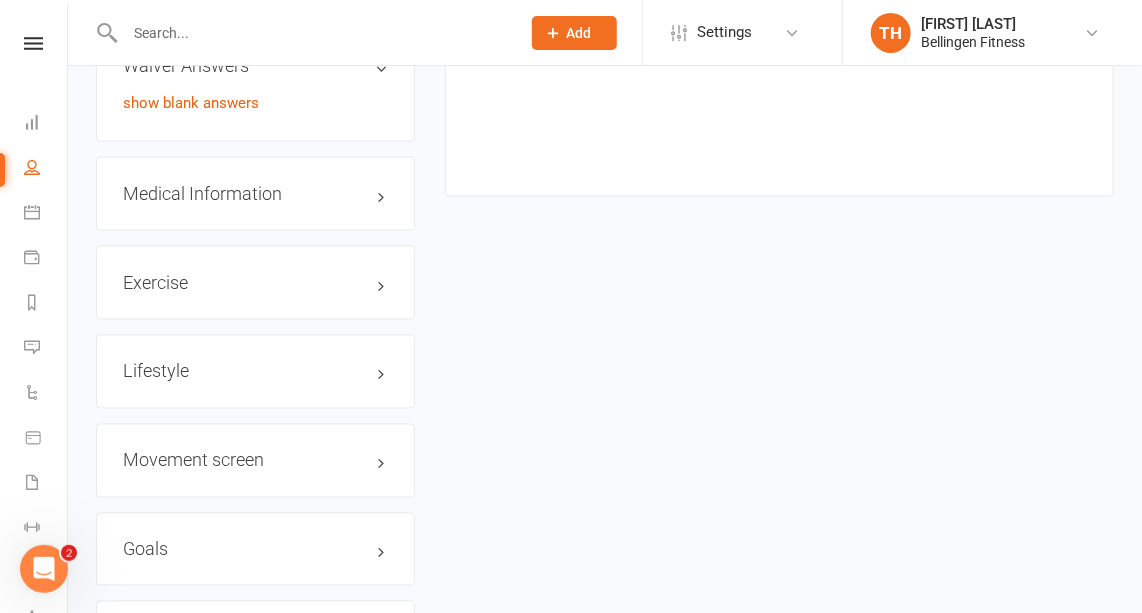 click on "edit" at bounding box center (0, 0) 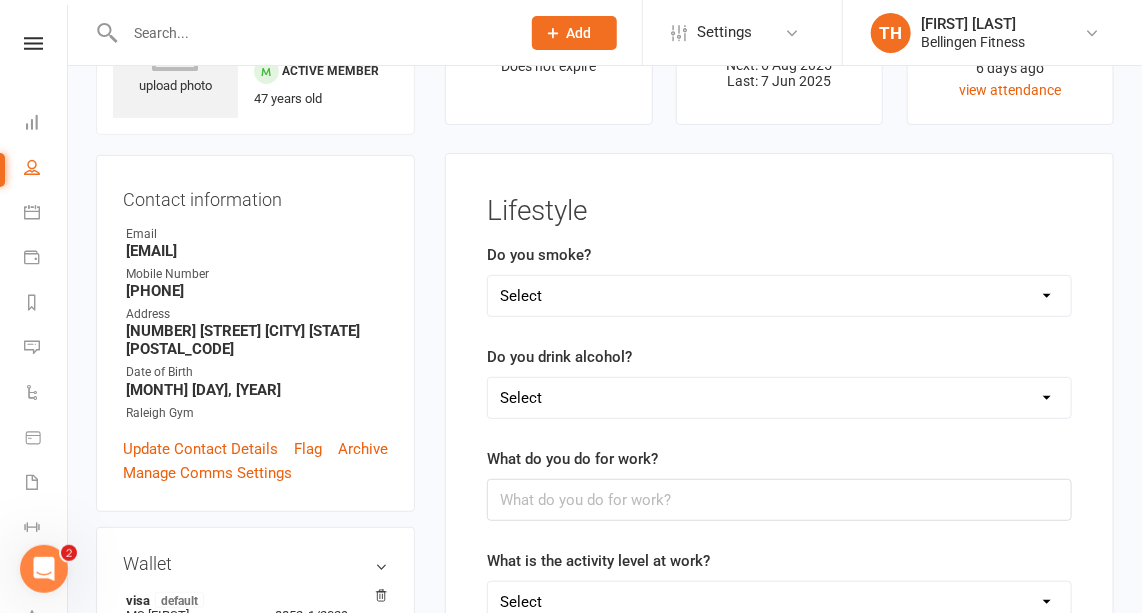 scroll, scrollTop: 116, scrollLeft: 0, axis: vertical 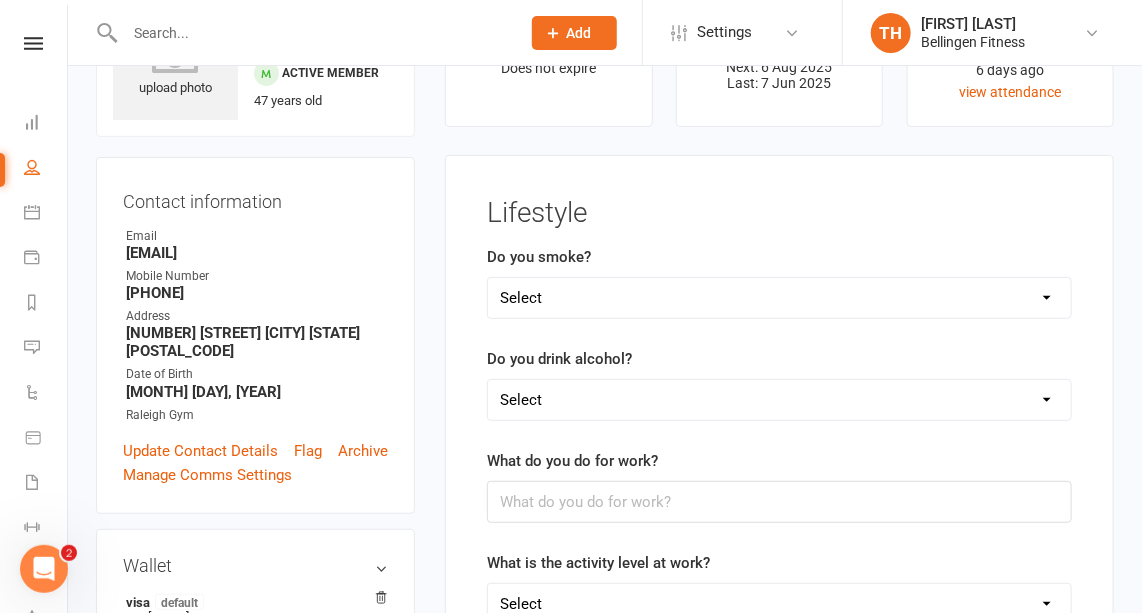 click on "Select No 1-5 per day 5-10 per day 10+ per day" at bounding box center (779, 298) 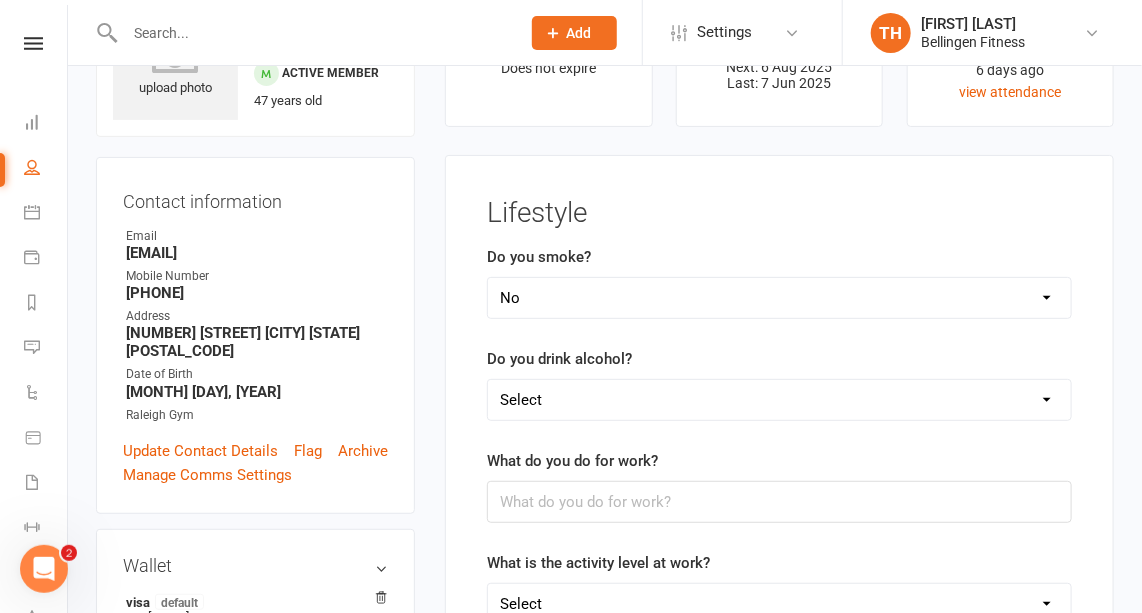 click on "Select No 1-5 per day 5-10 per day 10+ per day" at bounding box center [779, 298] 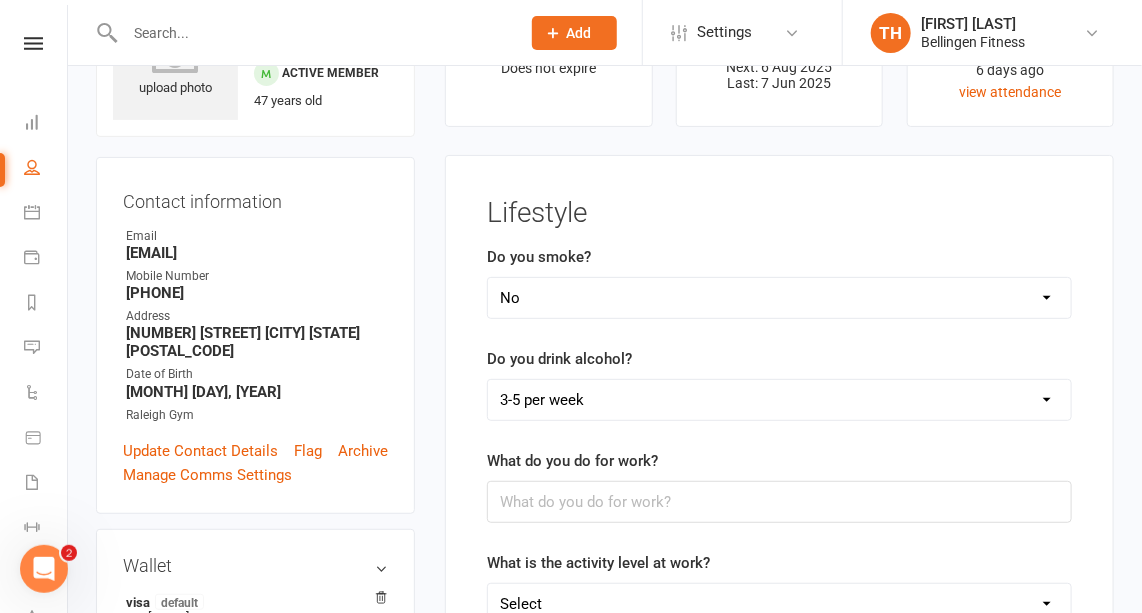 click on "Select None 1 or 2 per week 3-5 per week 5-7 per week 7 or more per week" at bounding box center [779, 400] 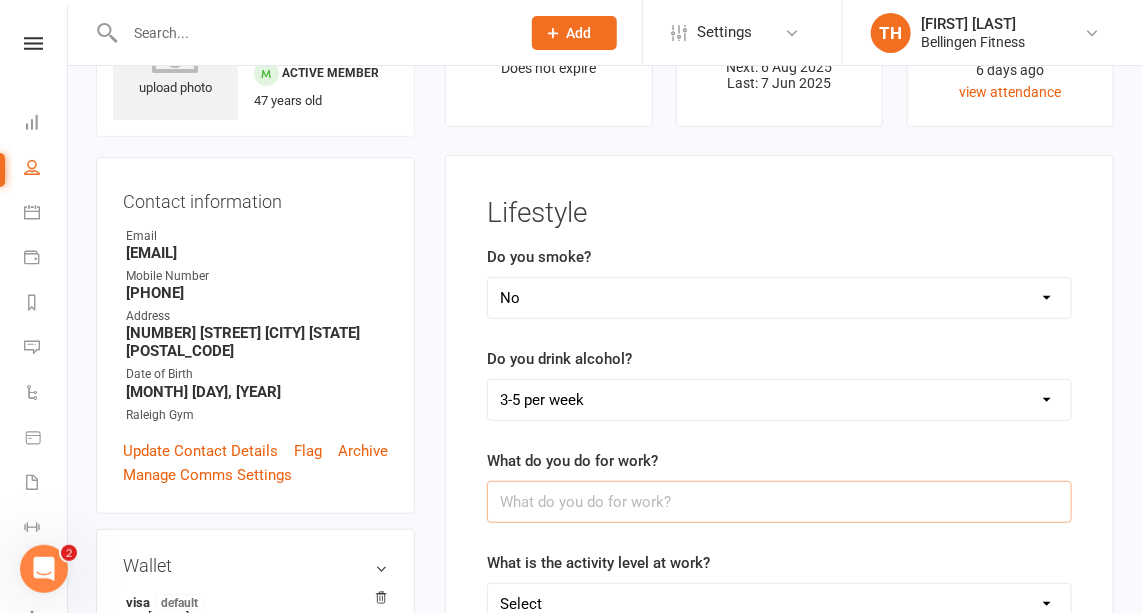 click at bounding box center (779, 502) 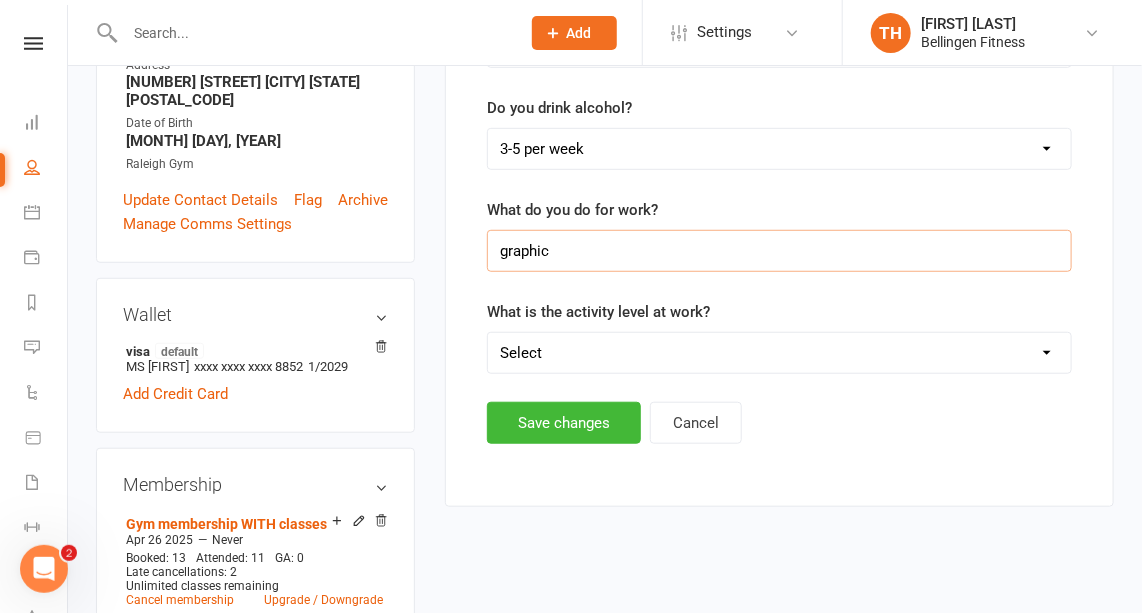 scroll, scrollTop: 369, scrollLeft: 0, axis: vertical 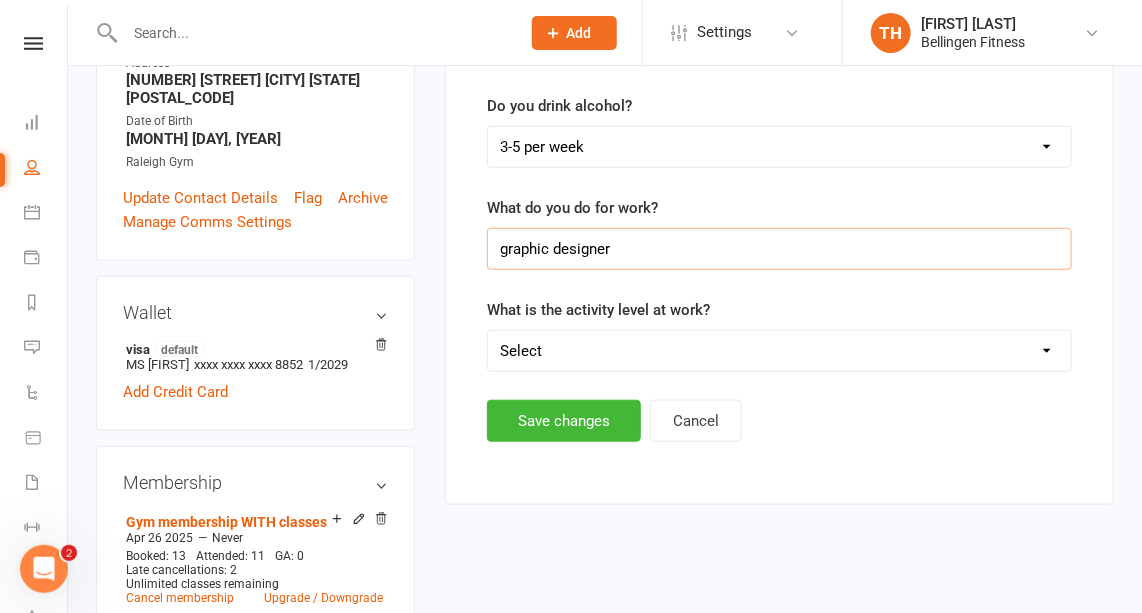 type on "graphic designer" 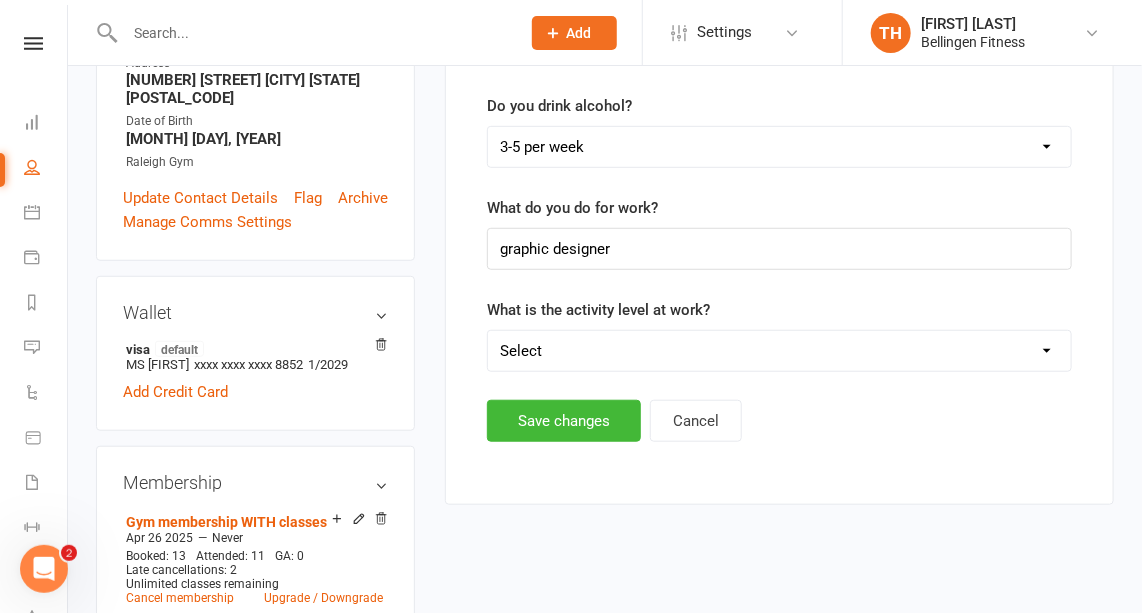 click on "Select Low (mainly sitting) Moderate (light activity such as walking) Active (walking, lifting, carrying) Intense (heavy labour)" at bounding box center (779, 351) 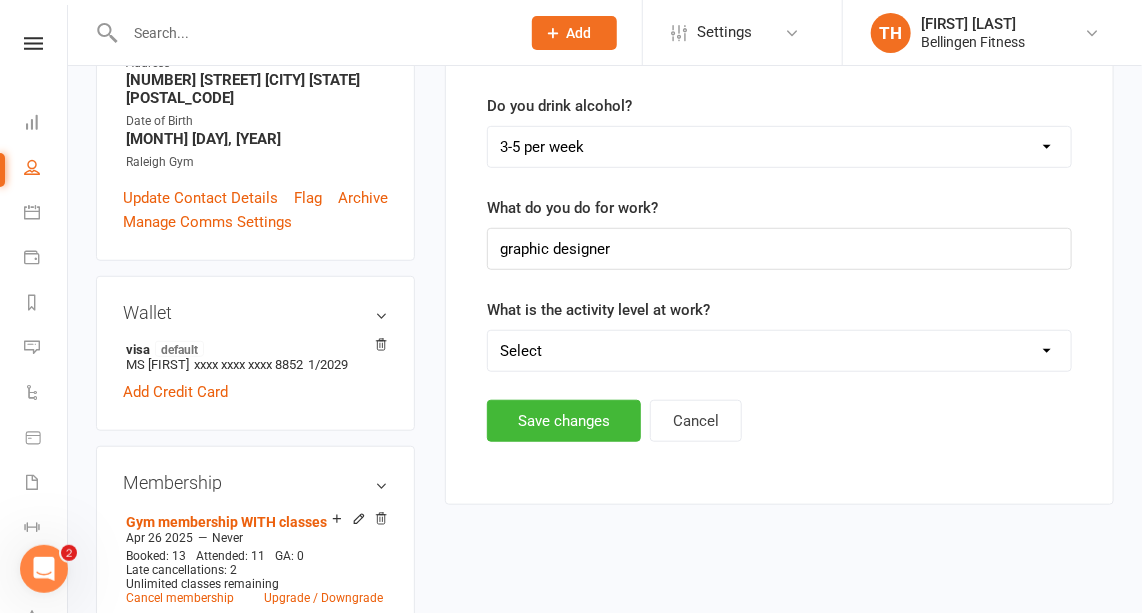 select on "Low (mainly sitting)" 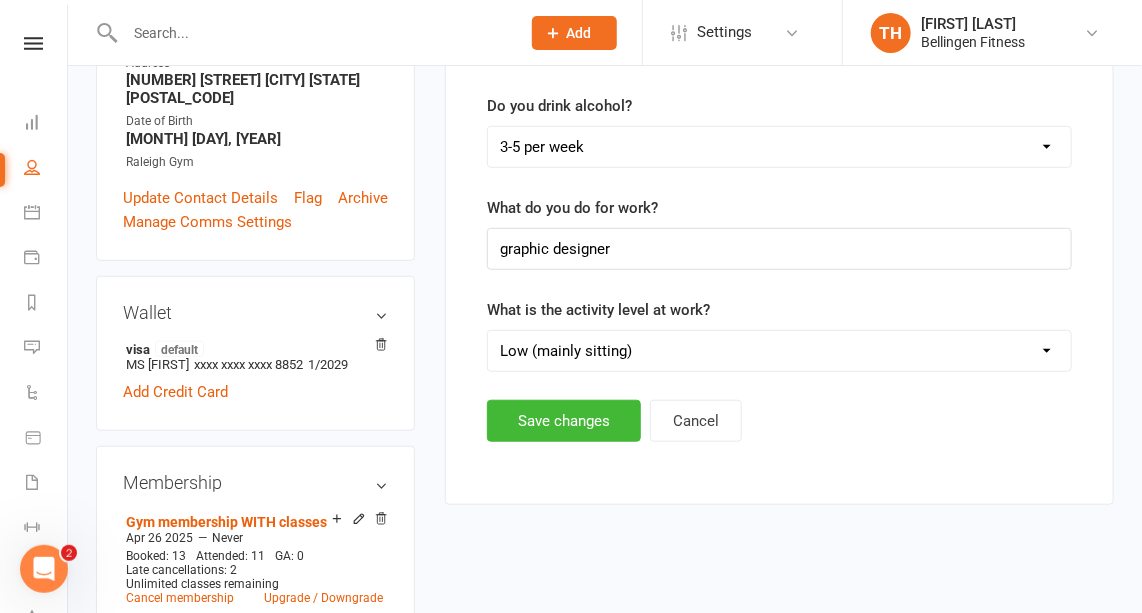 click on "Select Low (mainly sitting) Moderate (light activity such as walking) Active (walking, lifting, carrying) Intense (heavy labour)" at bounding box center (779, 351) 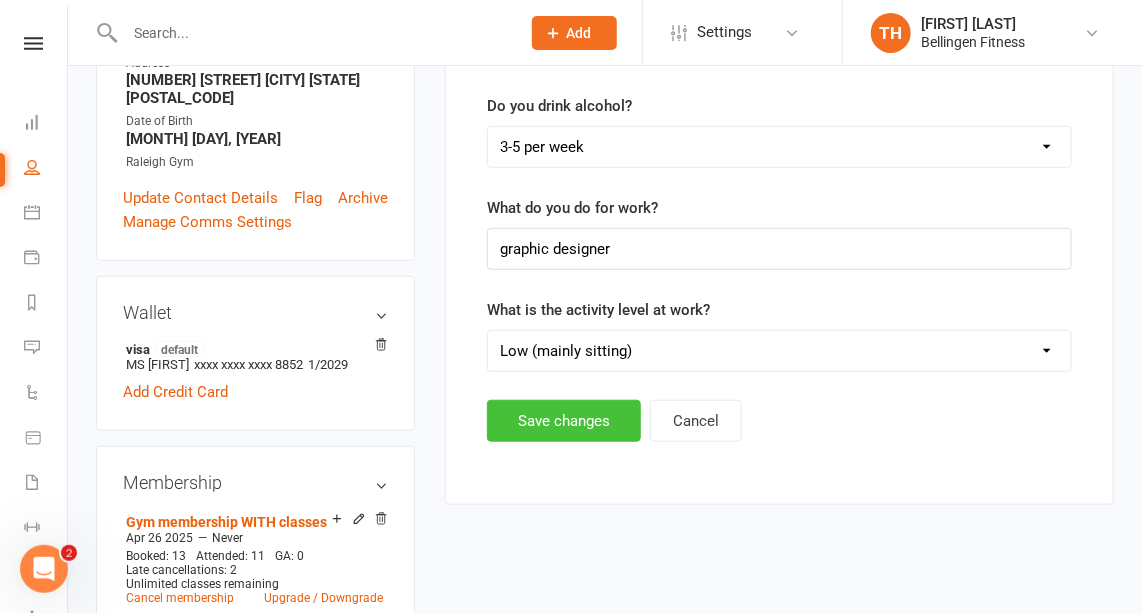 click on "Save changes" at bounding box center (564, 421) 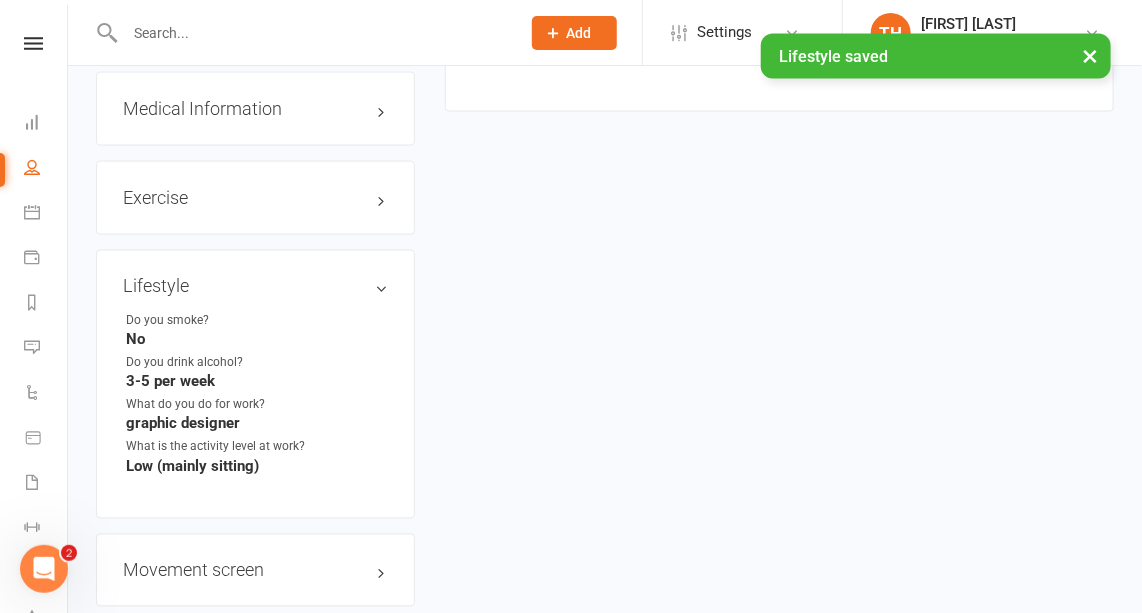scroll, scrollTop: 1110, scrollLeft: 0, axis: vertical 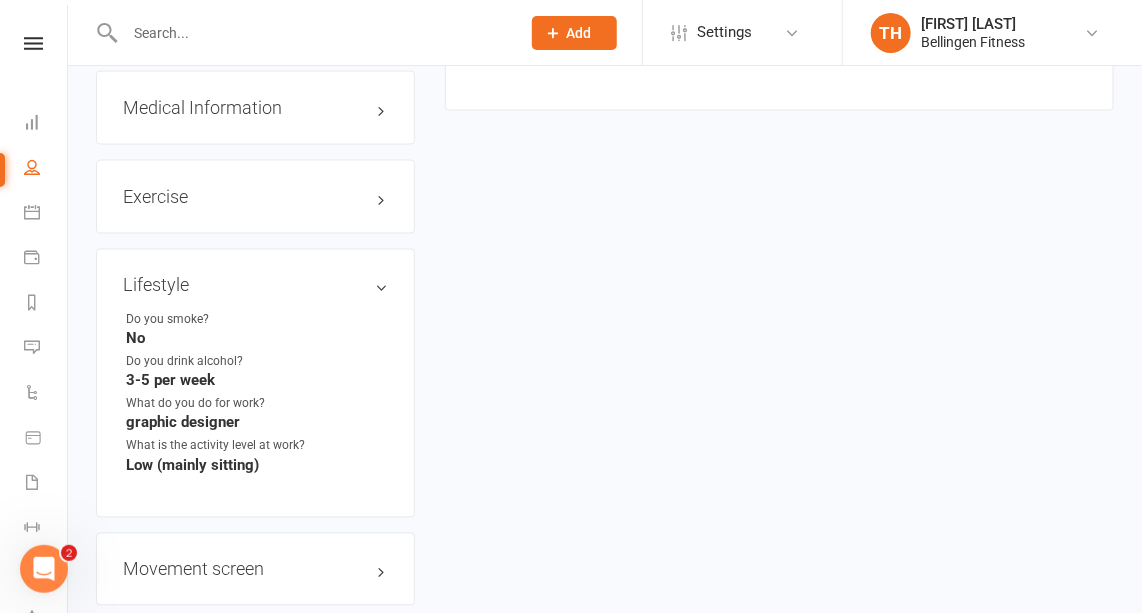 click on "Lifestyle  edit" at bounding box center [255, 286] 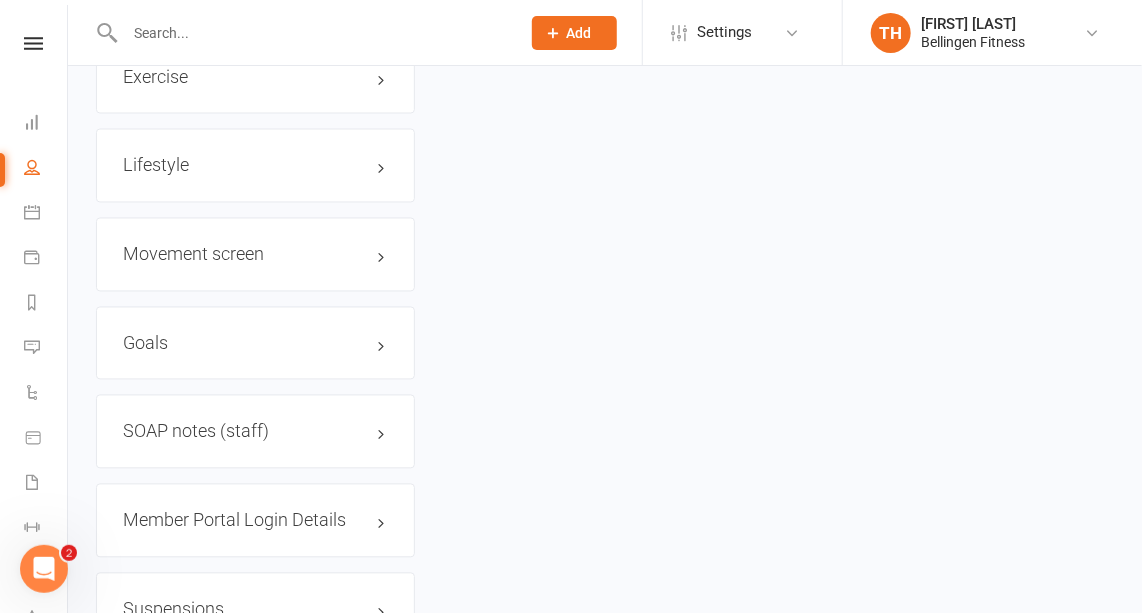 scroll, scrollTop: 1229, scrollLeft: 0, axis: vertical 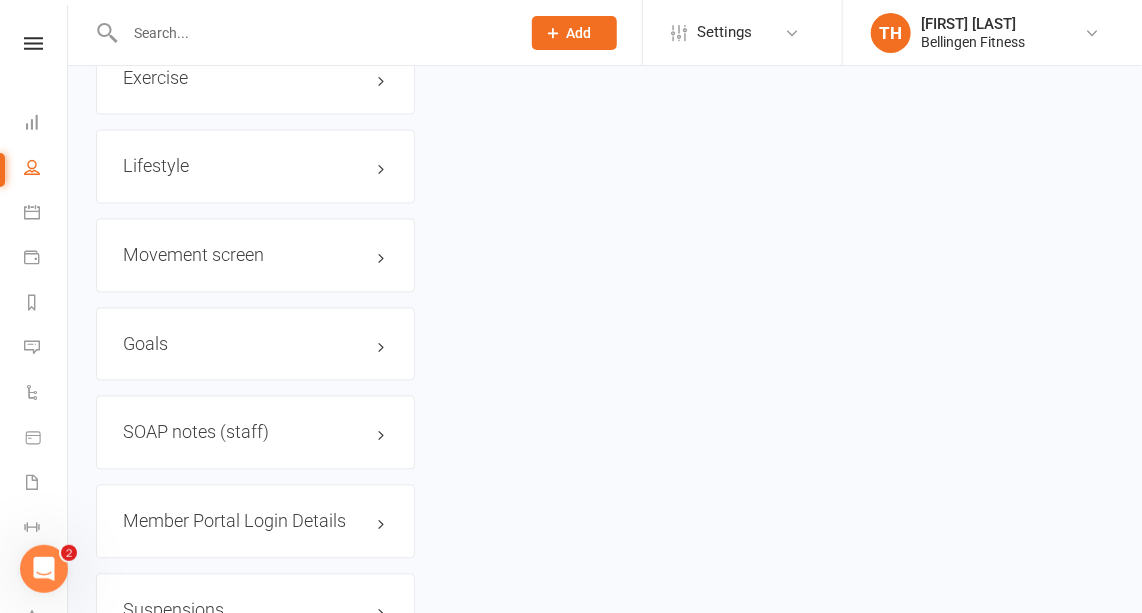 click on "edit" at bounding box center [0, 0] 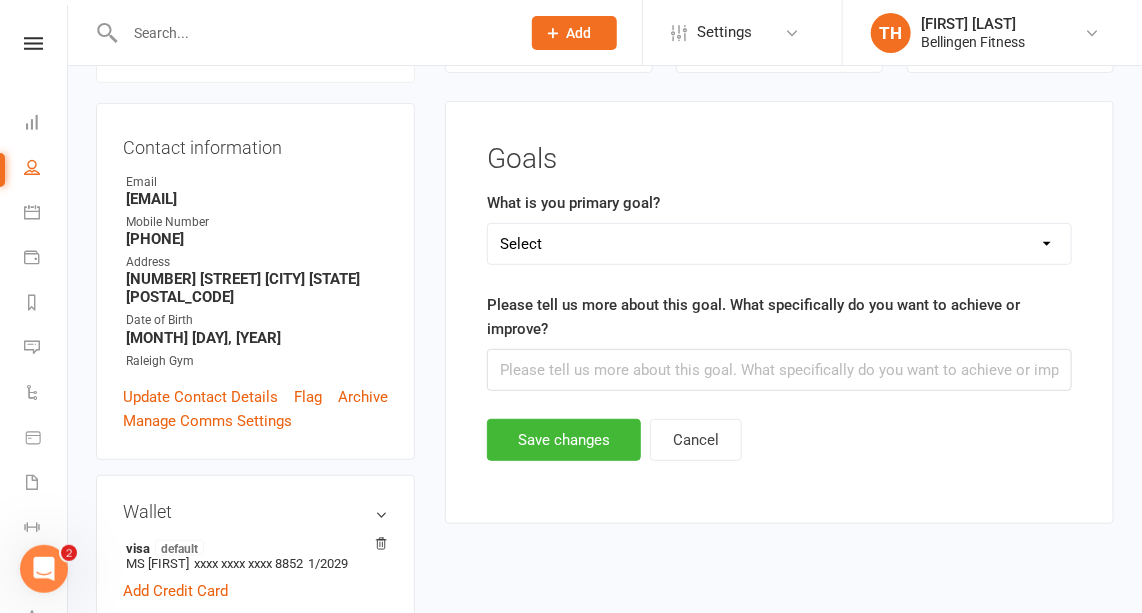 scroll, scrollTop: 170, scrollLeft: 0, axis: vertical 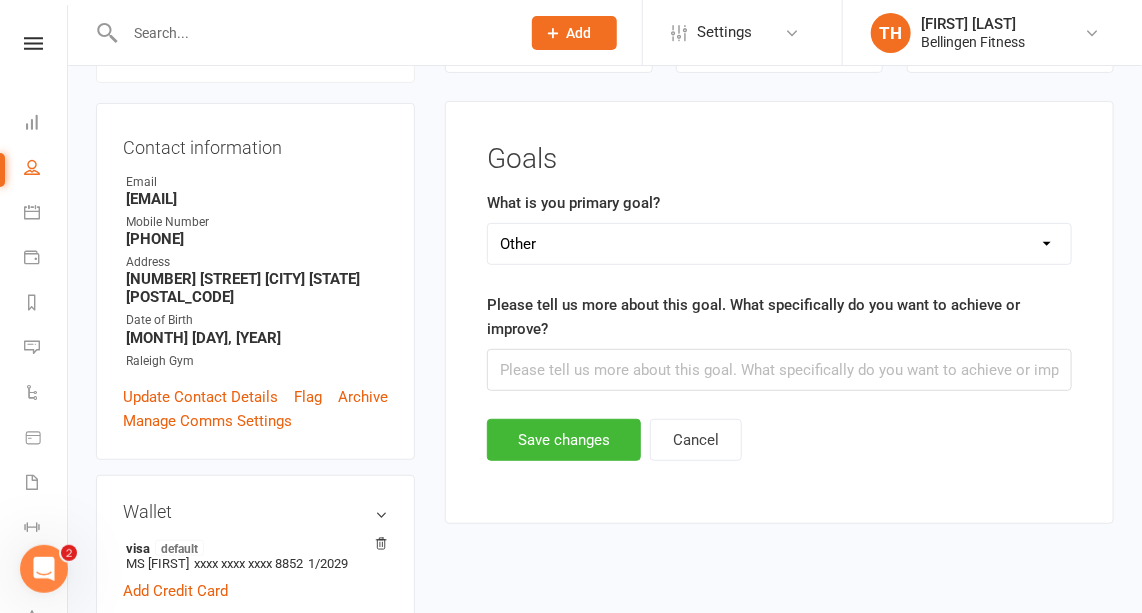 click on "Select Weight loss / weight gain Getting strong for activities of daily living Improve cardiovascular fitness Improve my health condition or injury Improve my nutrition Improve my sporting performance Other" at bounding box center (779, 244) 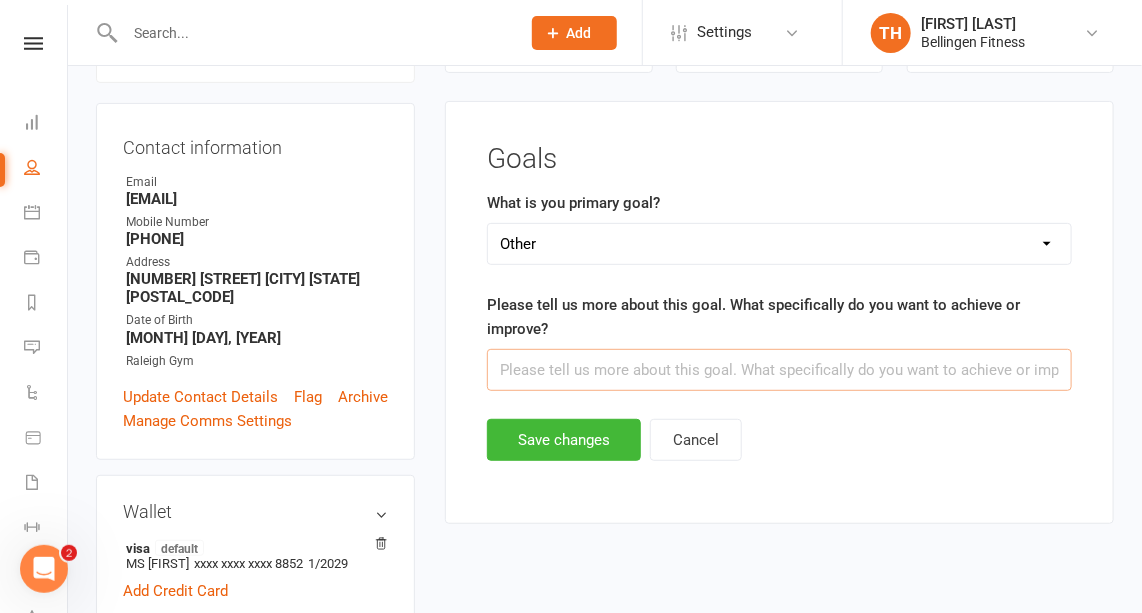 click at bounding box center [779, 370] 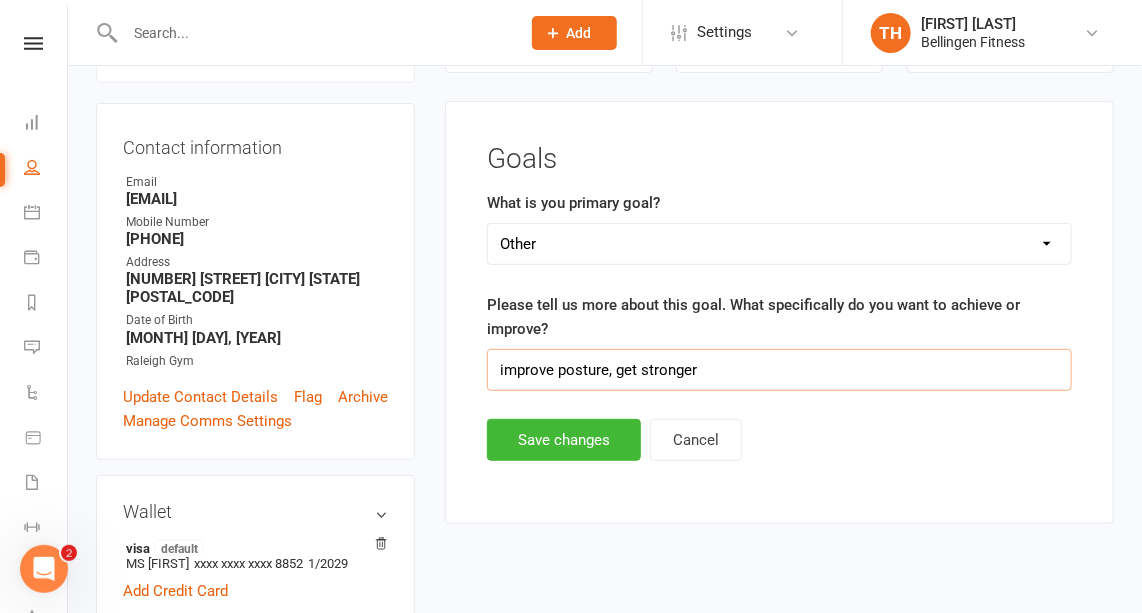 type on "improve posture, get stronger" 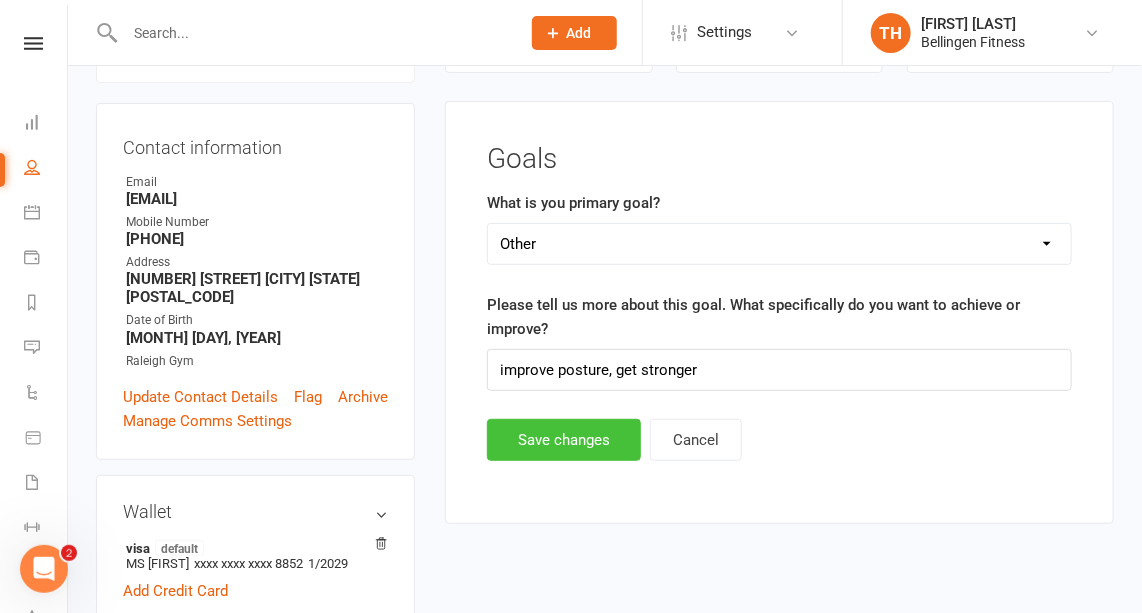 click on "Save changes" at bounding box center [564, 440] 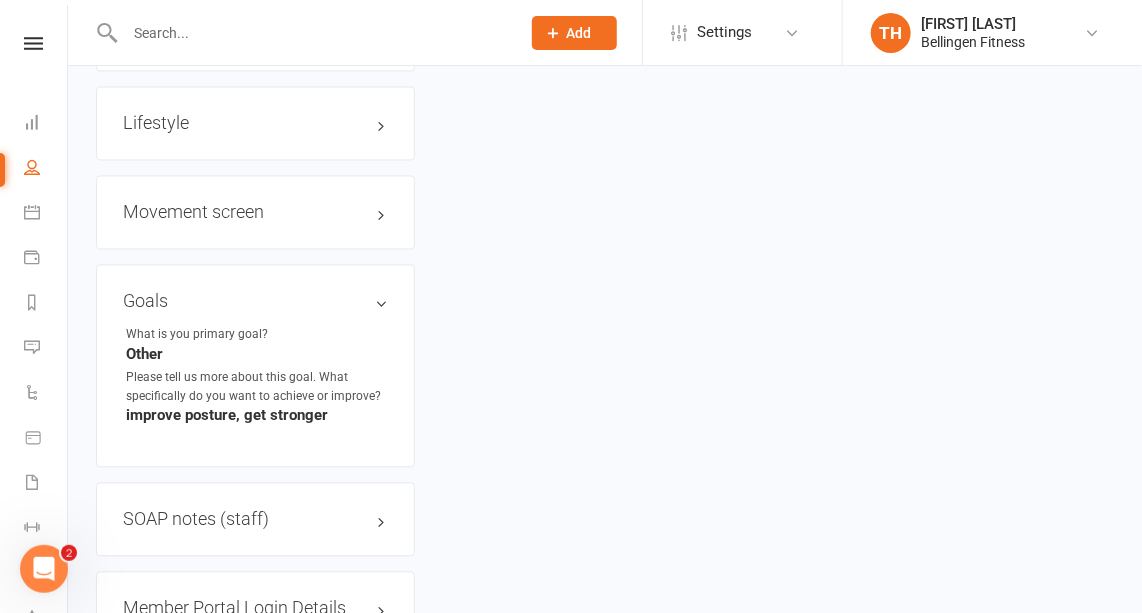scroll, scrollTop: 1263, scrollLeft: 0, axis: vertical 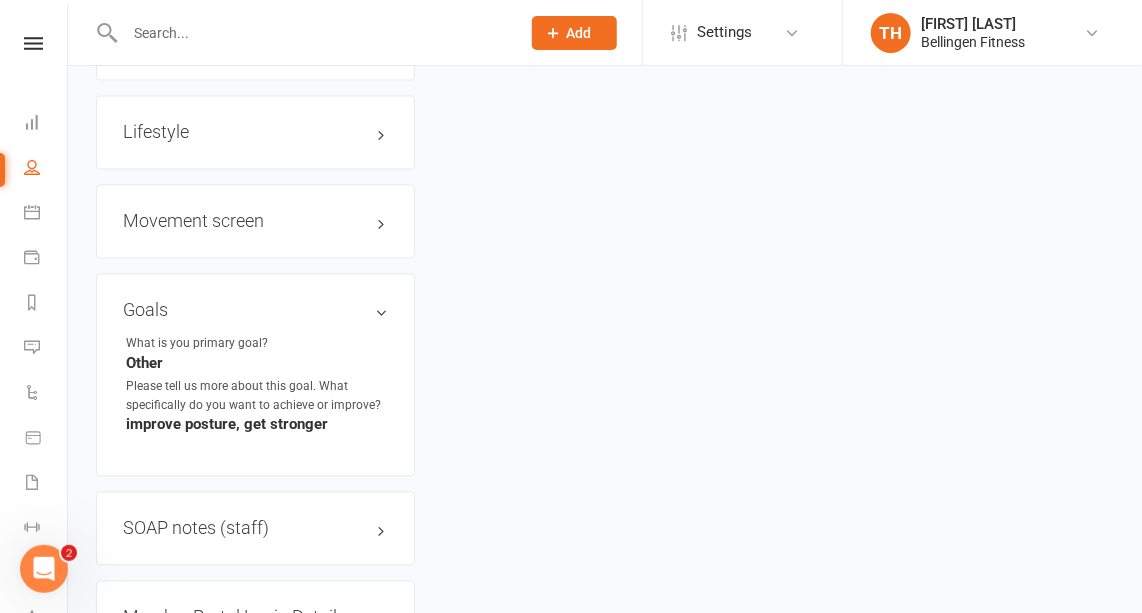 click on "Goals  edit" at bounding box center (255, 311) 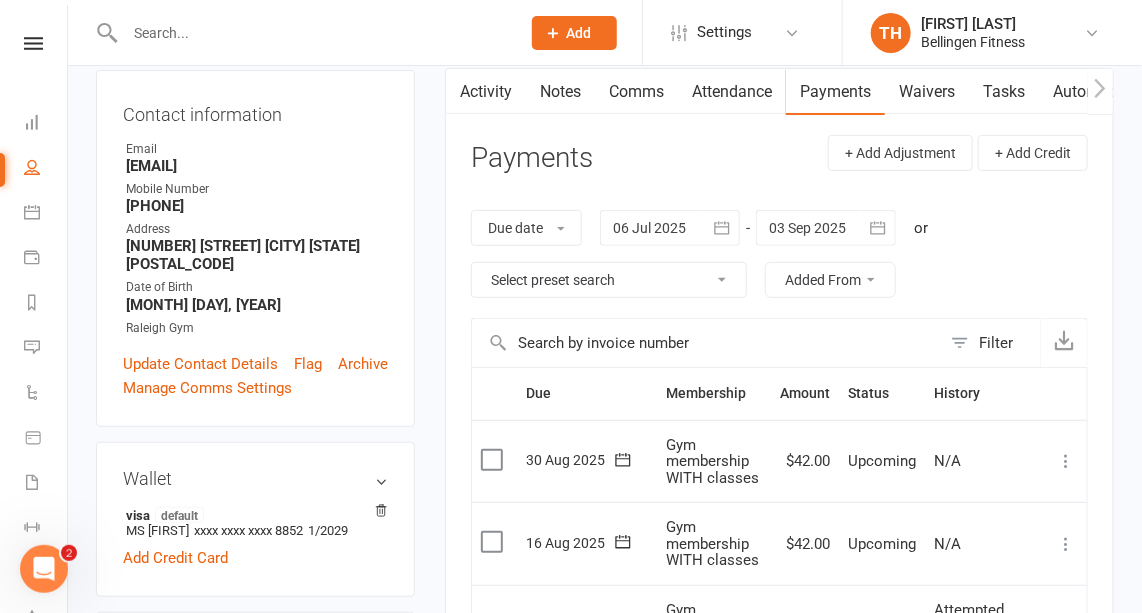 scroll, scrollTop: 0, scrollLeft: 0, axis: both 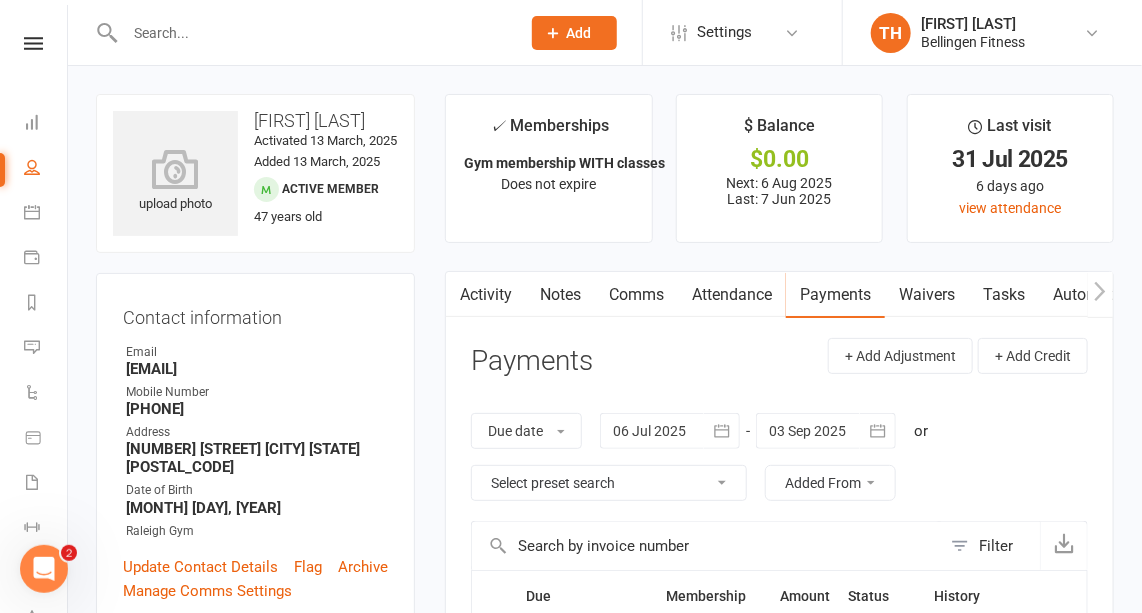 click on "Notes" at bounding box center [560, 295] 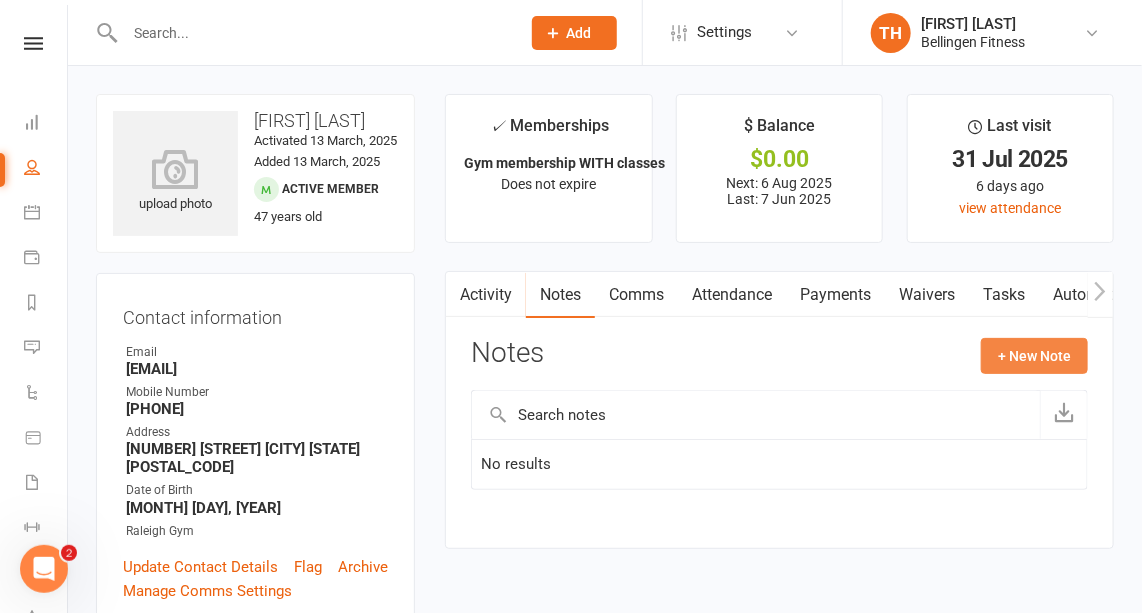 click on "+ New Note" 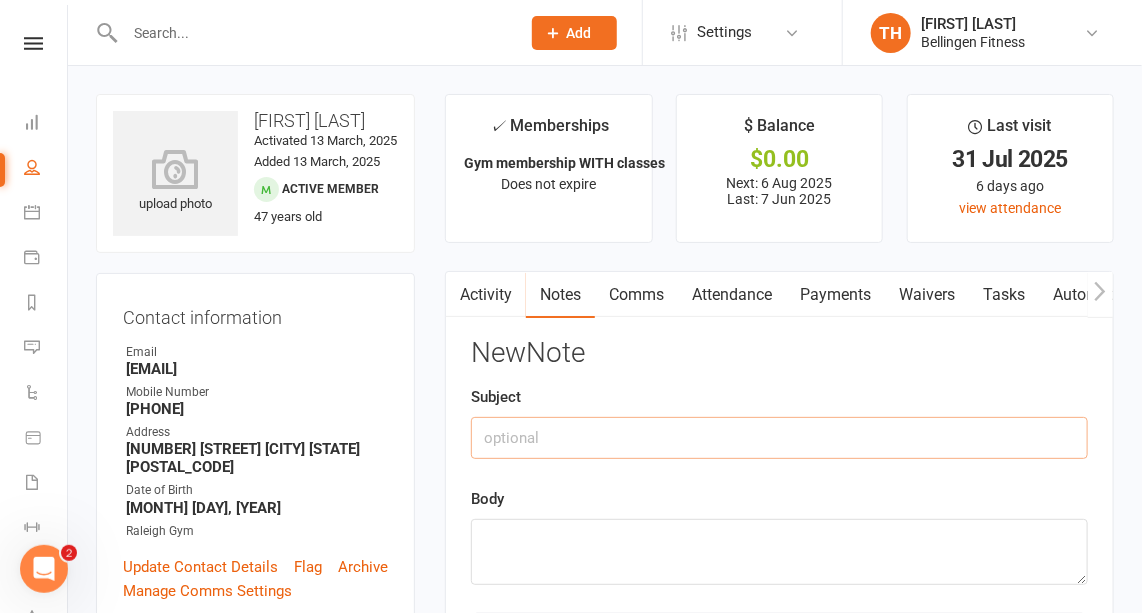 click 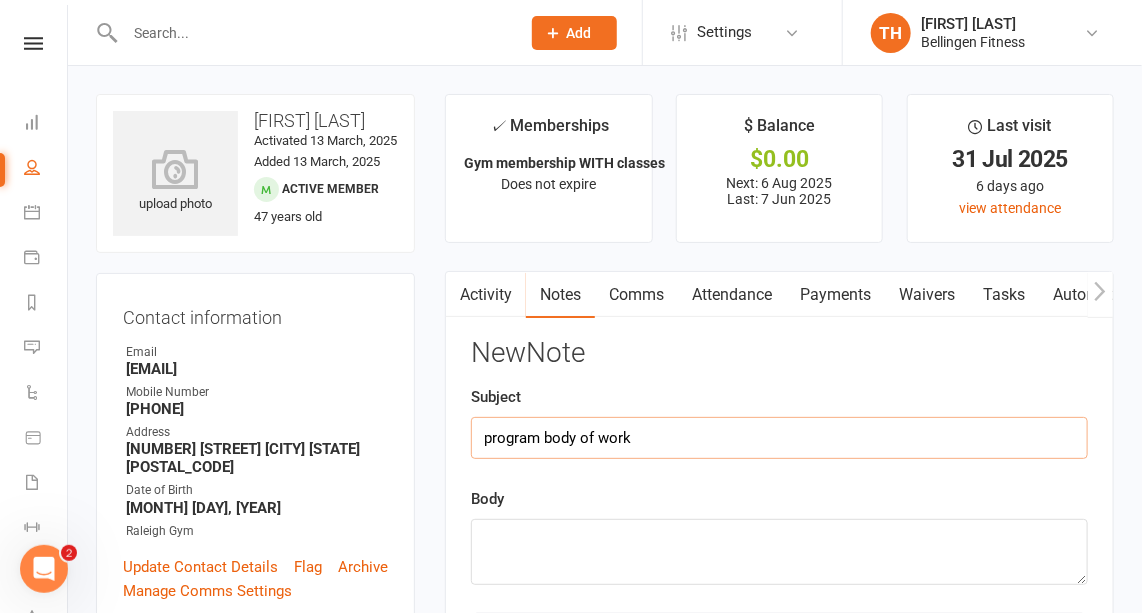 type on "program body of work" 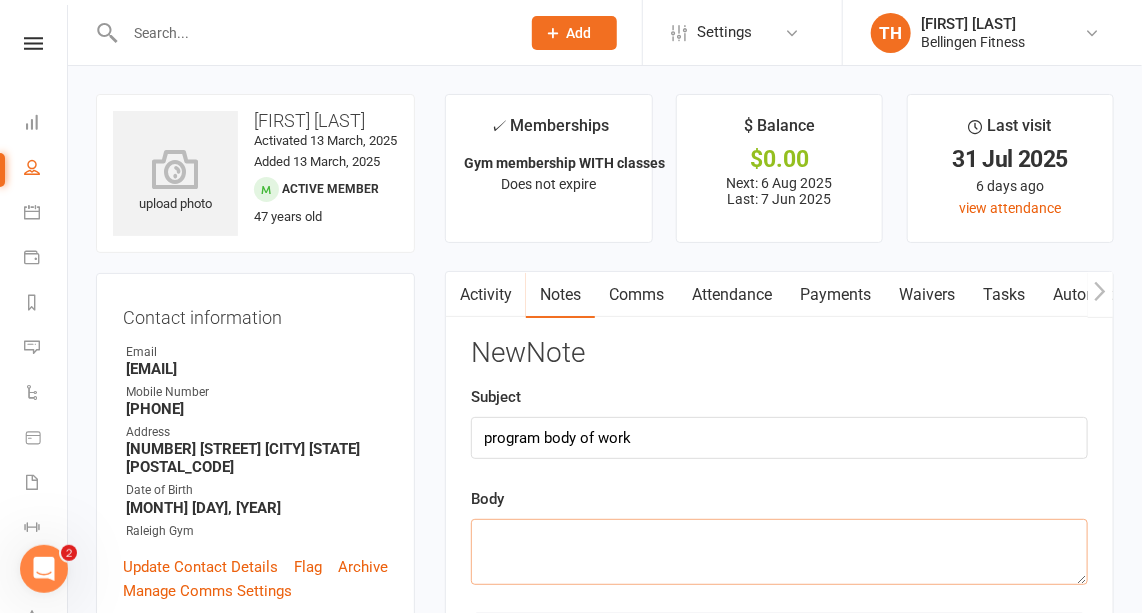 click 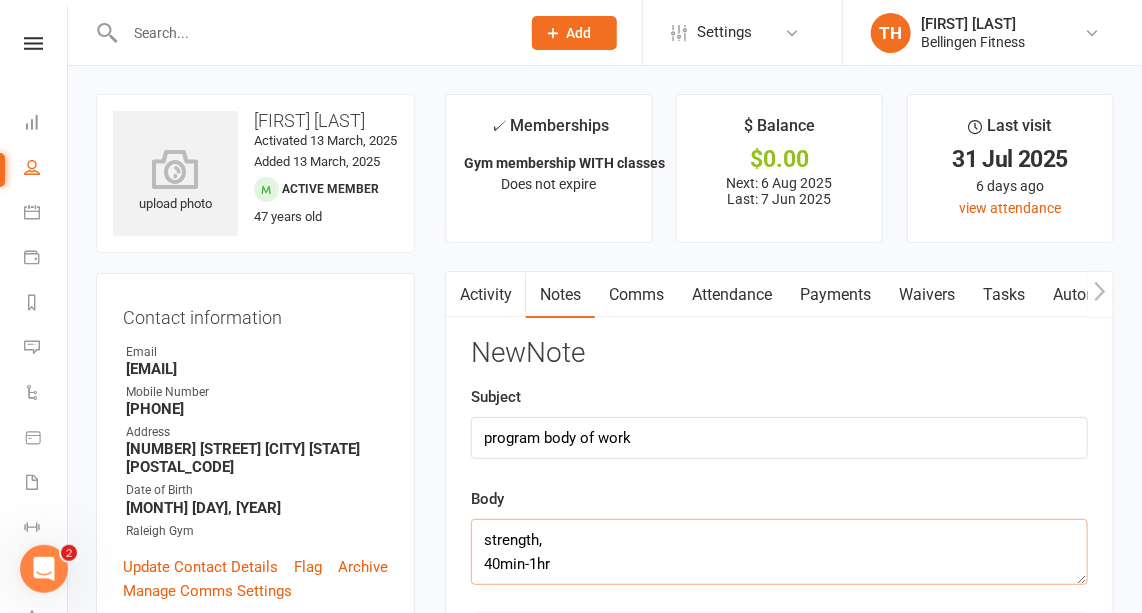 scroll, scrollTop: 12, scrollLeft: 0, axis: vertical 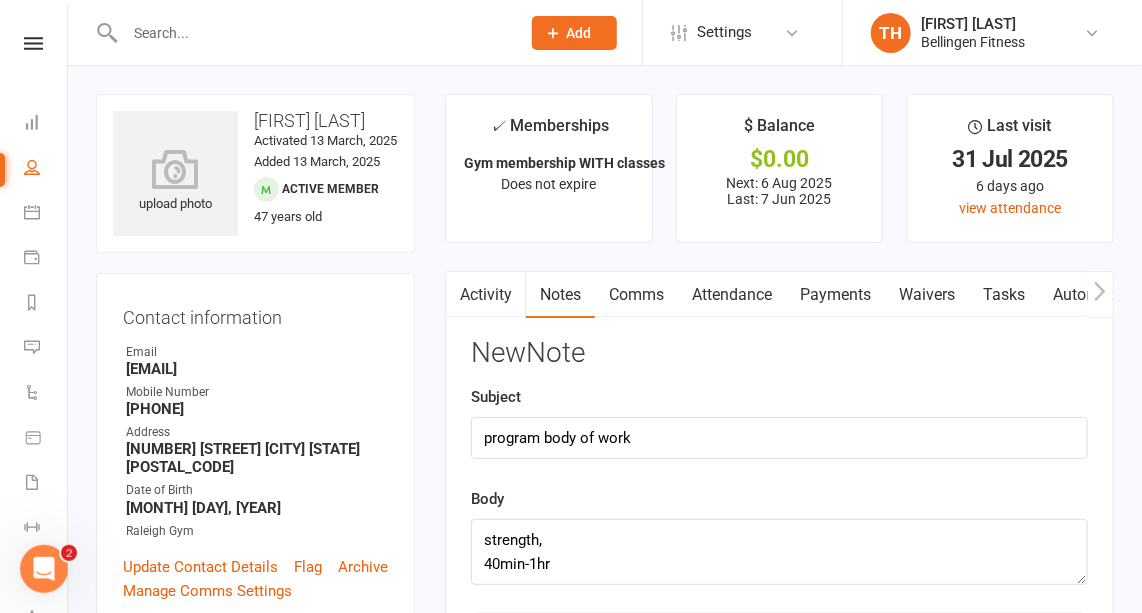 click on "Prospect
Member
Non-attending contact
Class / event
Appointment
Task
Membership plan
Bulk message
Add
Settings Membership Plans Event Templates Appointment Types Mobile App  Website Customize Contacts Users Account Profile Clubworx API TH [FIRST] [LAST] Bellingen Fitness My profile Help Terms & conditions  Privacy policy  Sign out Clubworx Dashboard People Calendar Payments Reports Messages   Automations   Product Sales Waivers   Workouts   Tasks   What's New Check-in Kiosk modes General attendance Roll call Class check-in Signed in successfully. × × Goals saved × × upload photo [FIRST] [LAST] Activated 13 March, 2025 Added 13 March, 2025   Active member 47 years old  Contact information Owner   Email  [EMAIL]
Mobile Number  [PHONE]
Address" at bounding box center [571, 1097] 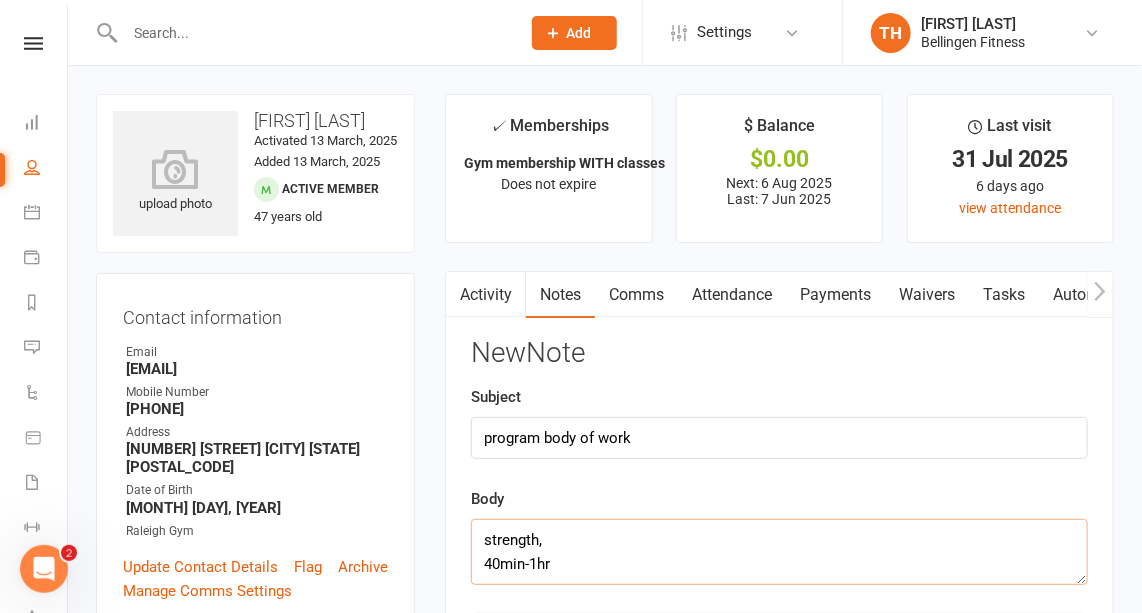 click on "strength,
40min-1hr" 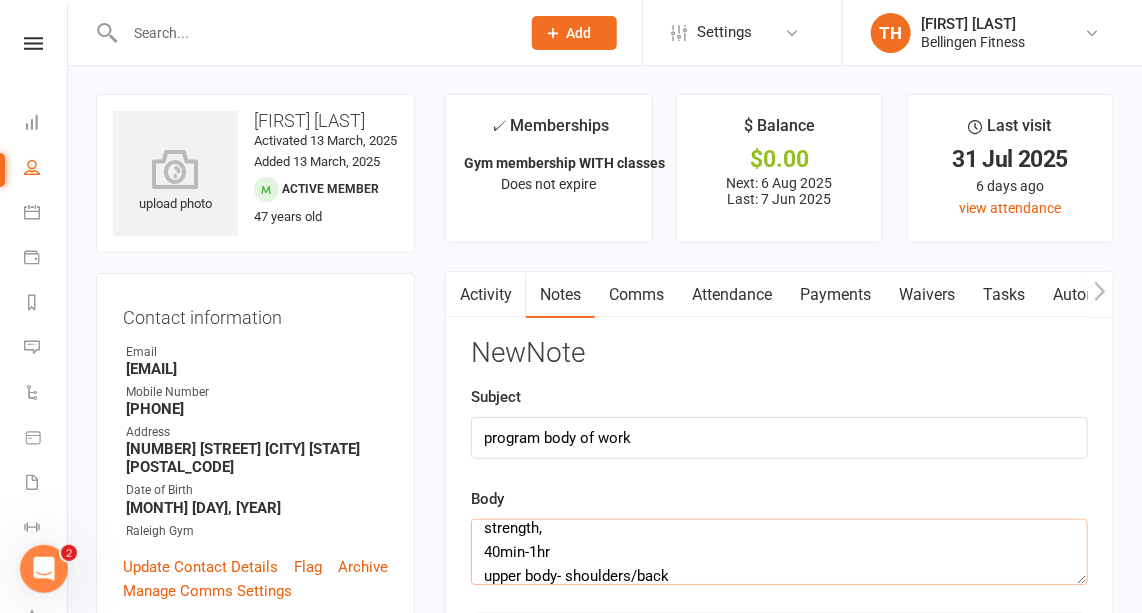 scroll, scrollTop: 47, scrollLeft: 0, axis: vertical 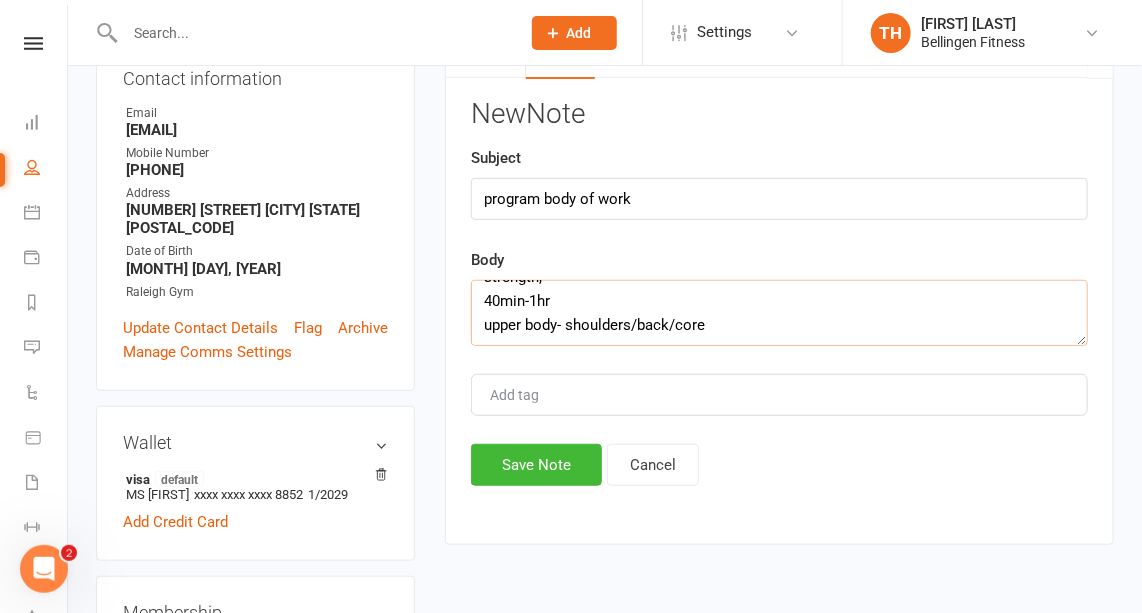 type on "strength,
40min-1hr
upper body- shoulders/back/core" 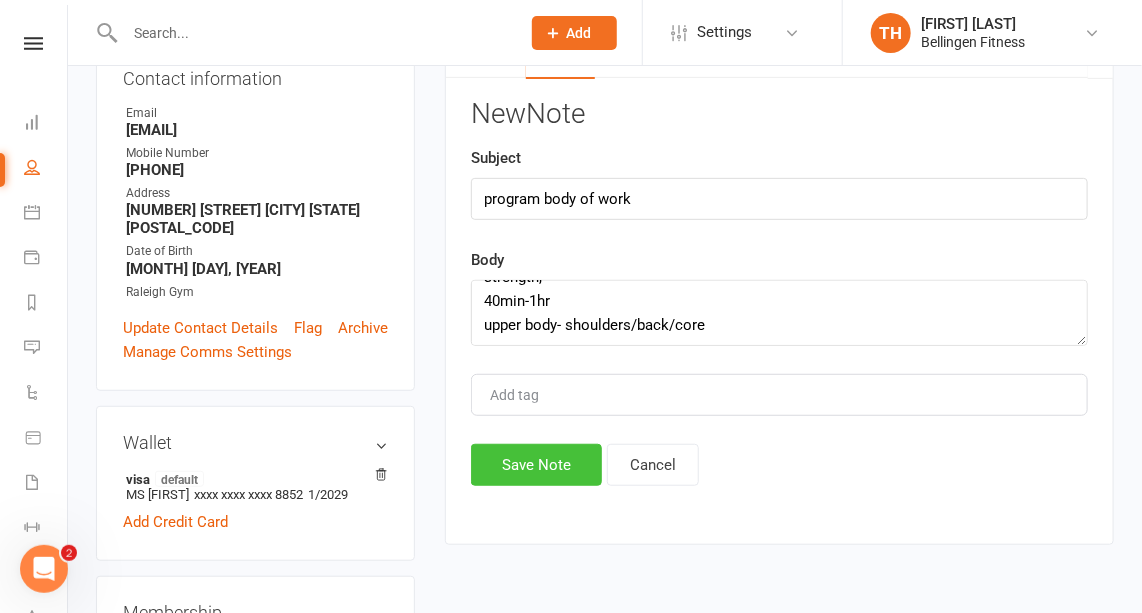 click on "Save Note" 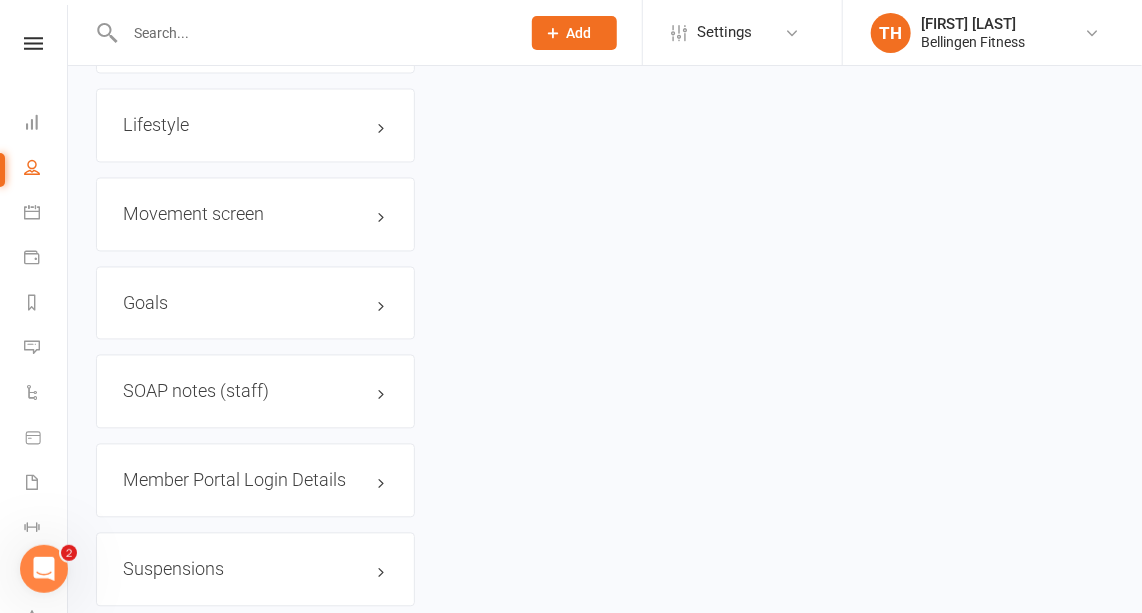 scroll, scrollTop: 1272, scrollLeft: 0, axis: vertical 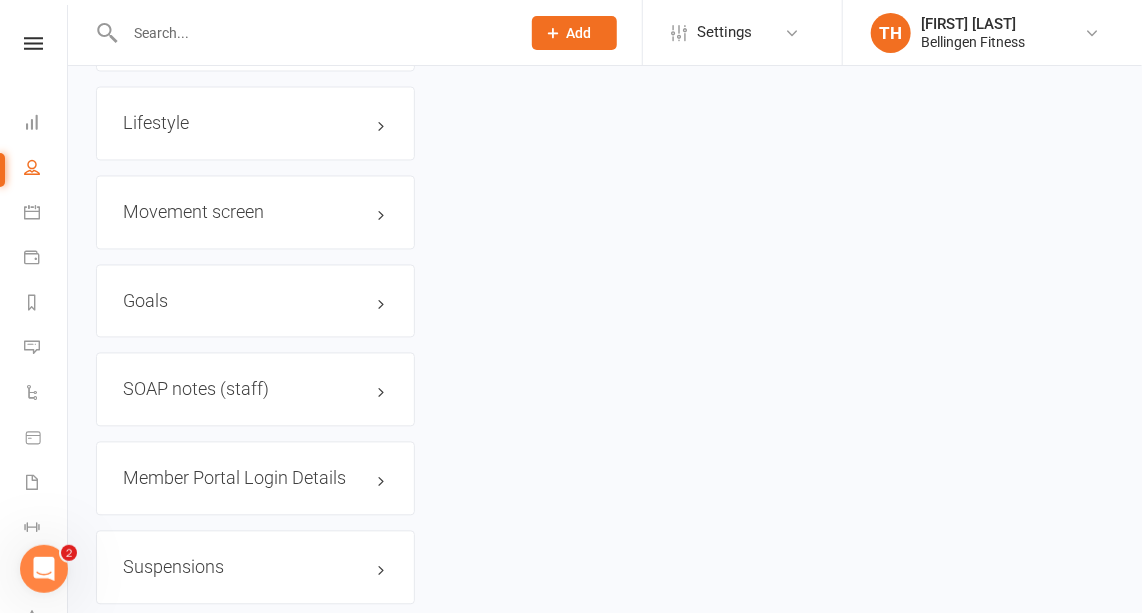 click on "edit" at bounding box center (0, 0) 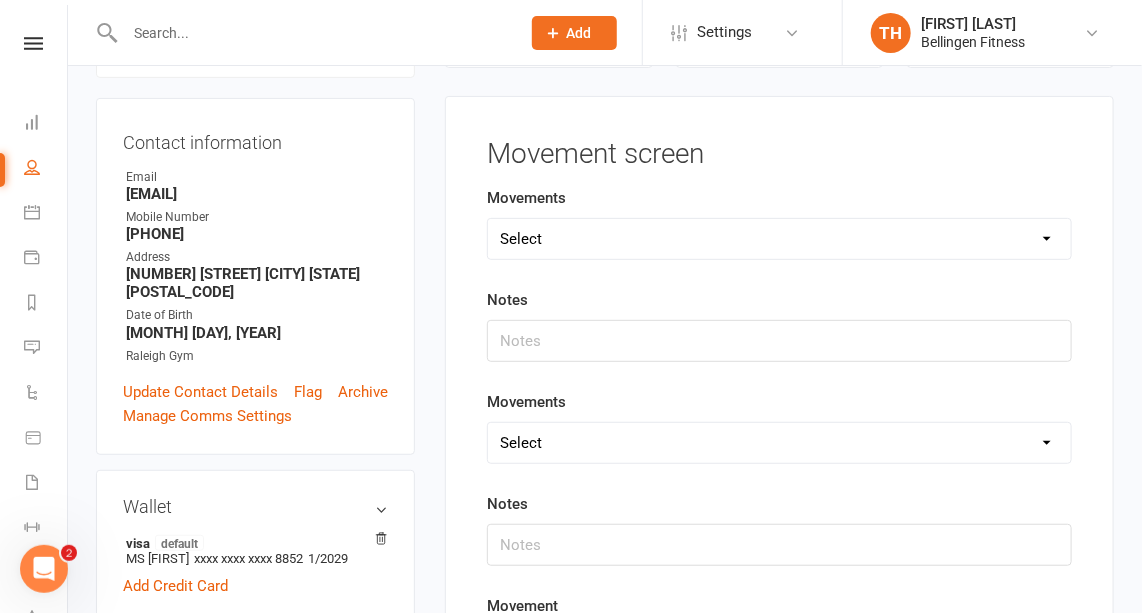 scroll, scrollTop: 170, scrollLeft: 0, axis: vertical 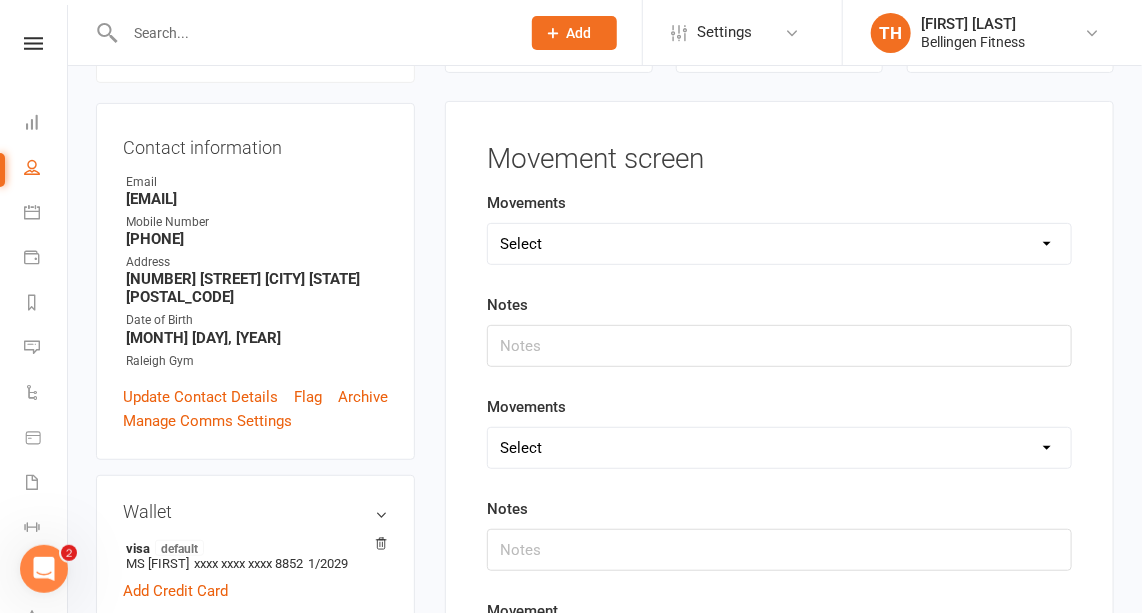 click on "Select Deadlift Squat Overhead press Push Pull Problem areas" at bounding box center [779, 244] 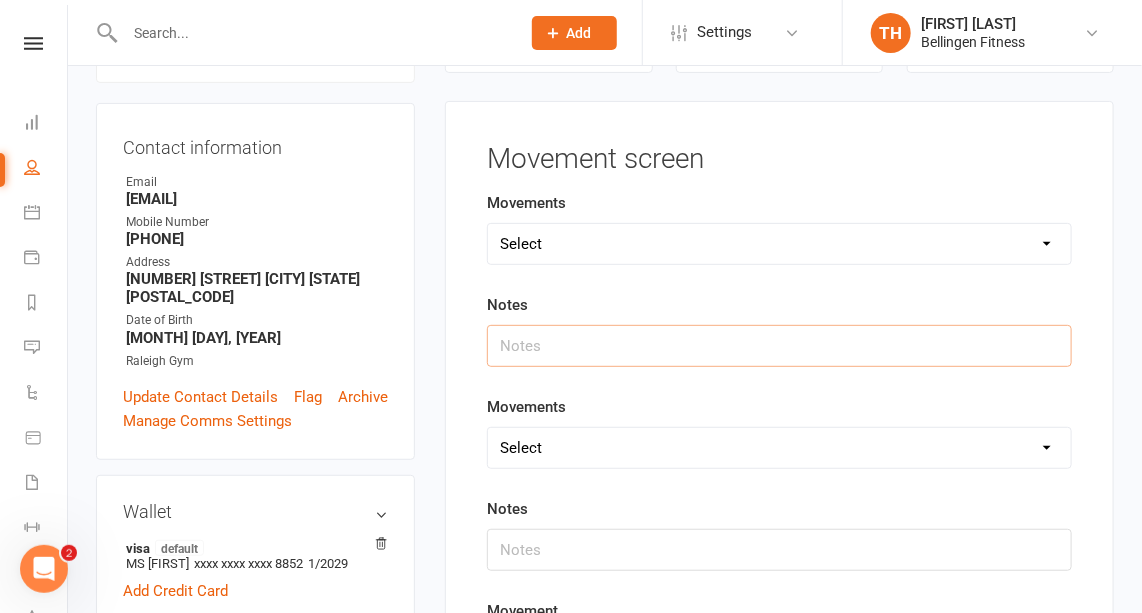 click at bounding box center (779, 346) 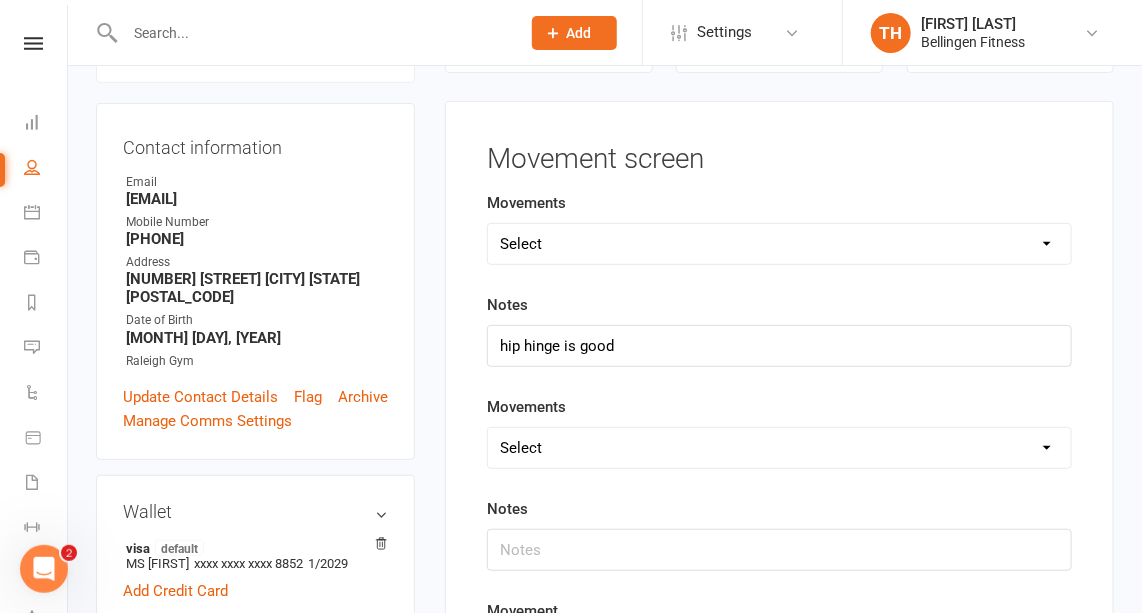 click on "Select Deadlift Squat Overhead press Push Pull Problem areas" at bounding box center (779, 448) 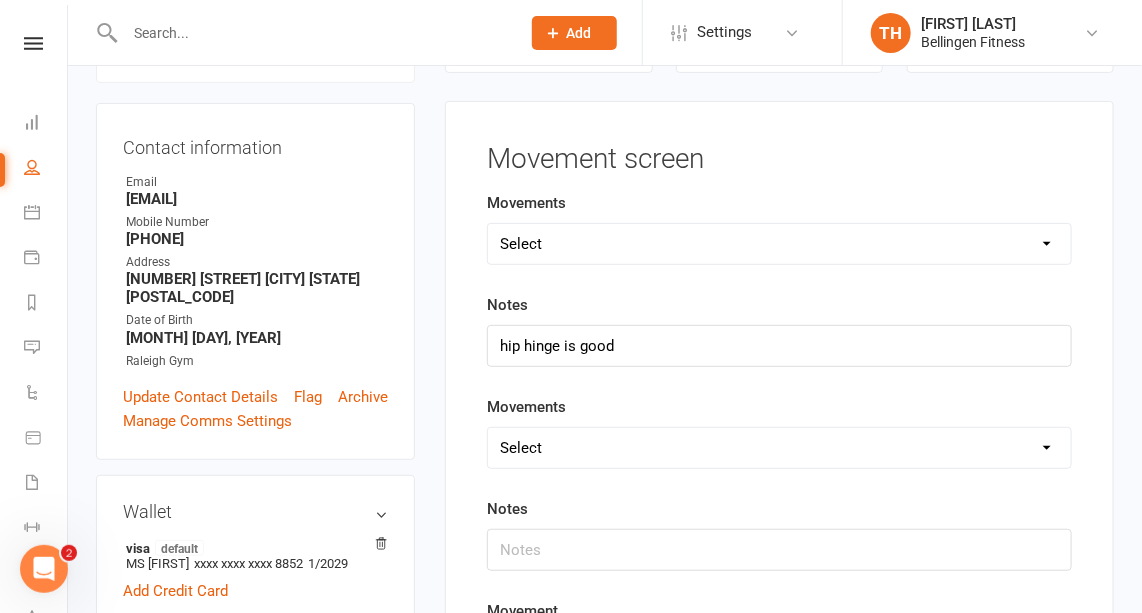 select on "Squat" 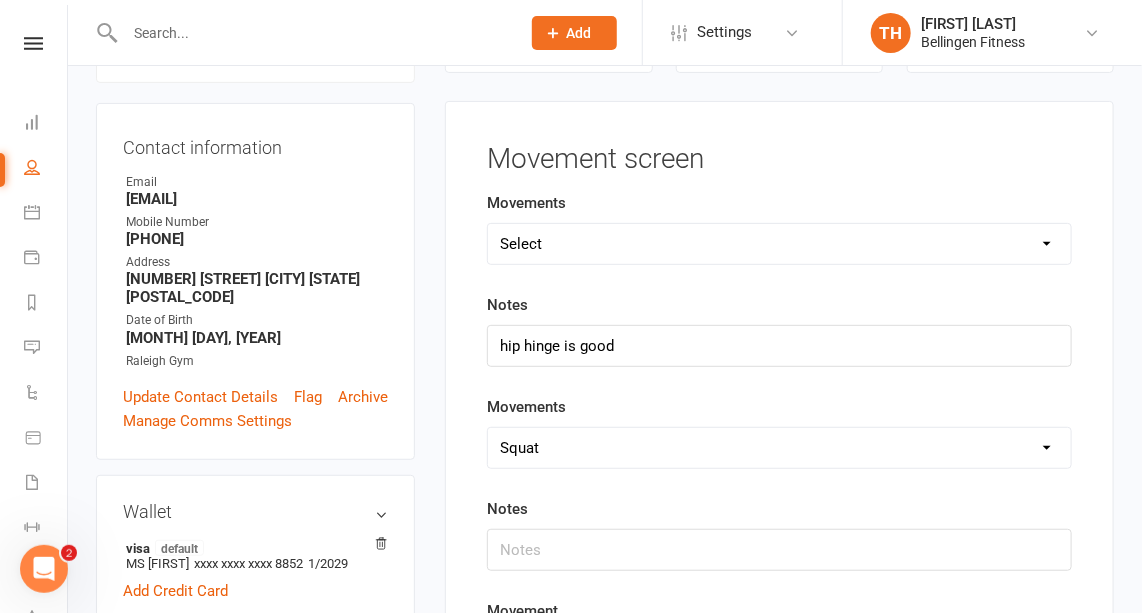 click on "Select Deadlift Squat Overhead press Push Pull Problem areas" at bounding box center [779, 448] 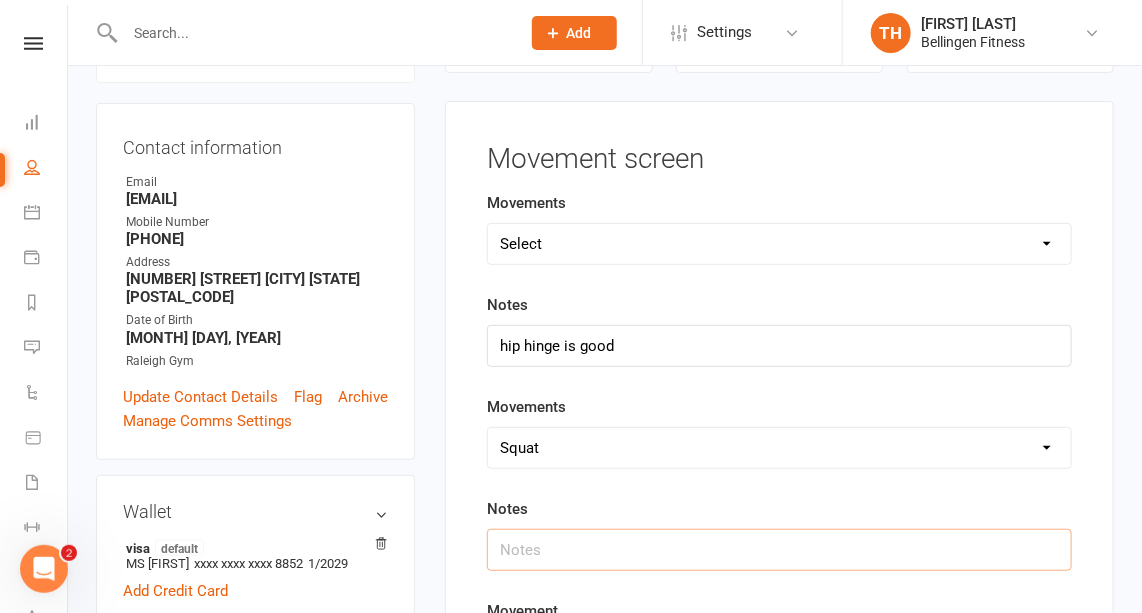click at bounding box center (779, 550) 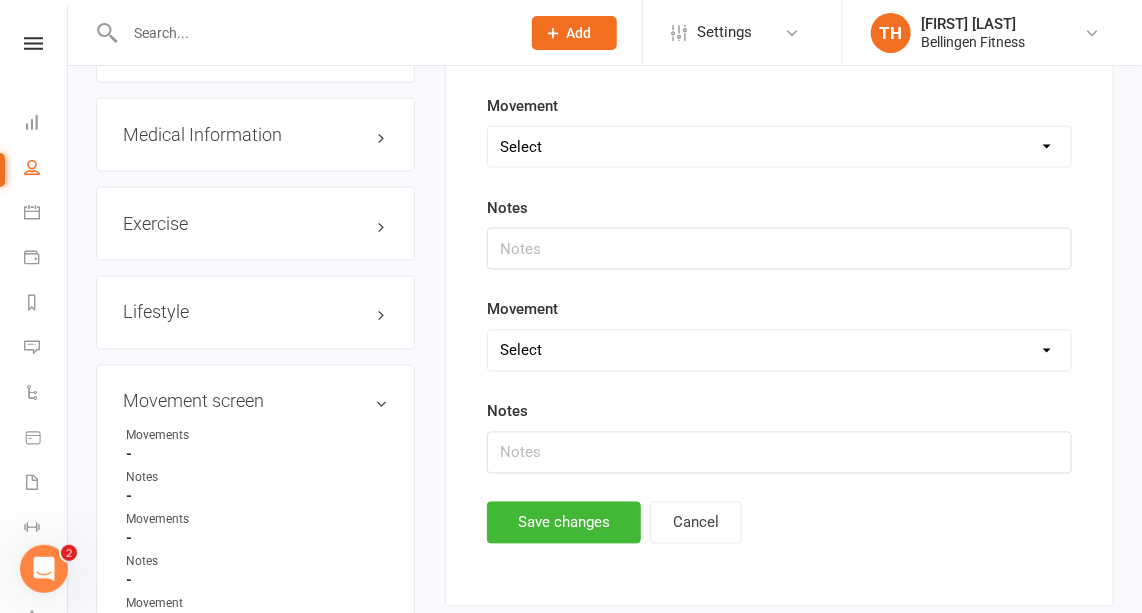scroll, scrollTop: 1084, scrollLeft: 0, axis: vertical 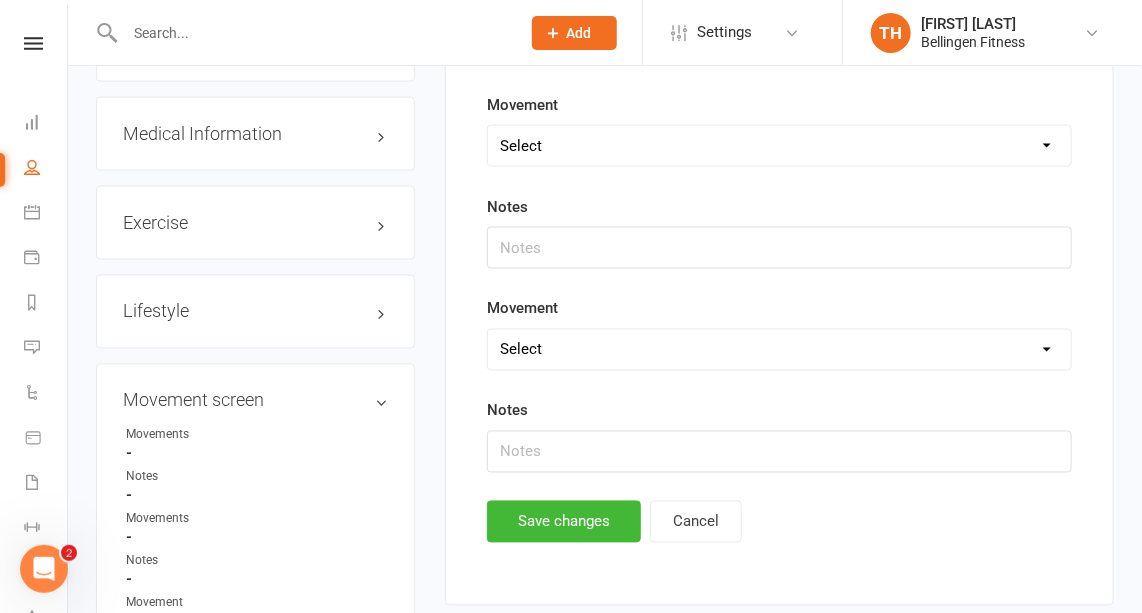 type on "good depth and control. 12kg kb 12 reps could have done 20" 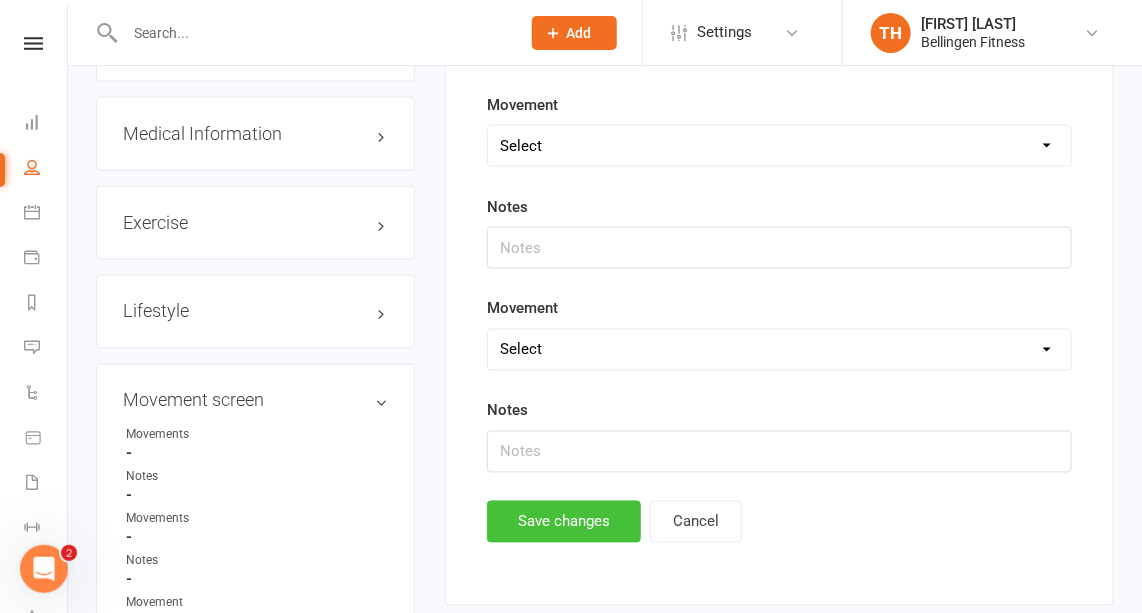 click on "Save changes" at bounding box center [564, 522] 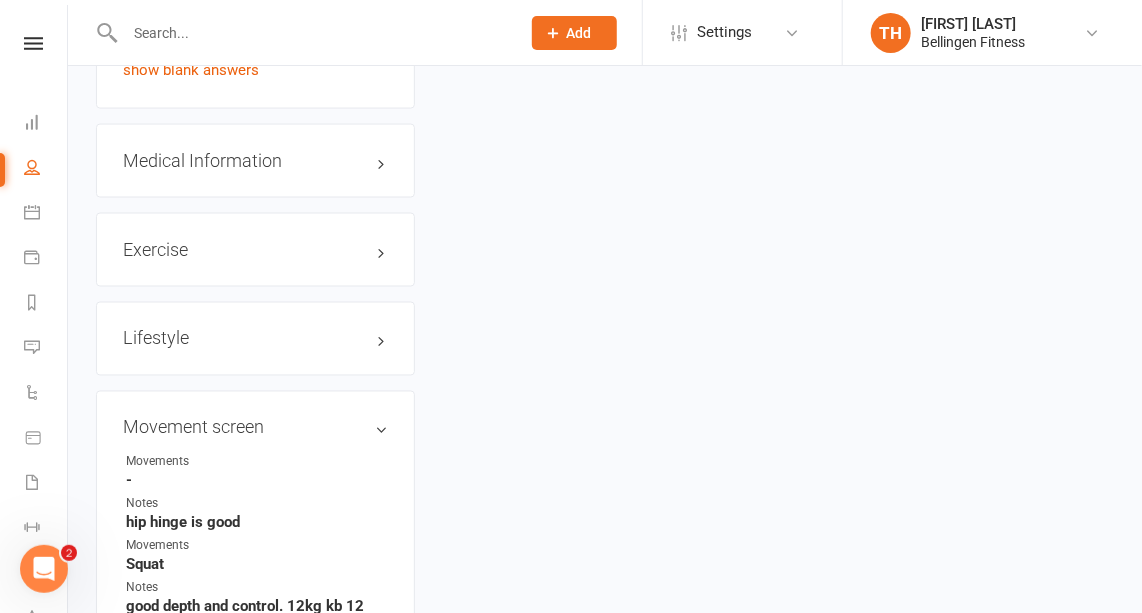 scroll, scrollTop: 1059, scrollLeft: 0, axis: vertical 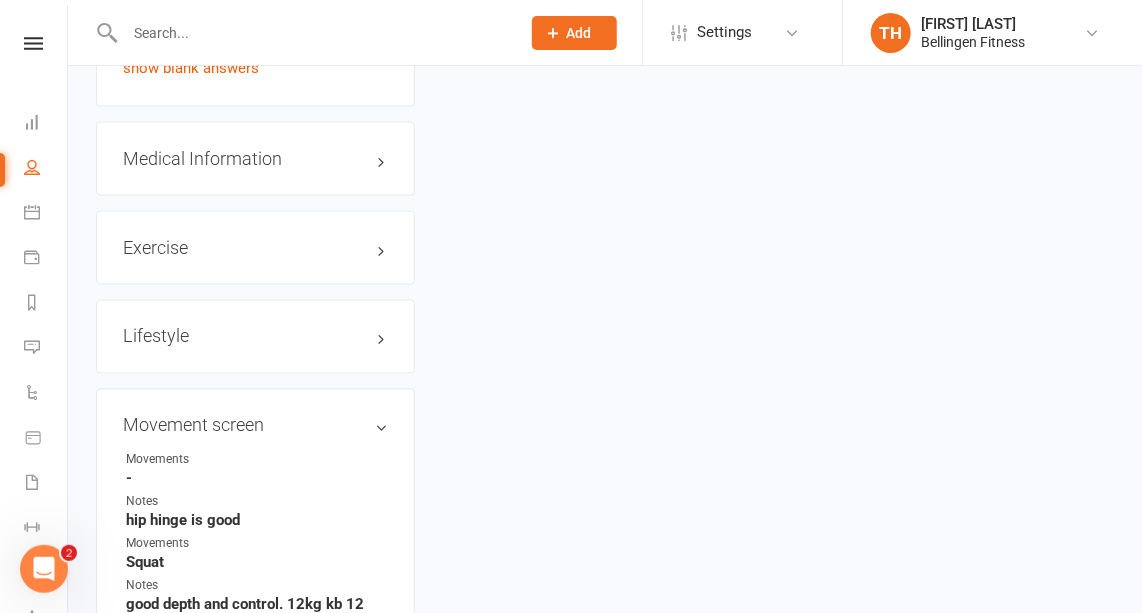 click on "edit" at bounding box center (0, 0) 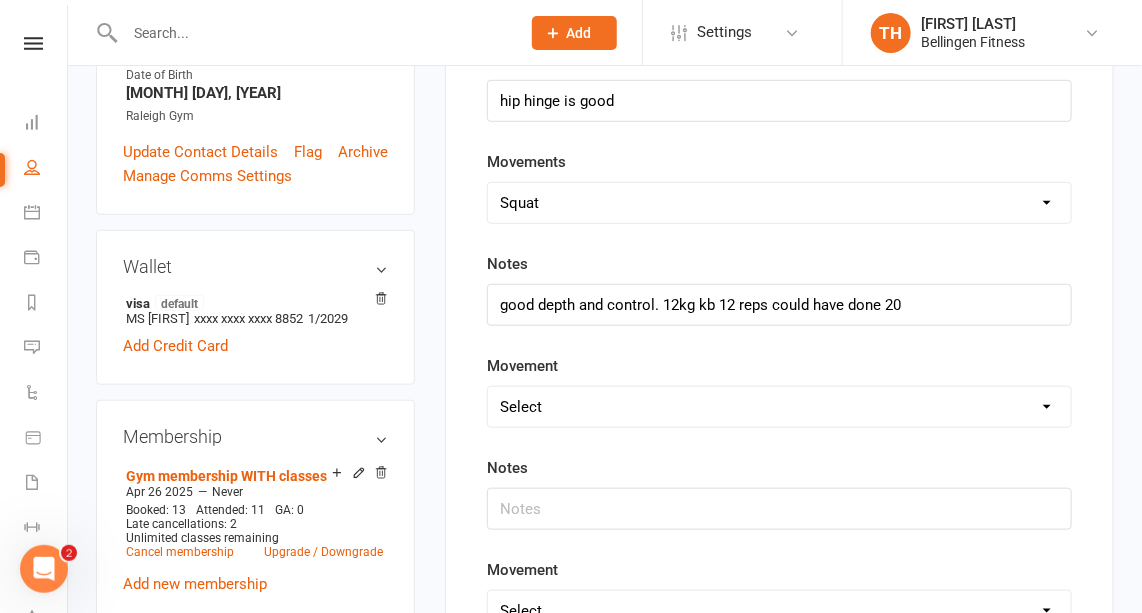 scroll, scrollTop: 415, scrollLeft: 0, axis: vertical 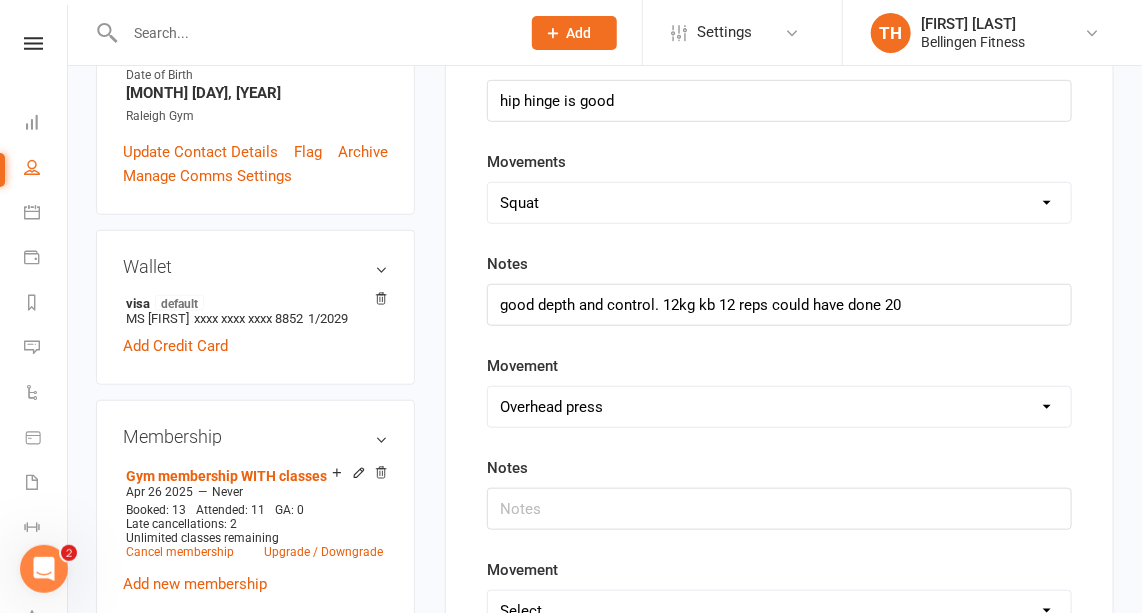 click on "Select Deadlift Squat Overhead press Push Pull Problem areas" at bounding box center [779, 407] 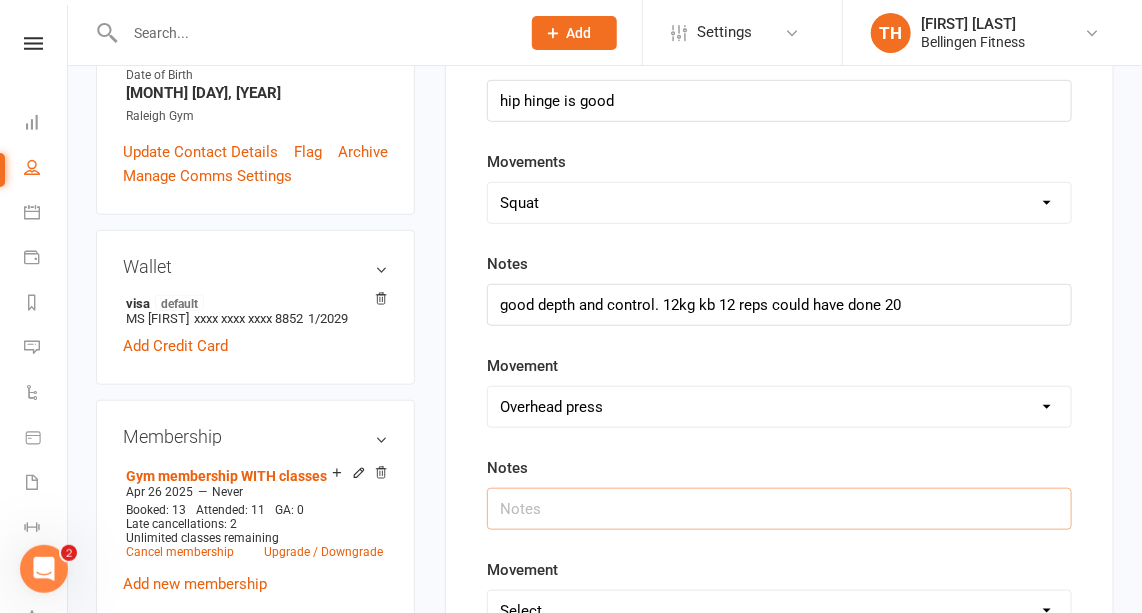 click at bounding box center [779, 509] 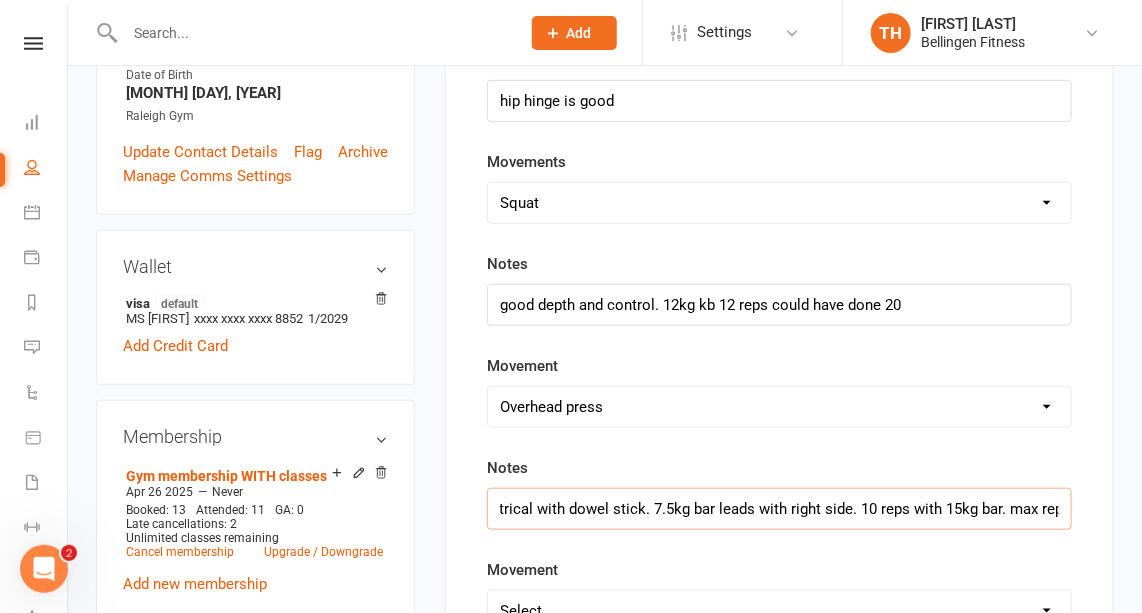 scroll, scrollTop: 0, scrollLeft: 116, axis: horizontal 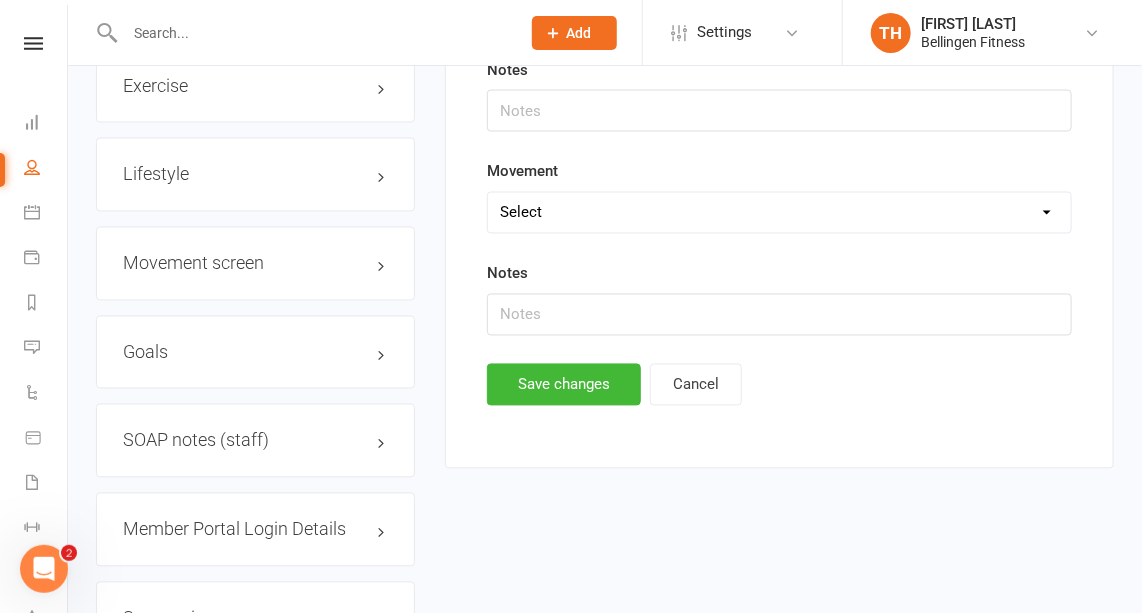 type on "full rom, symmetrical with dowel stick. 7.5kg bar leads with right side. 10 reps with 15kg bar. max reps" 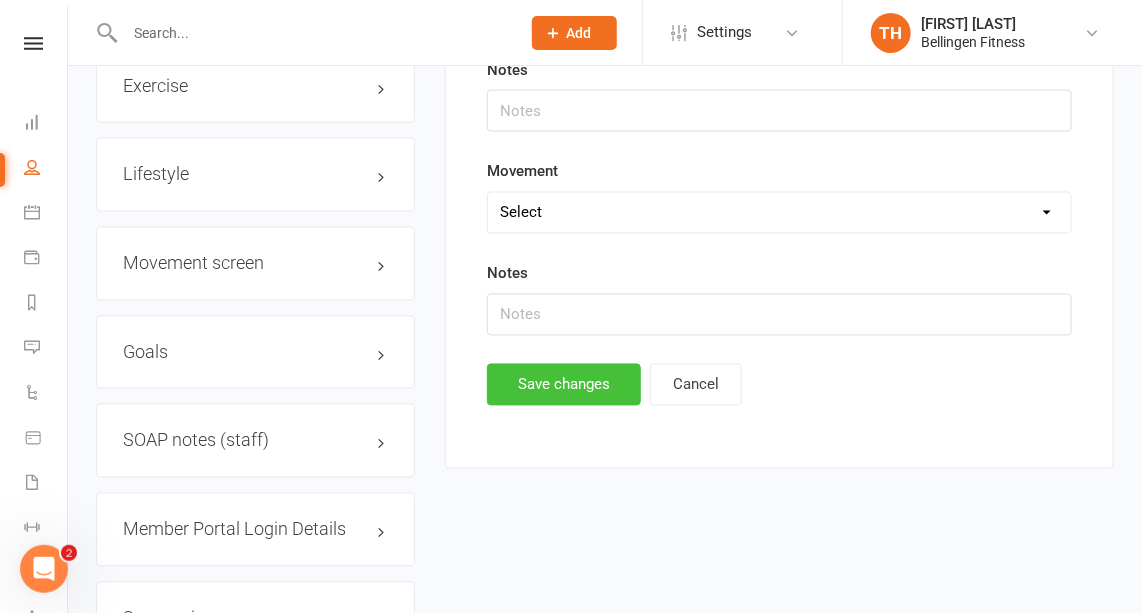 scroll, scrollTop: 0, scrollLeft: 0, axis: both 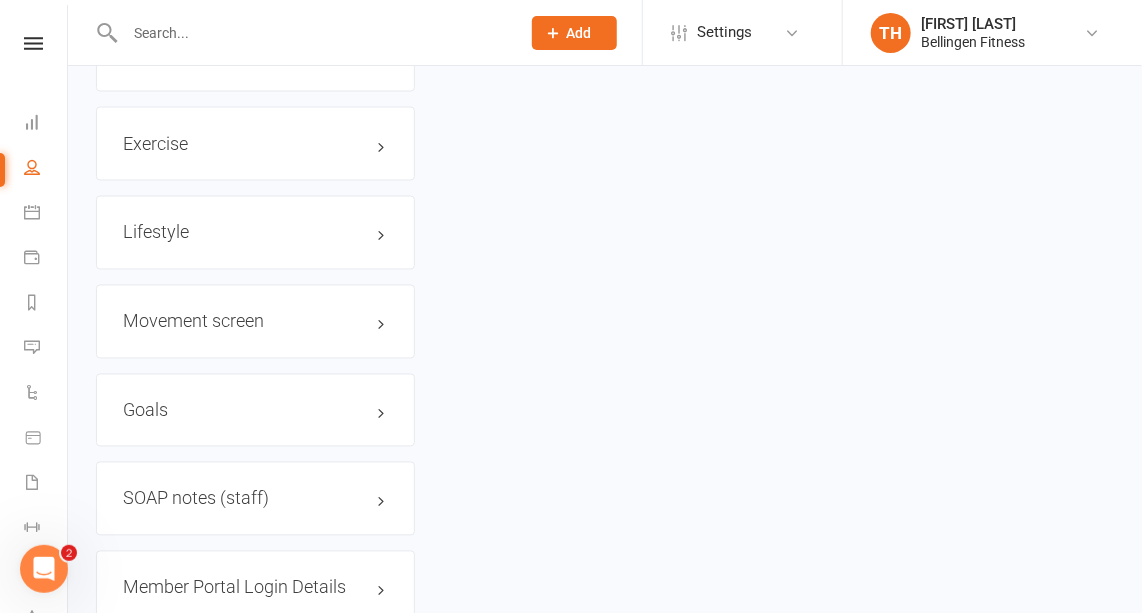 click on "edit" at bounding box center [0, 0] 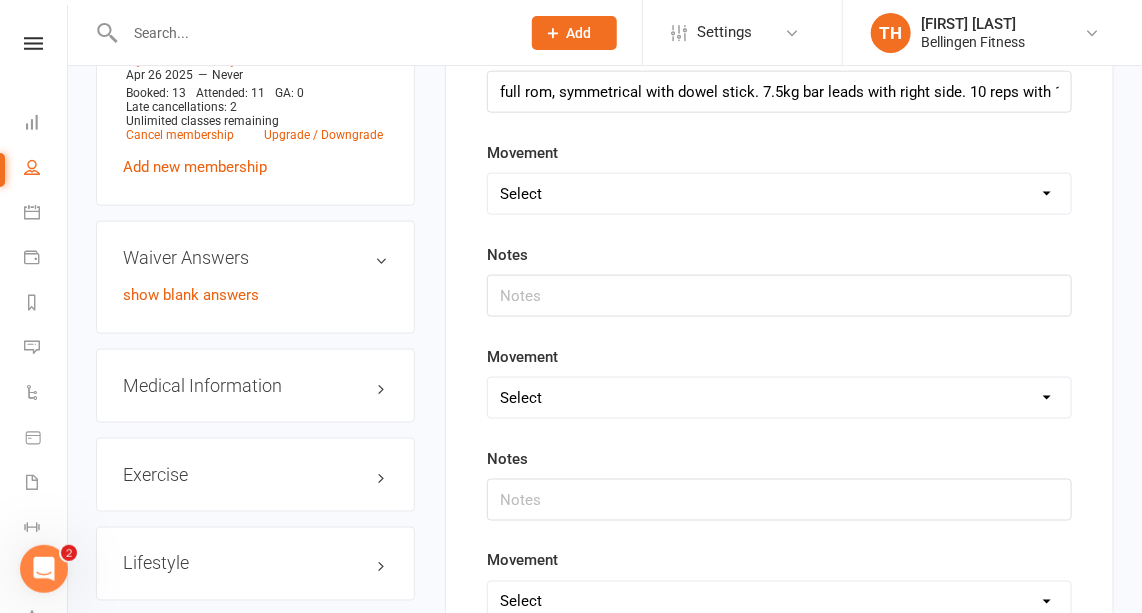 scroll, scrollTop: 828, scrollLeft: 0, axis: vertical 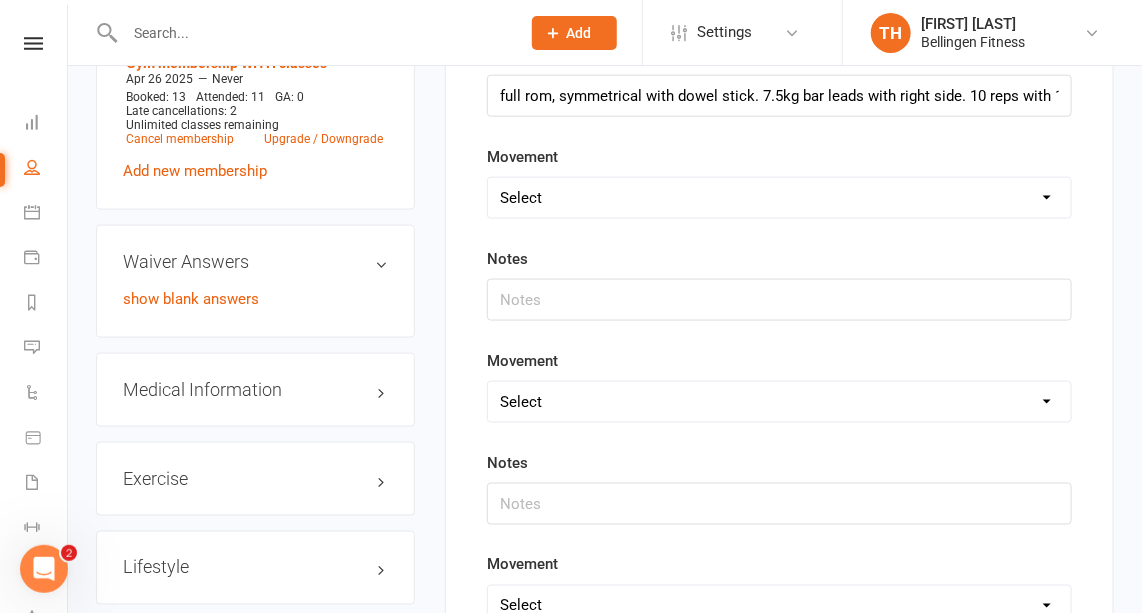 click on "Select Deadlift Squat Overhead press Push Pull Problem areas" at bounding box center (779, 198) 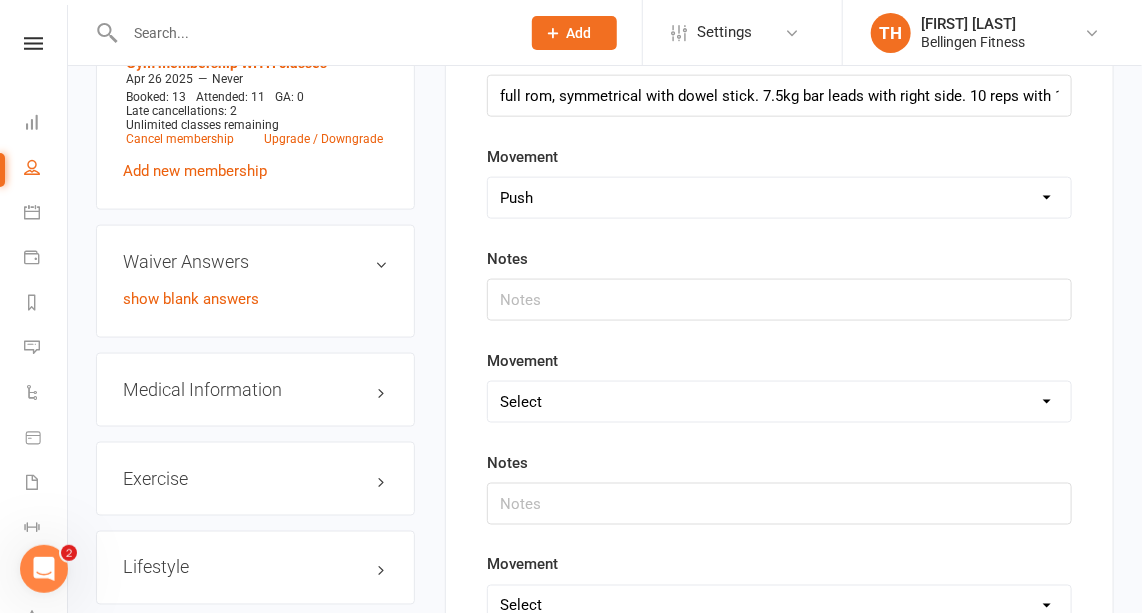 click on "Select Deadlift Squat Overhead press Push Pull Problem areas" at bounding box center (779, 198) 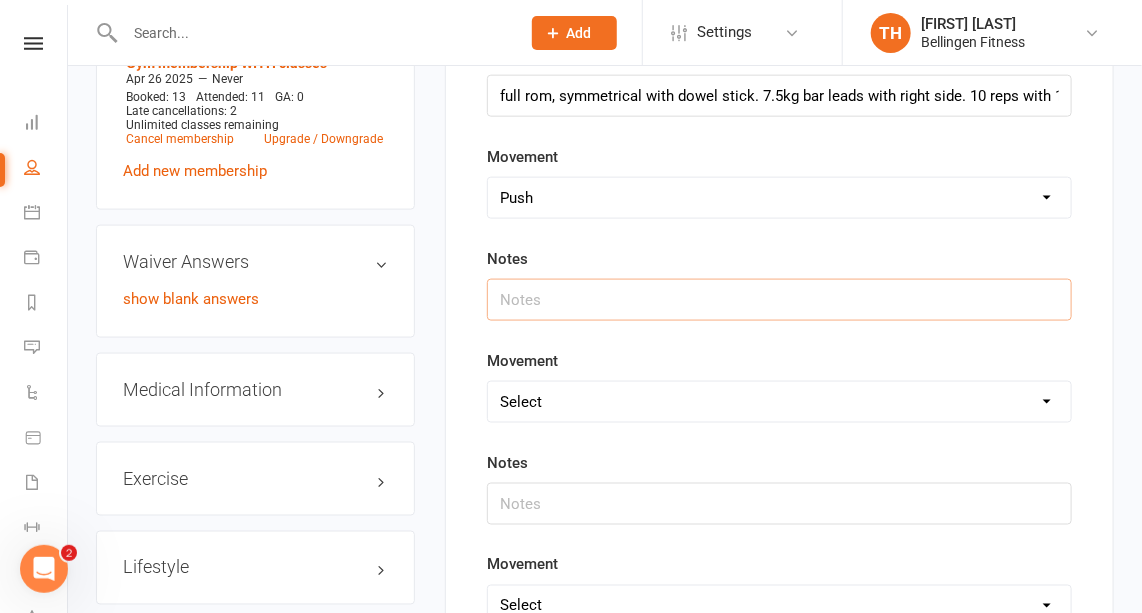 click at bounding box center [779, 300] 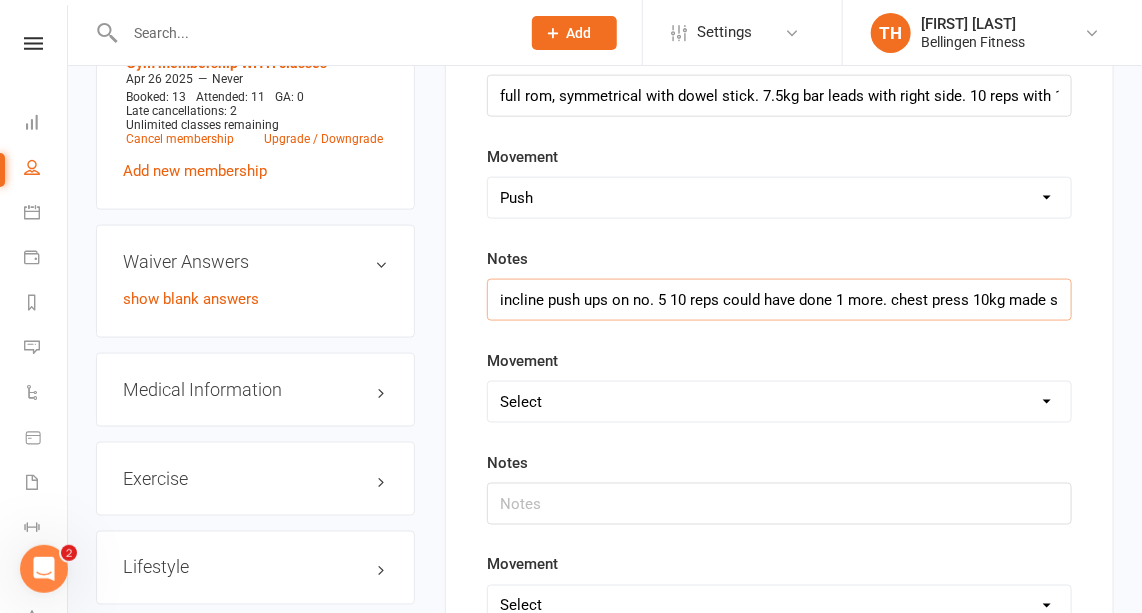 click on "incline push ups on no. 5 10 reps could have done 1 more. chest press 10kg made shoulder catch on chest" at bounding box center (779, 300) 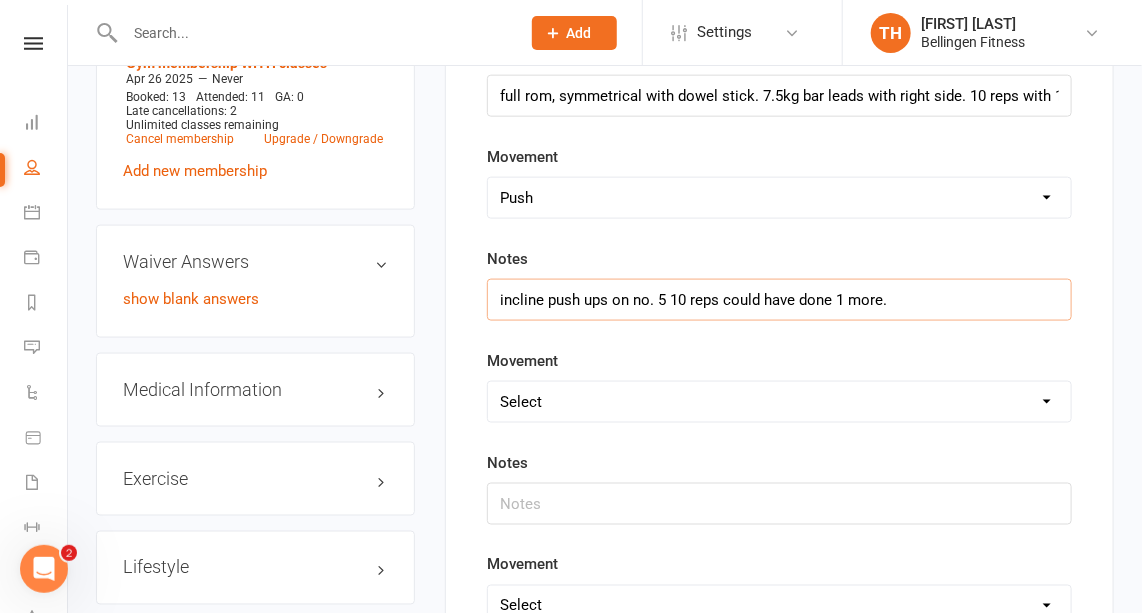 type on "incline push ups on no. 5 10 reps could have done 1 more." 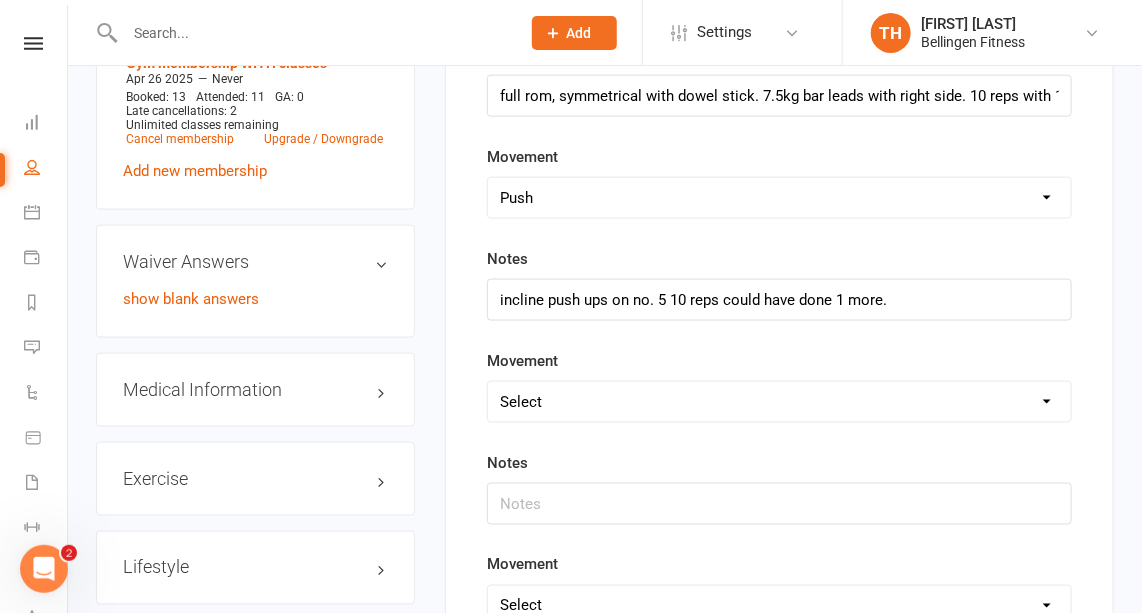 click on "Select Deadlift Squat Overhead press Push Pull Problem areas" at bounding box center [779, 402] 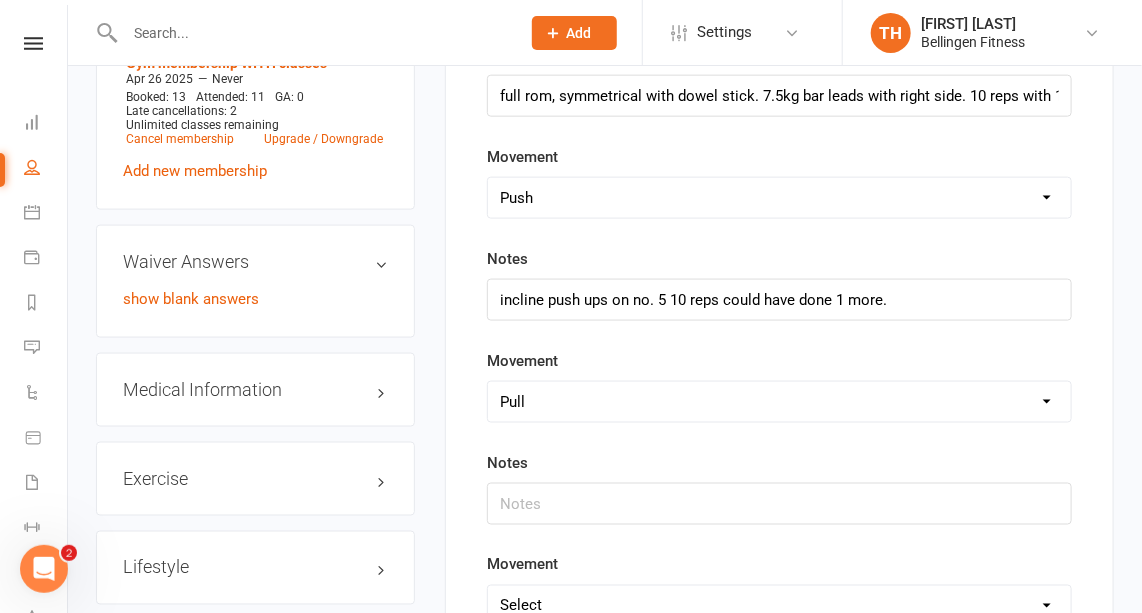 click on "Select Deadlift Squat Overhead press Push Pull Problem areas" at bounding box center (779, 402) 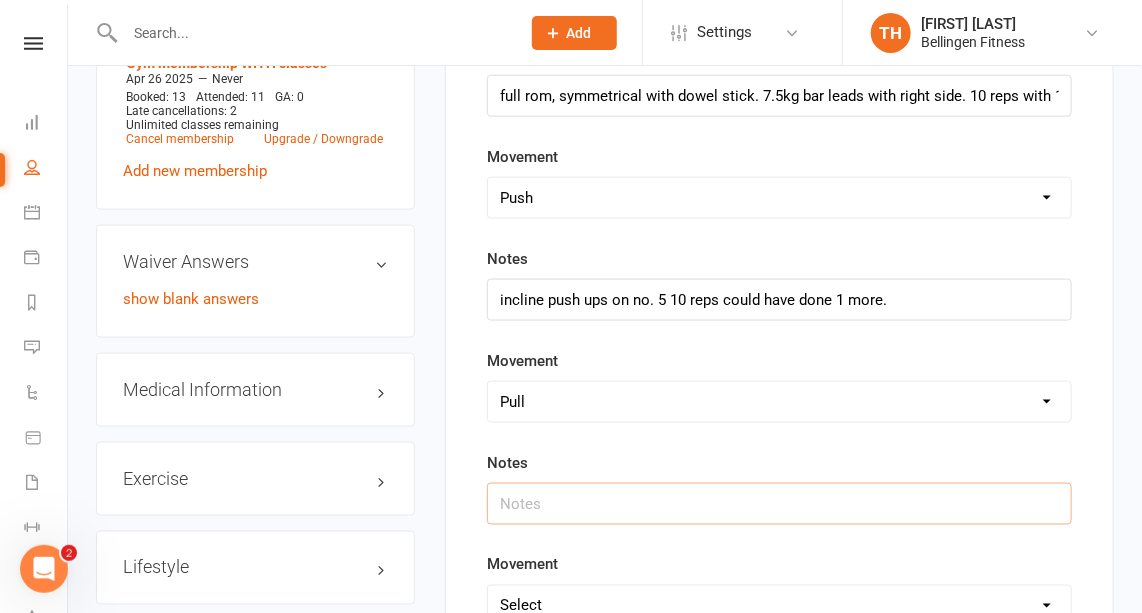 click at bounding box center (779, 504) 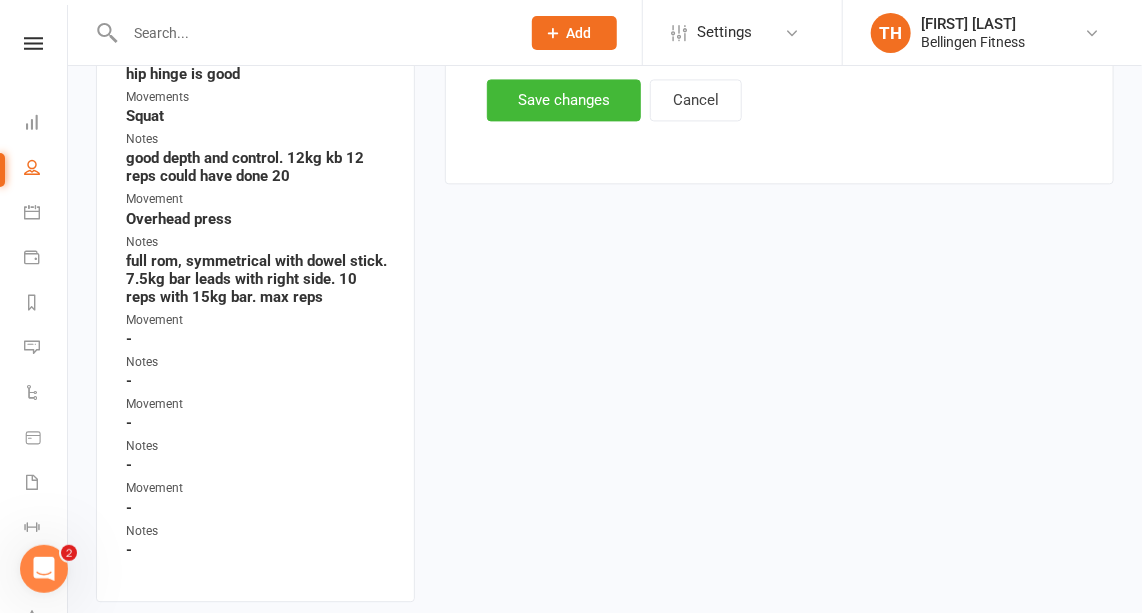 scroll, scrollTop: 1512, scrollLeft: 0, axis: vertical 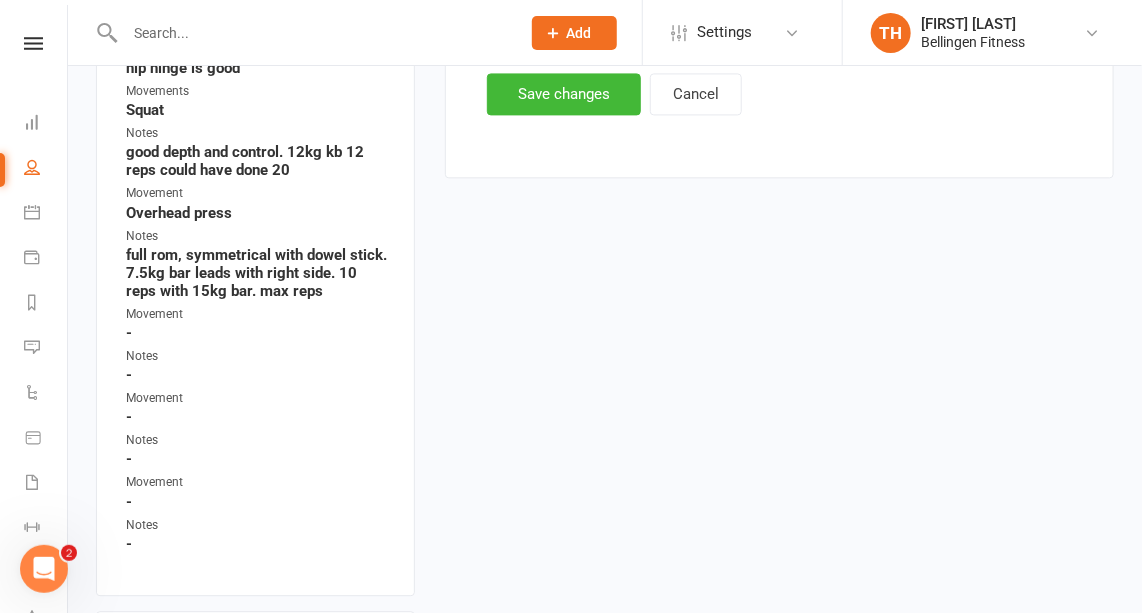 type on "seated row, 12 reps 20kg could have done 15 reps." 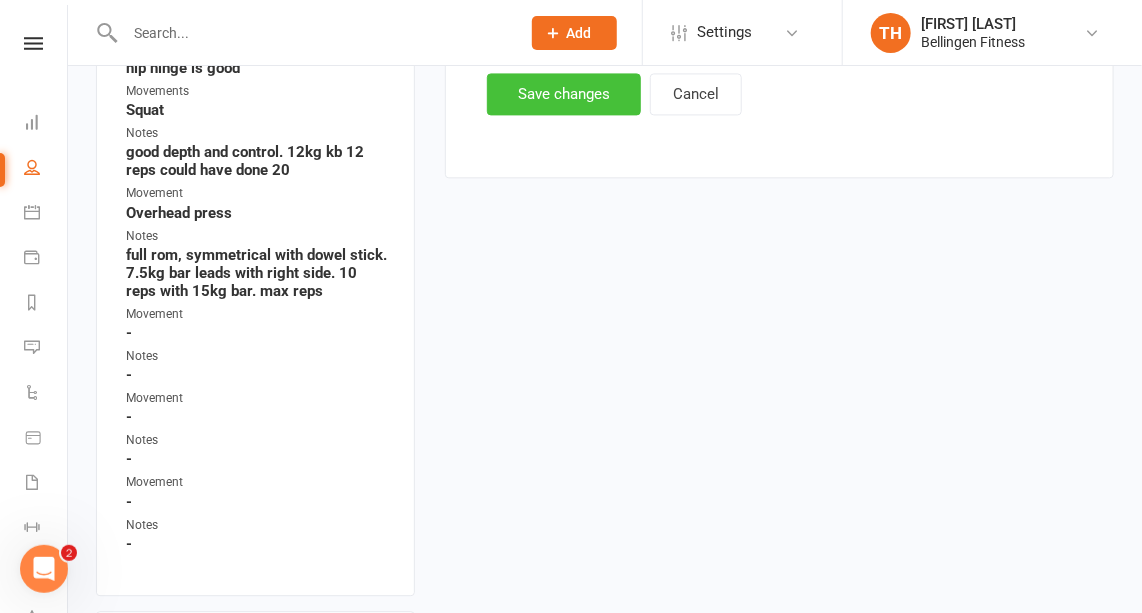 click on "Save changes" at bounding box center [564, 94] 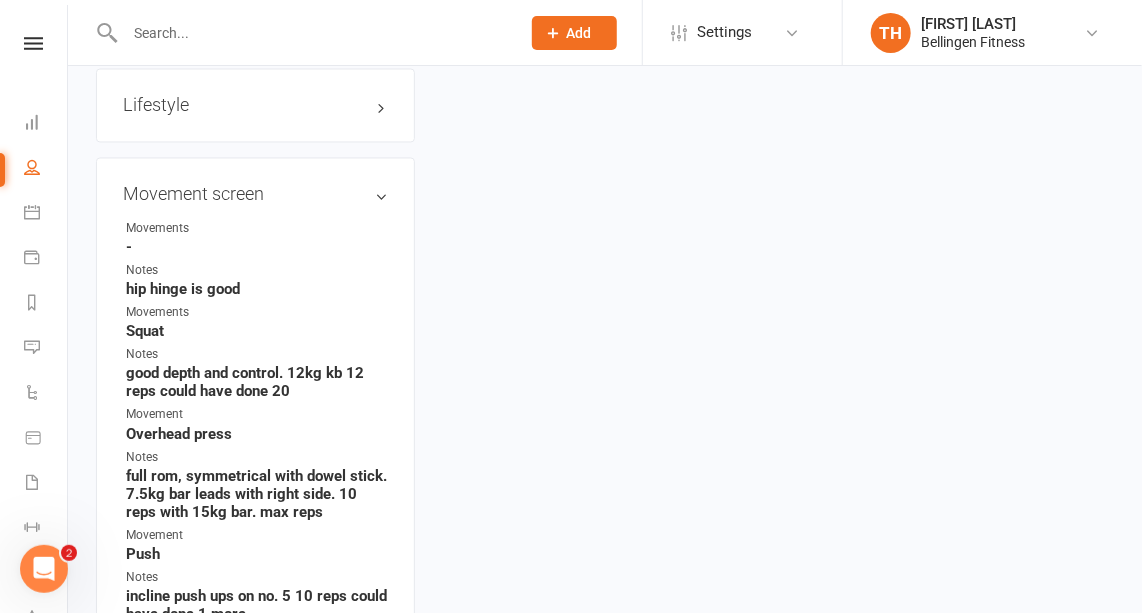 scroll, scrollTop: 1259, scrollLeft: 0, axis: vertical 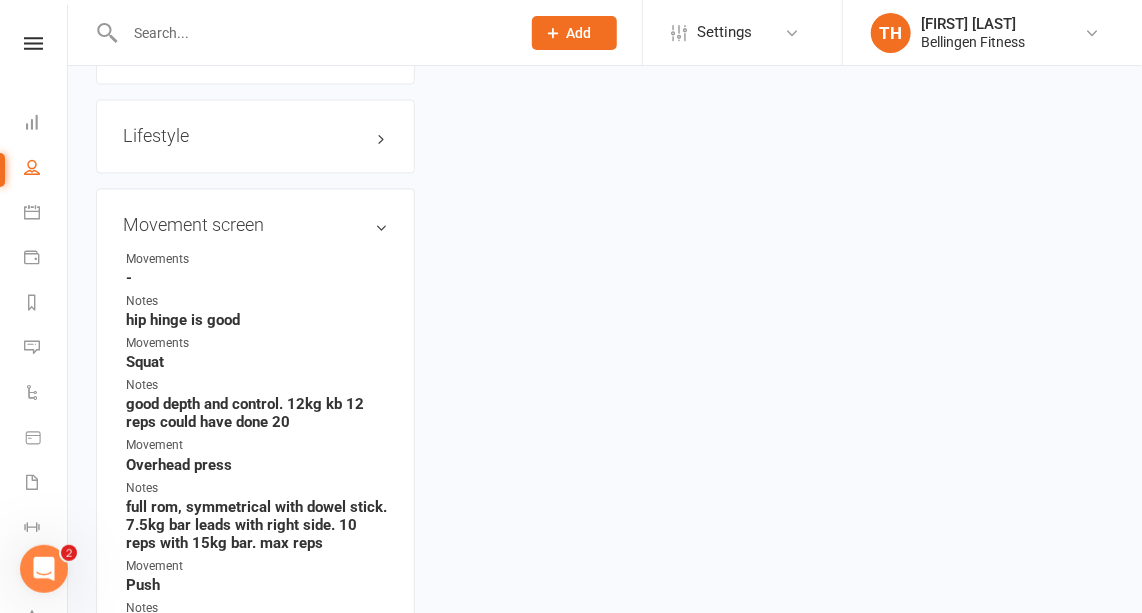 click on "edit" at bounding box center [0, 0] 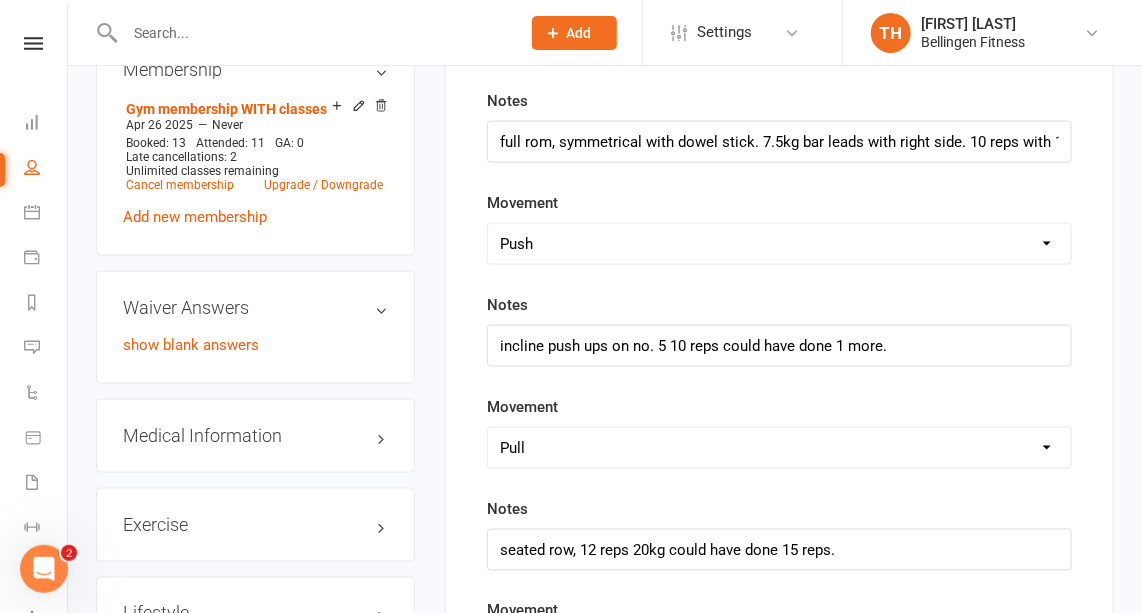 scroll, scrollTop: 787, scrollLeft: 0, axis: vertical 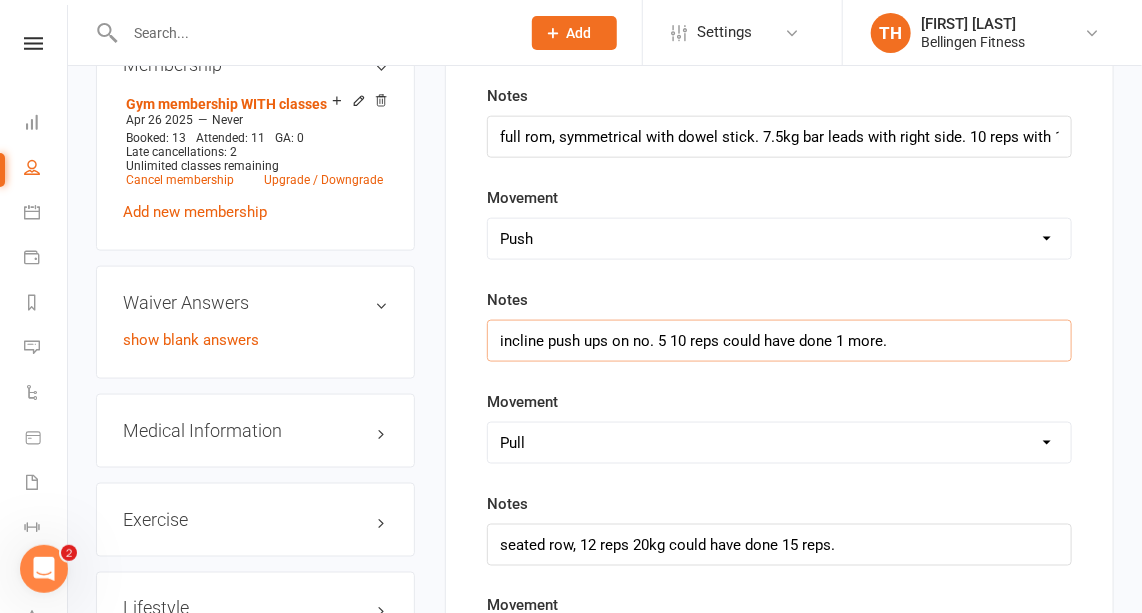 click on "incline push ups on no. 5 10 reps could have done 1 more." at bounding box center (779, 341) 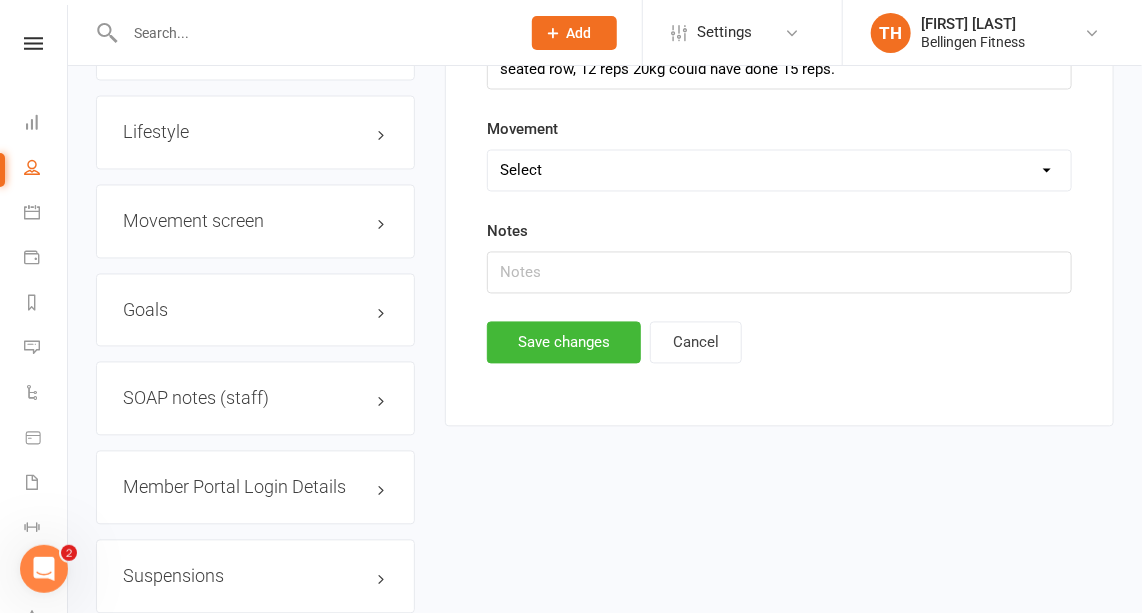 type on "incline push ups on no. 5 10 reps max." 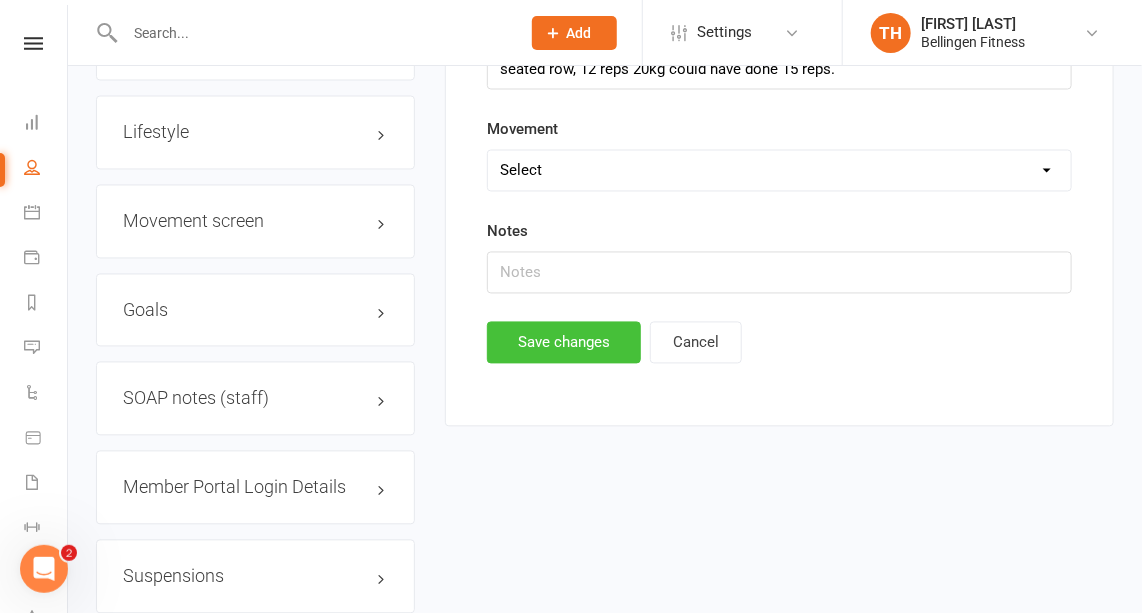 click on "Save changes" at bounding box center (564, 343) 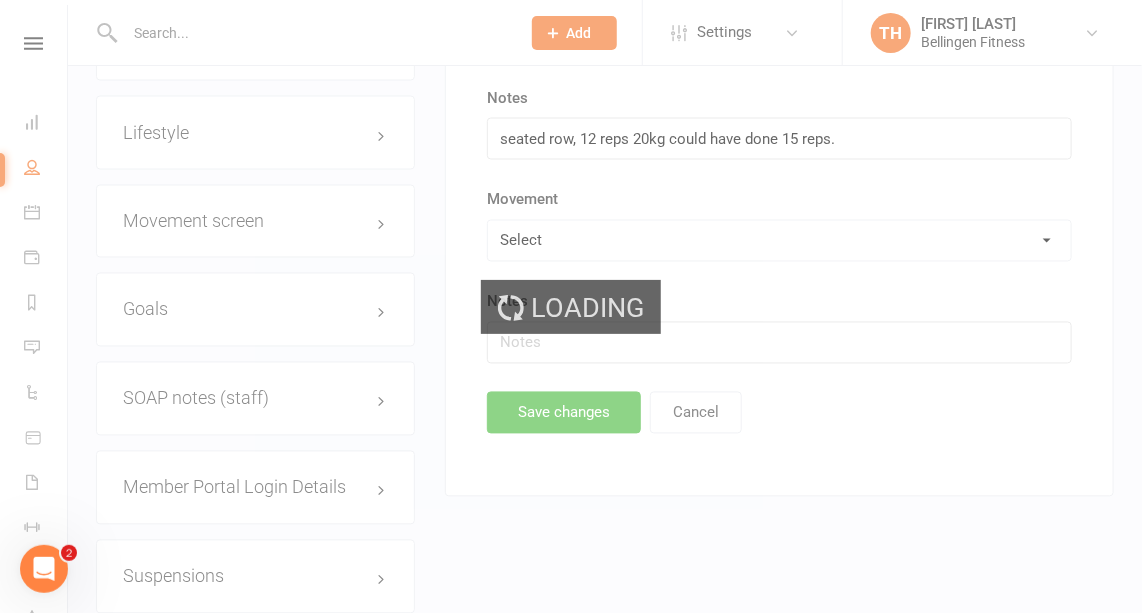 scroll, scrollTop: 1263, scrollLeft: 0, axis: vertical 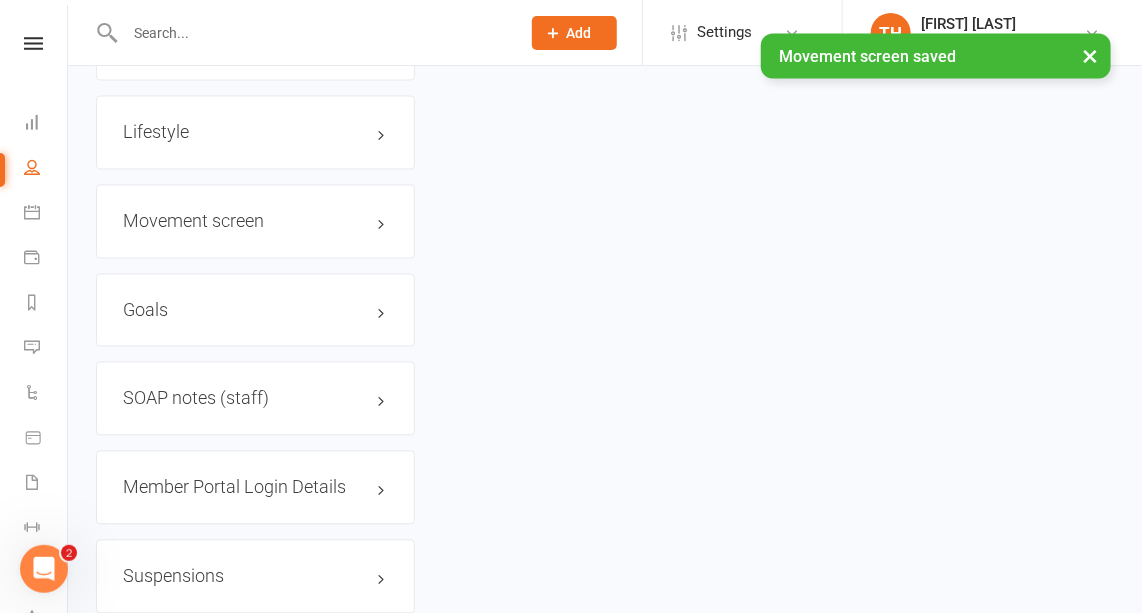 click on "edit" at bounding box center (0, 0) 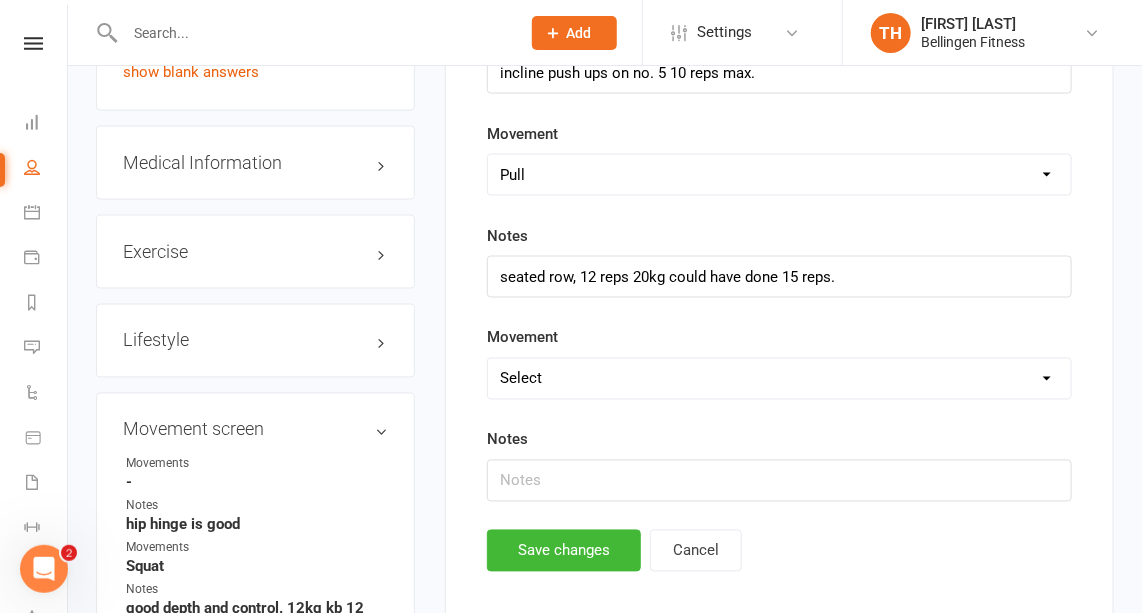 scroll, scrollTop: 1043, scrollLeft: 0, axis: vertical 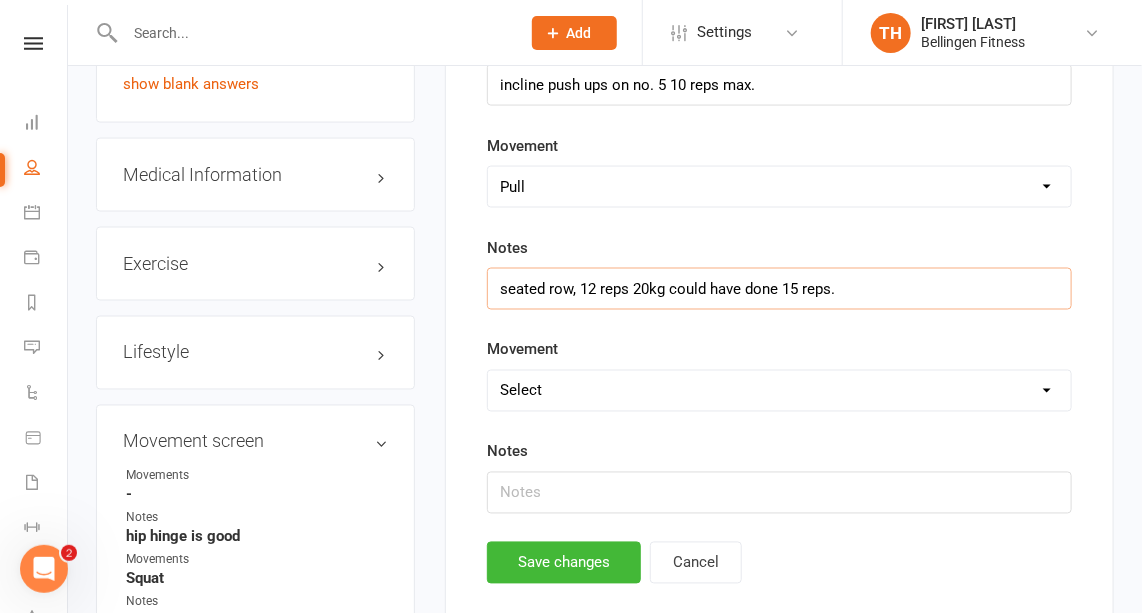 click on "seated row, 12 reps 20kg could have done 15 reps." at bounding box center [779, 289] 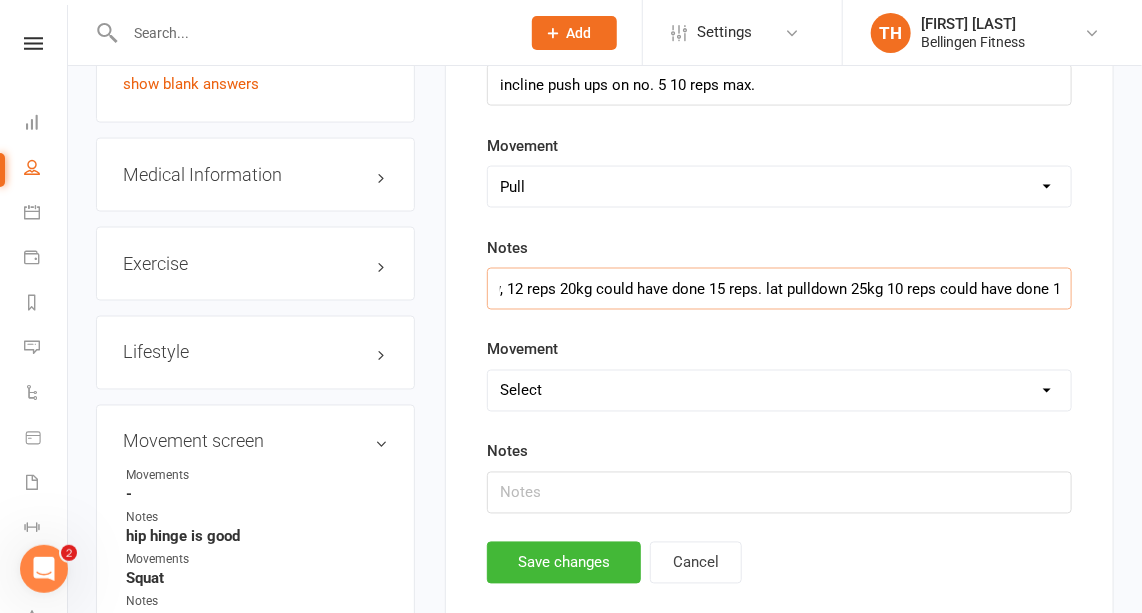 scroll, scrollTop: 0, scrollLeft: 82, axis: horizontal 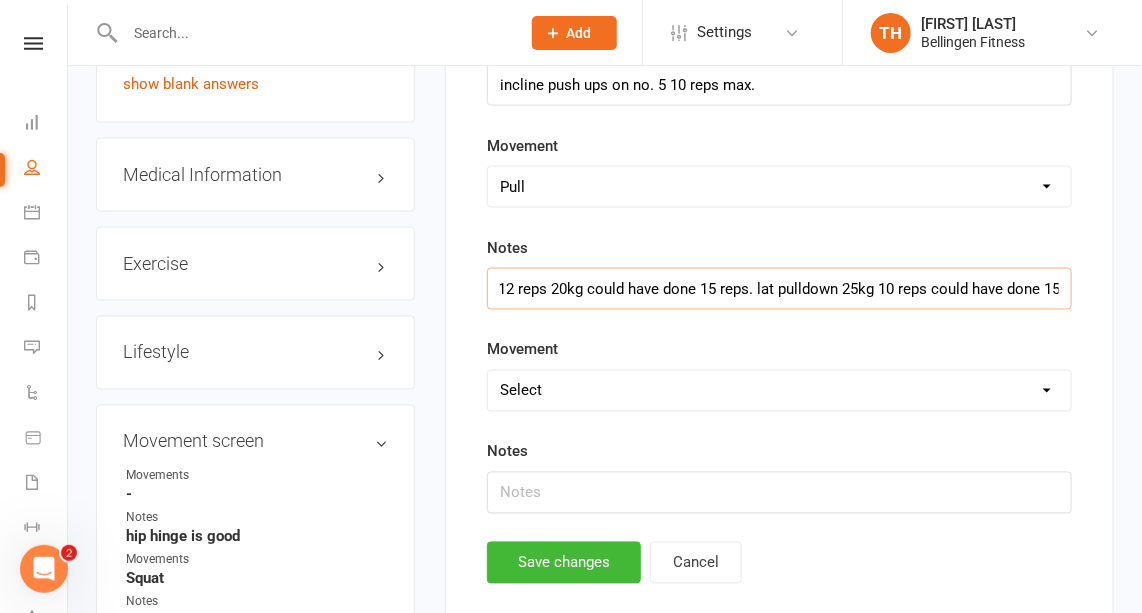 type on "seated row, 12 reps 20kg could have done 15 reps. lat pulldown 25kg 10 reps could have done 15" 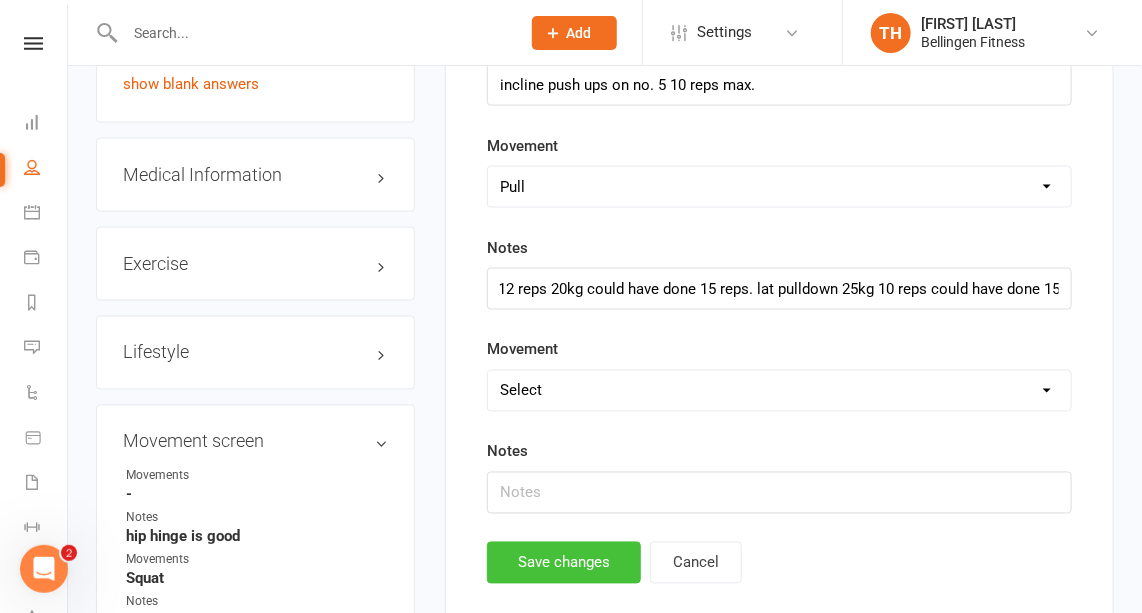 scroll, scrollTop: 0, scrollLeft: 0, axis: both 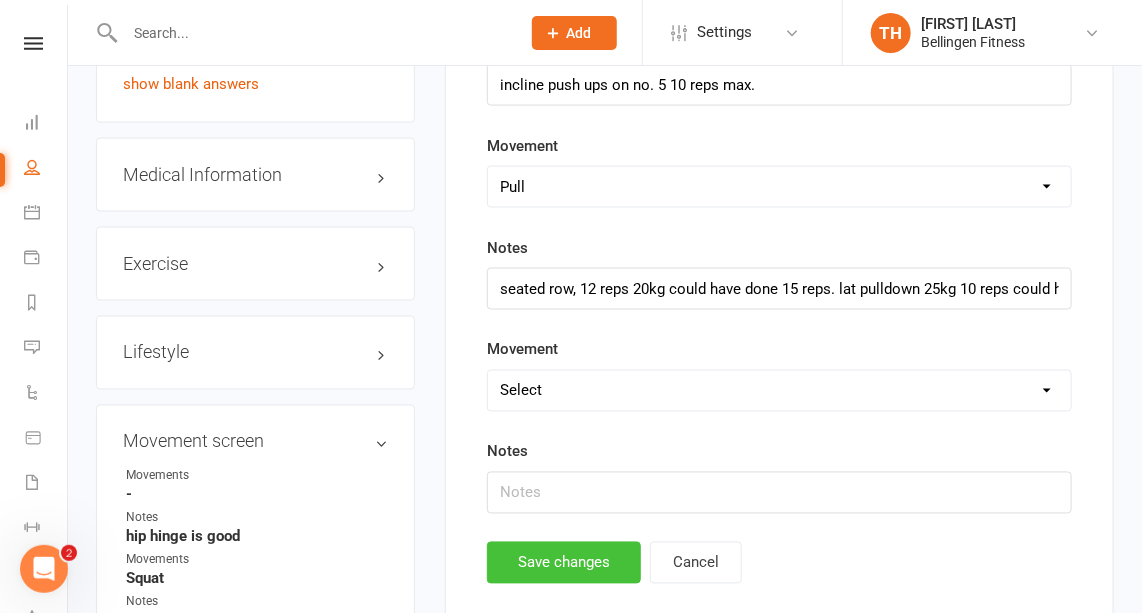 click on "Save changes" at bounding box center [564, 563] 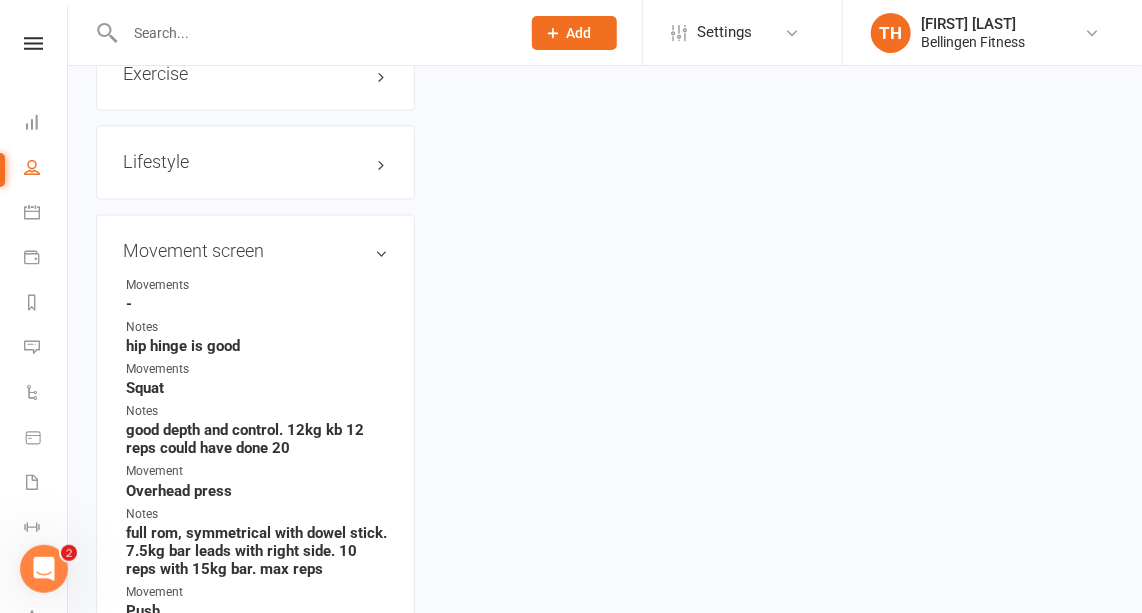 scroll, scrollTop: 1232, scrollLeft: 0, axis: vertical 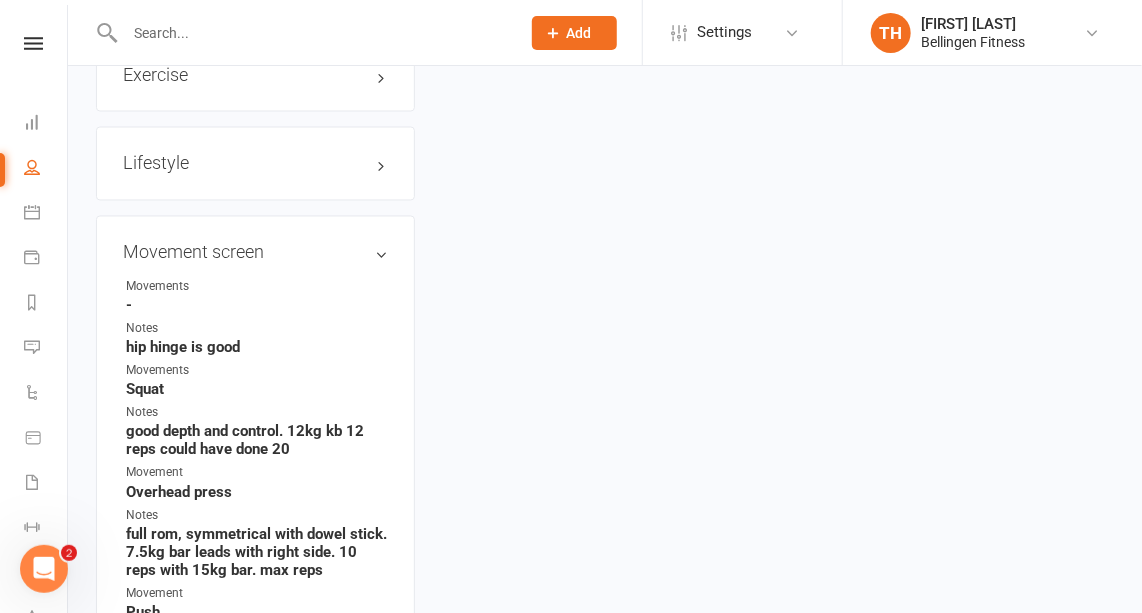 click on "edit" at bounding box center (0, 0) 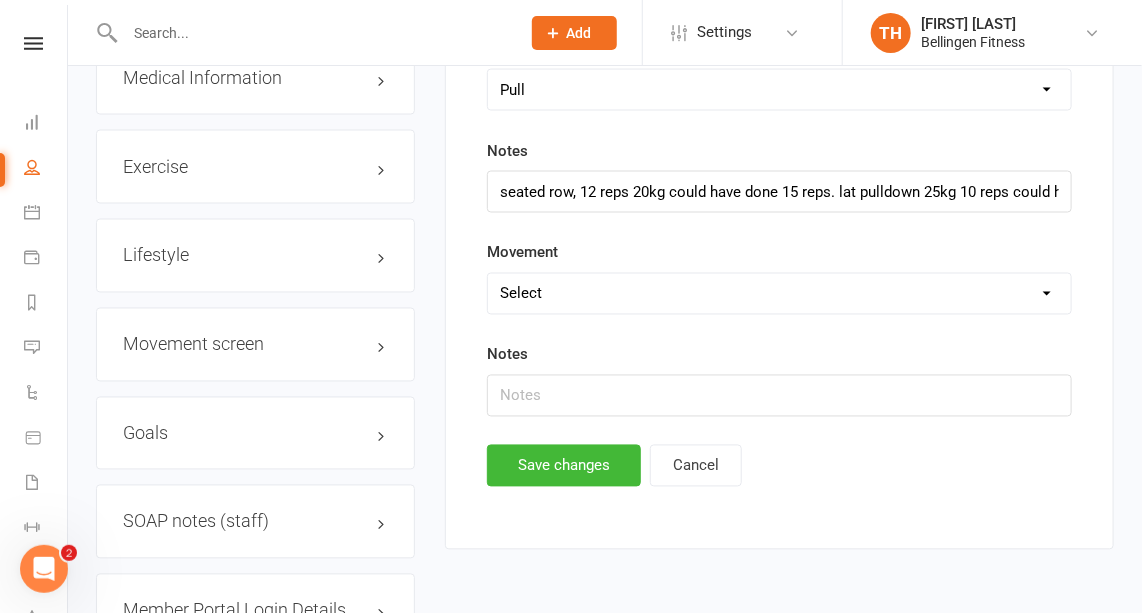 scroll, scrollTop: 1141, scrollLeft: 0, axis: vertical 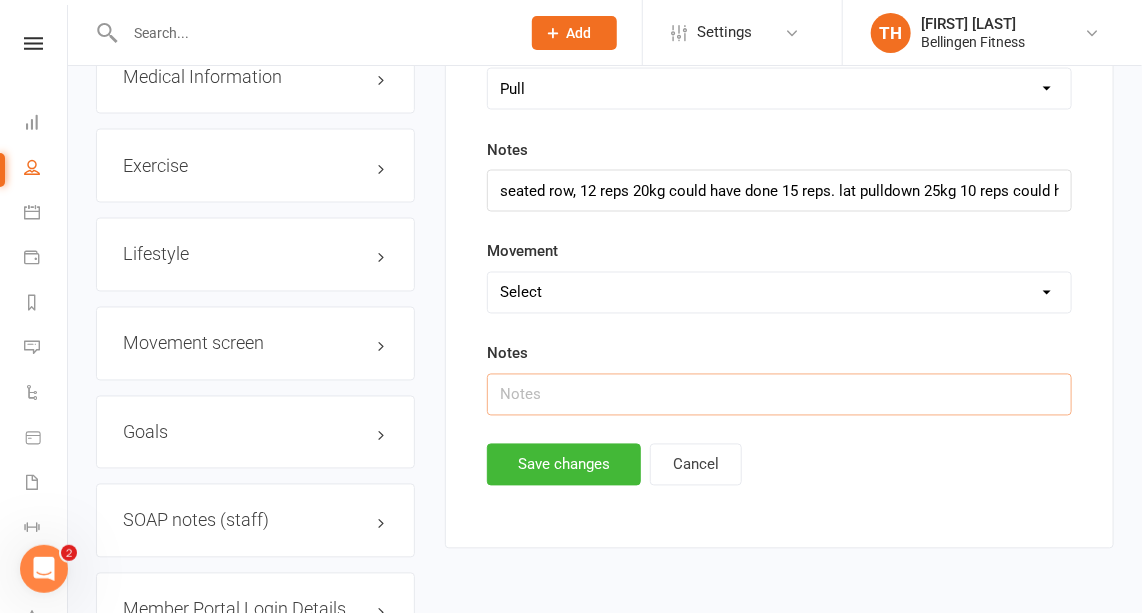 click at bounding box center [779, 395] 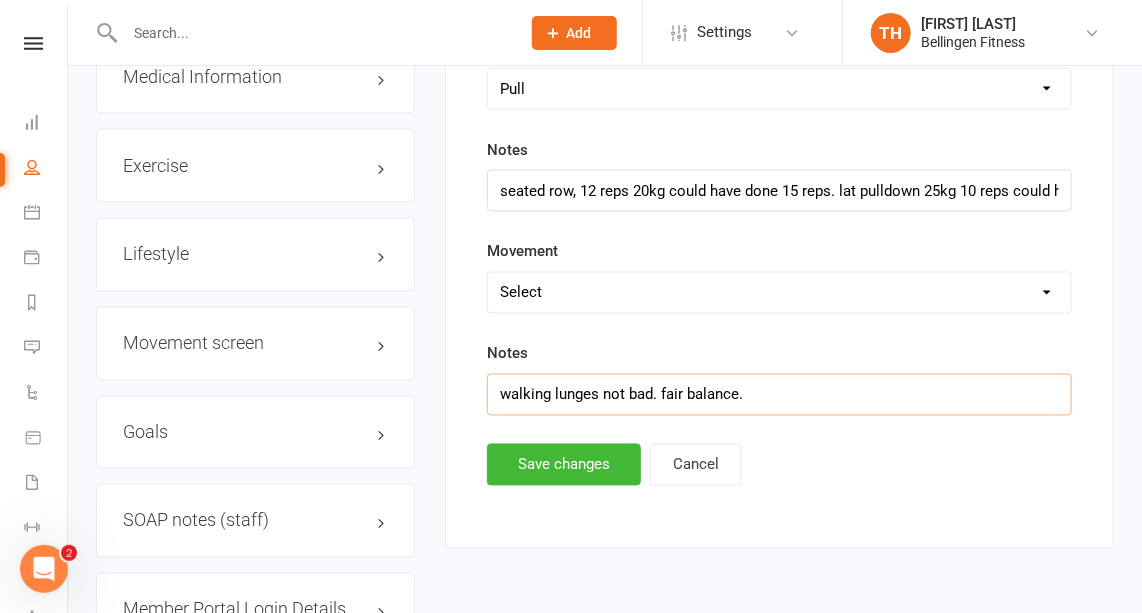 type on "walking lunges not bad. fair balance." 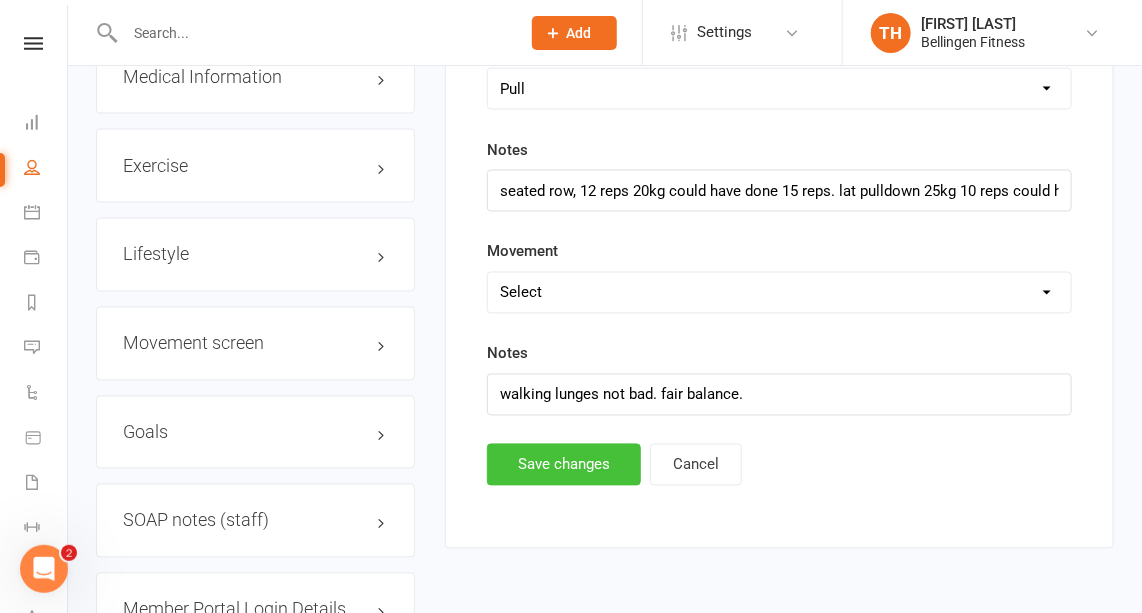 click on "Save changes" at bounding box center (564, 465) 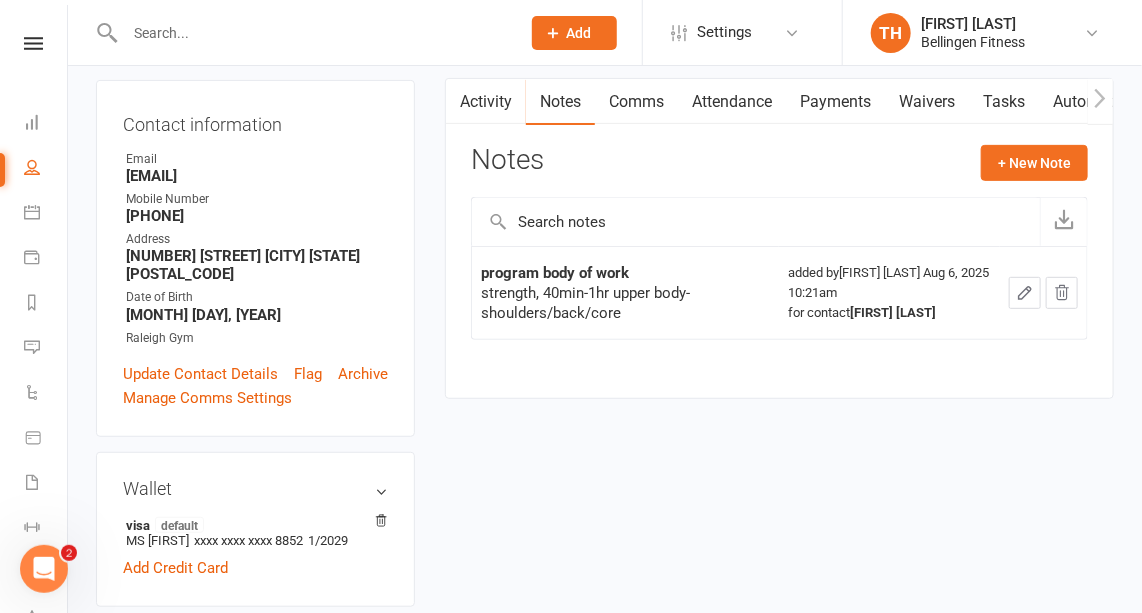 scroll, scrollTop: 0, scrollLeft: 0, axis: both 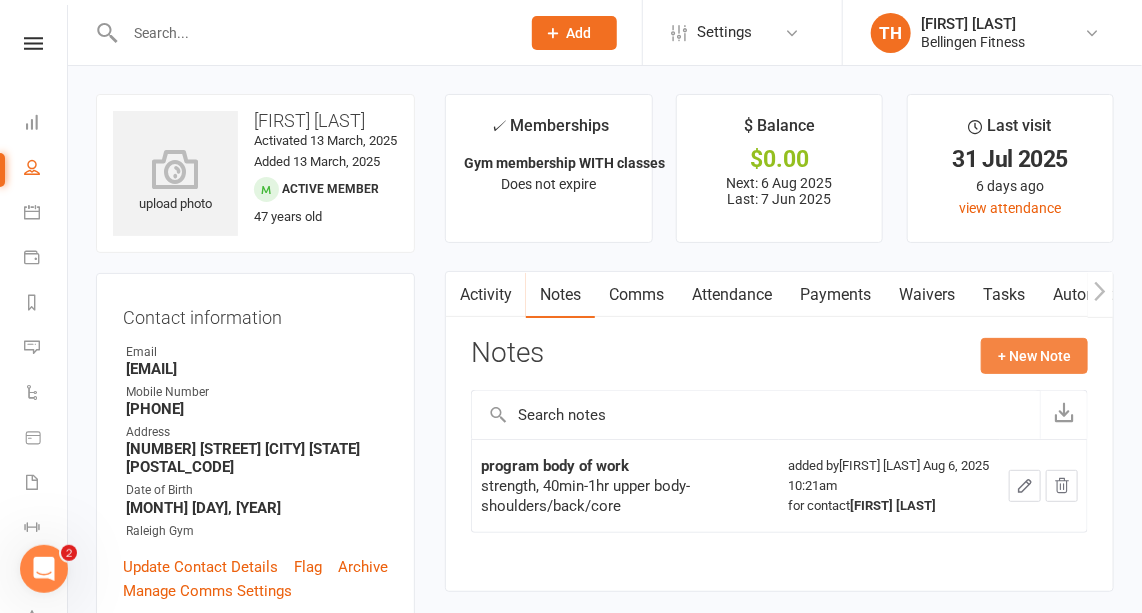 click on "+ New Note" 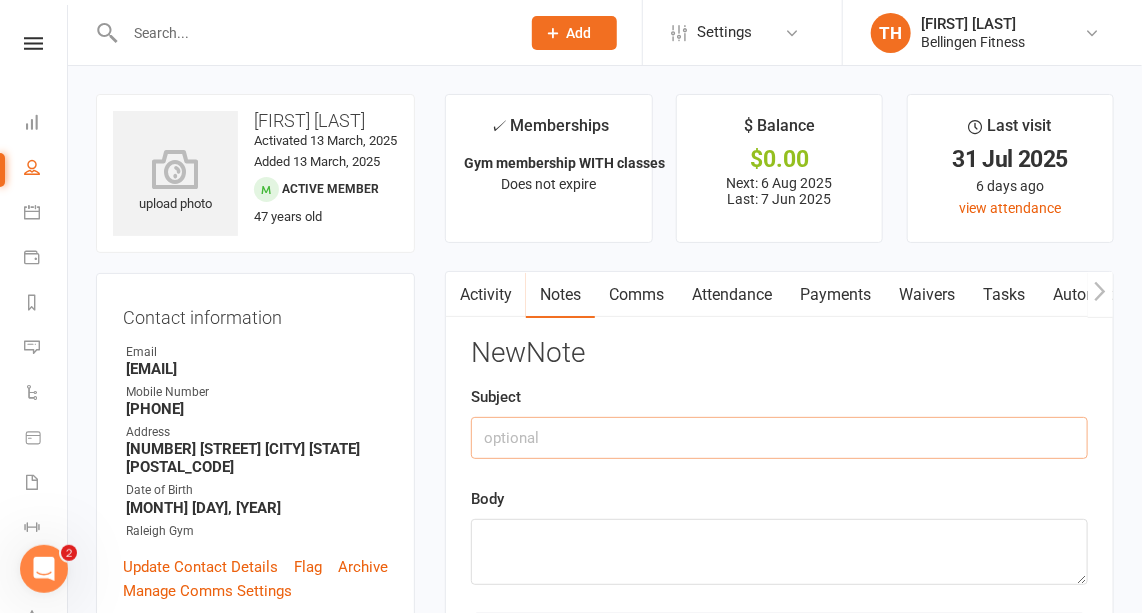 click 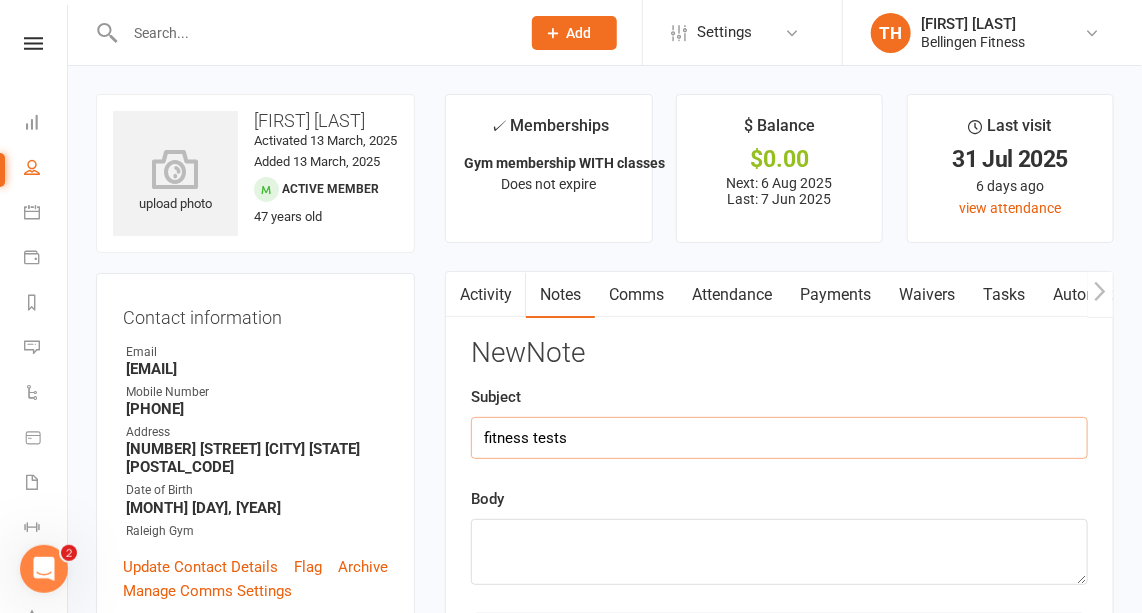 type on "fitness tests" 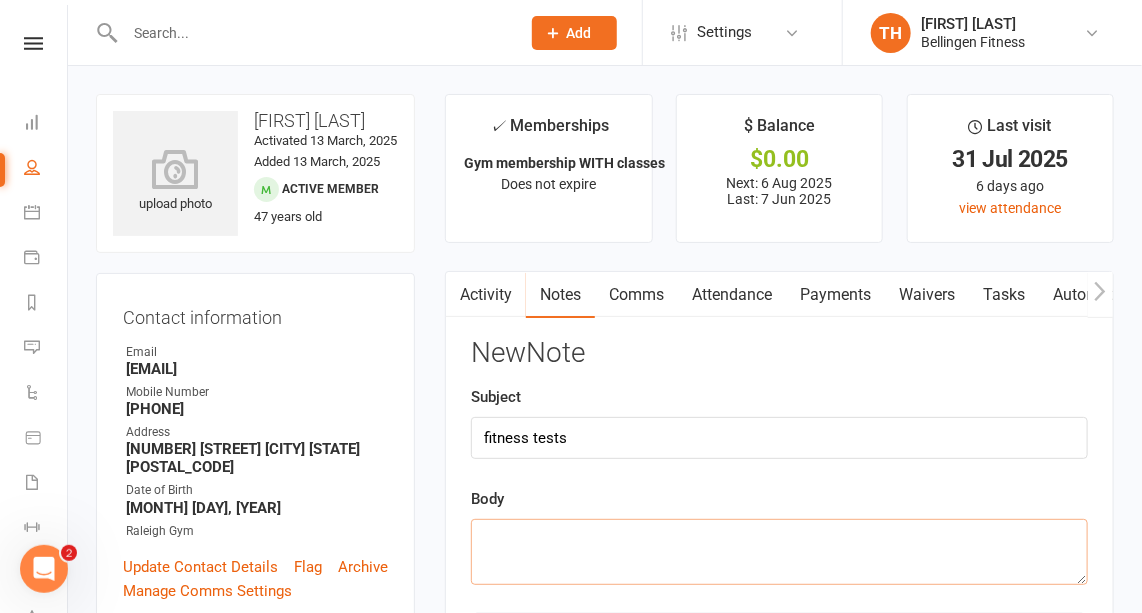 click 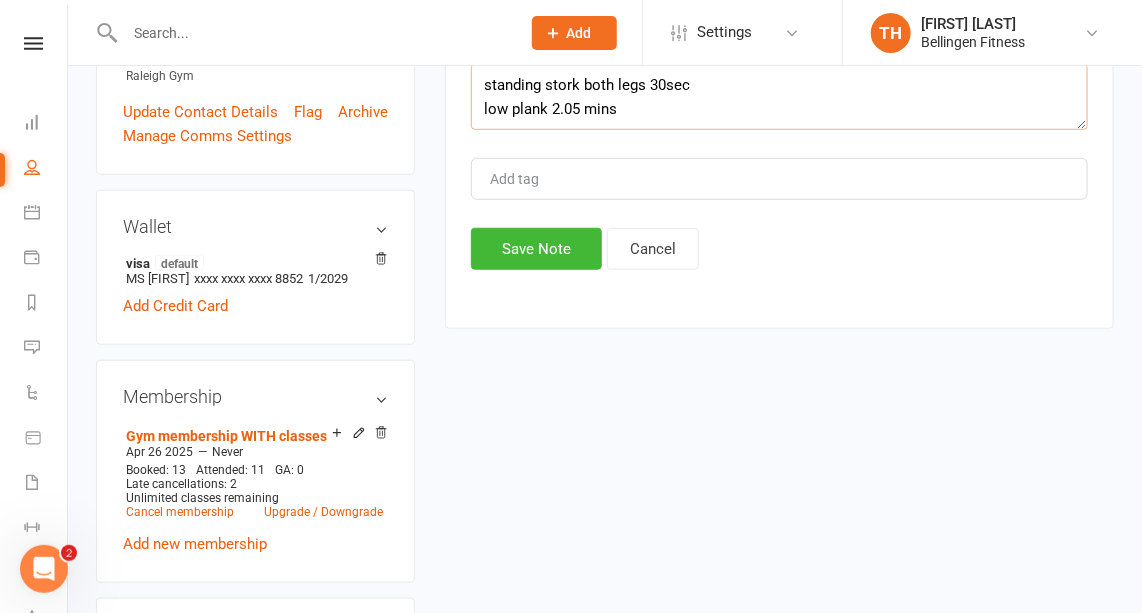 scroll, scrollTop: 456, scrollLeft: 0, axis: vertical 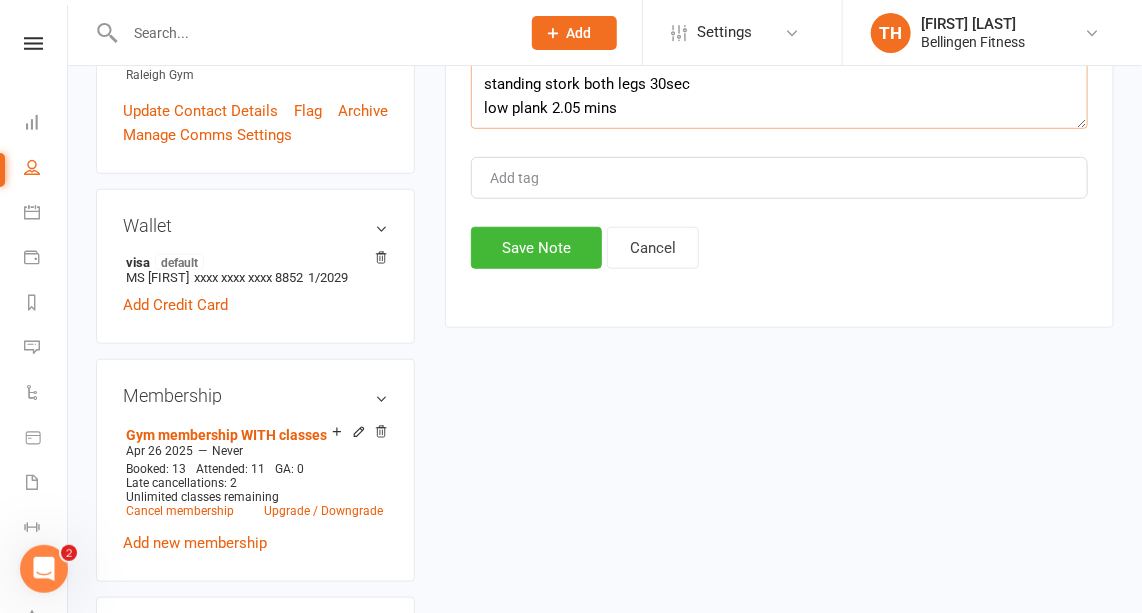 type on "standing stork both legs 30sec
low plank 2.05 mins" 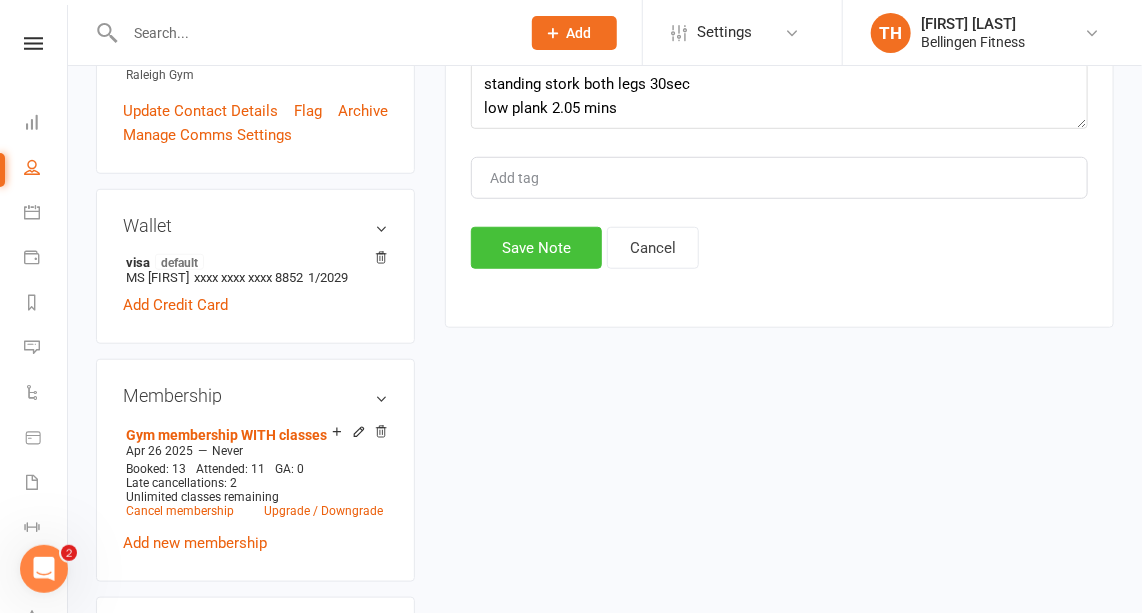 click on "Save Note" 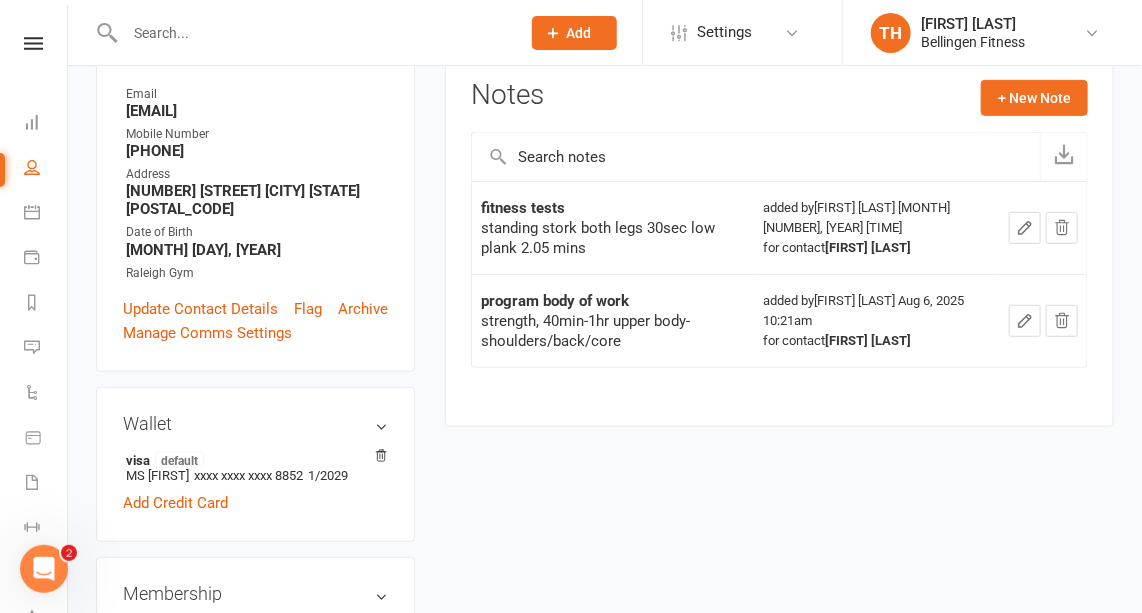 scroll, scrollTop: 0, scrollLeft: 0, axis: both 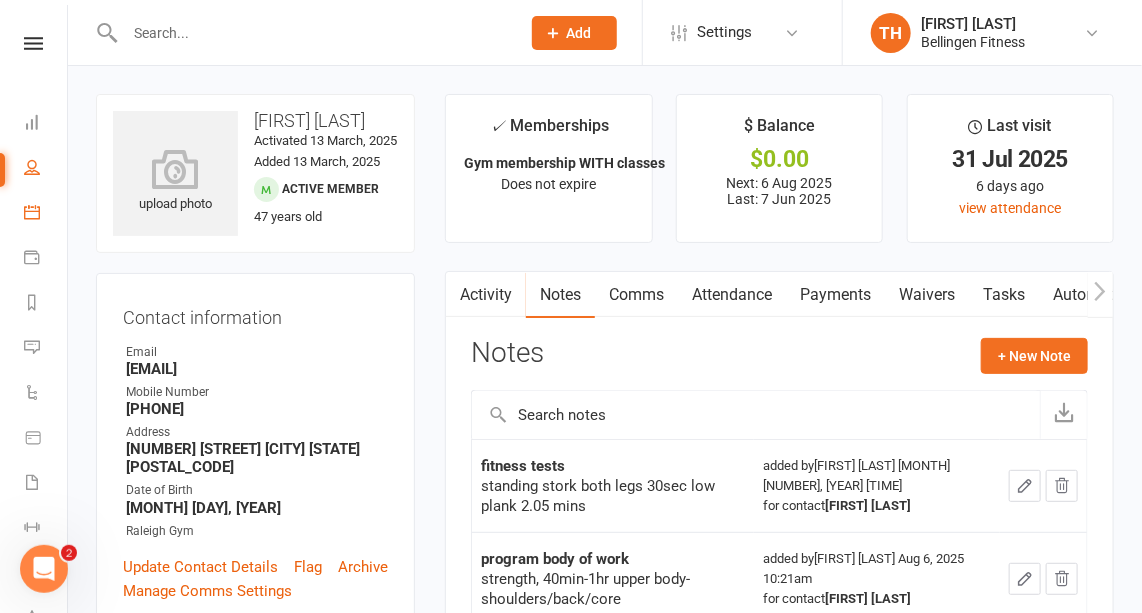 click at bounding box center [32, 212] 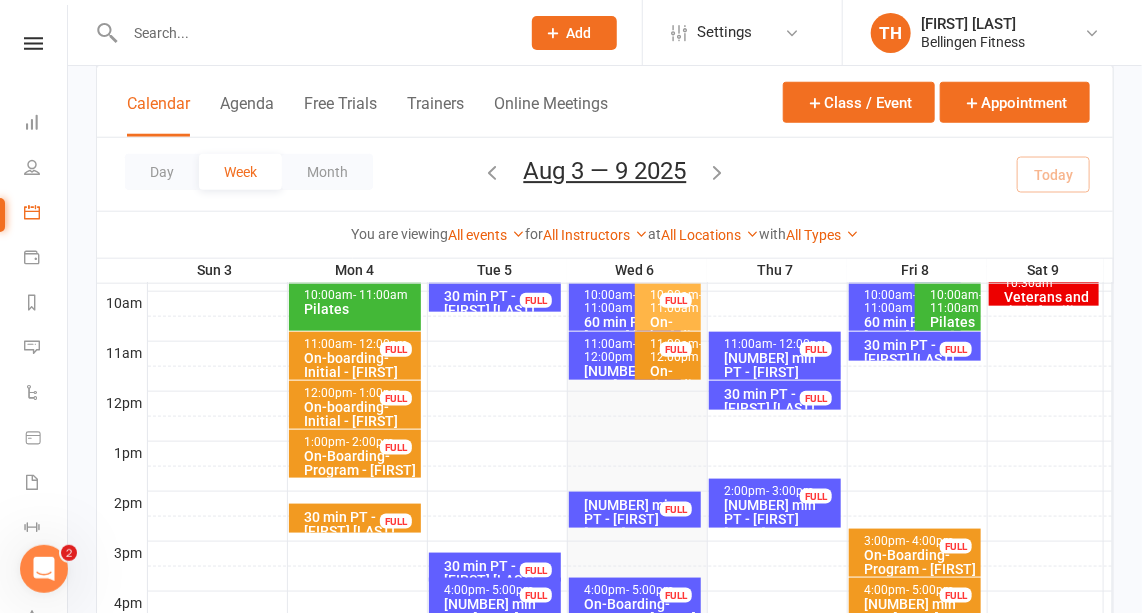 scroll, scrollTop: 614, scrollLeft: 0, axis: vertical 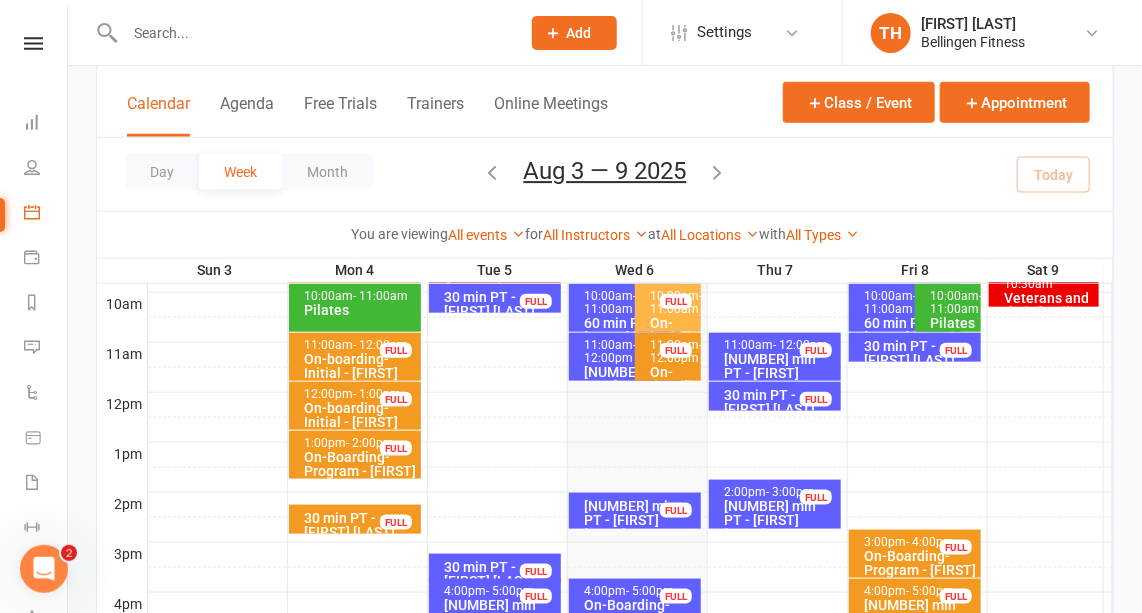 click at bounding box center (630, 405) 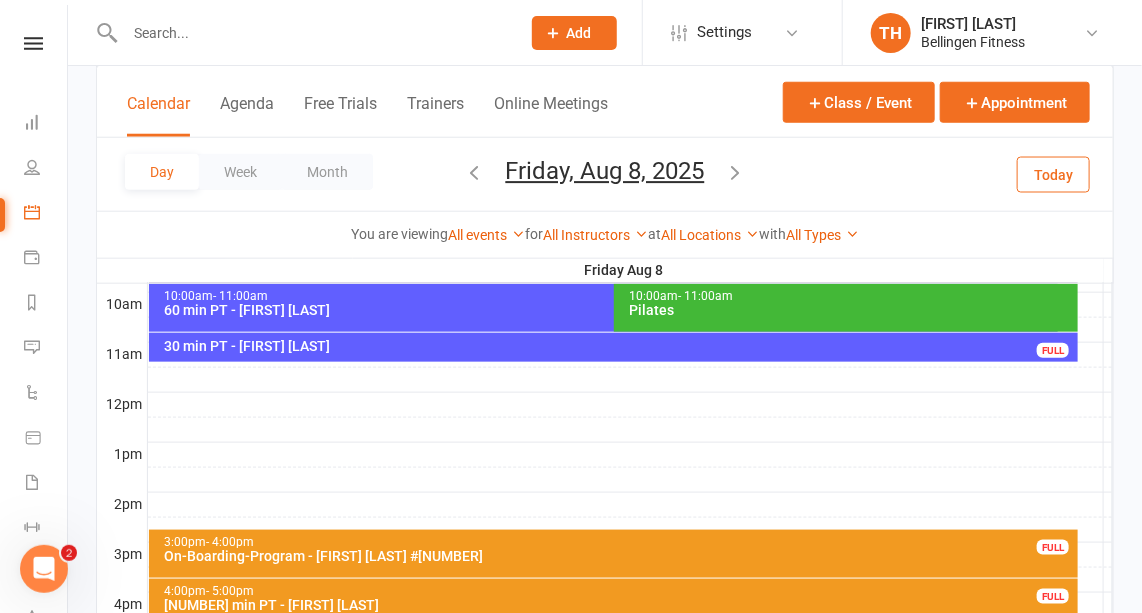 click at bounding box center (630, 405) 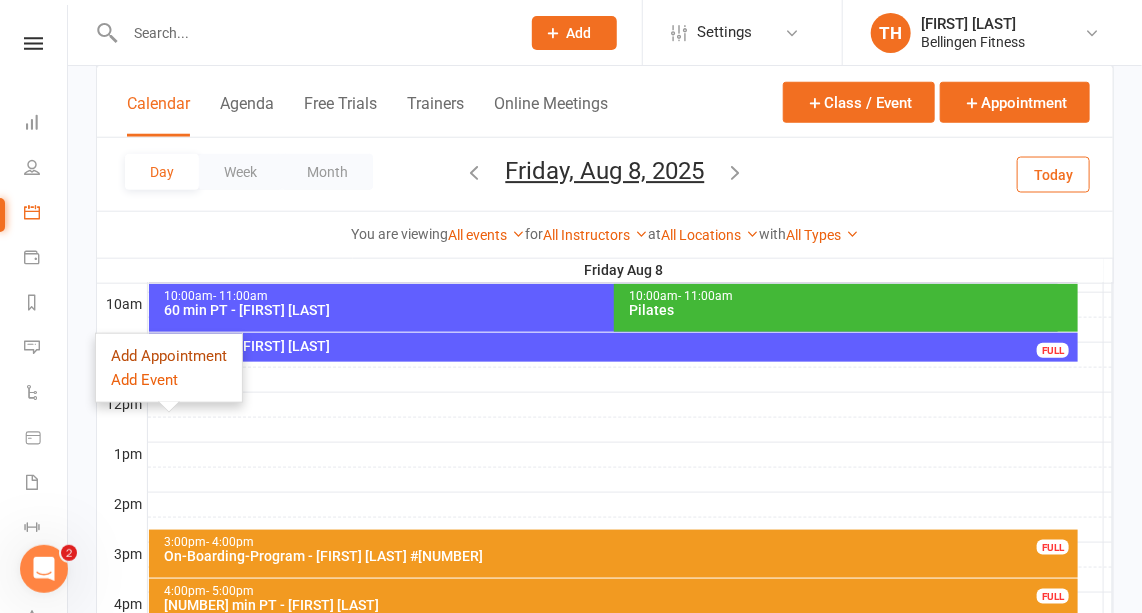 click on "Add Appointment" at bounding box center (169, 356) 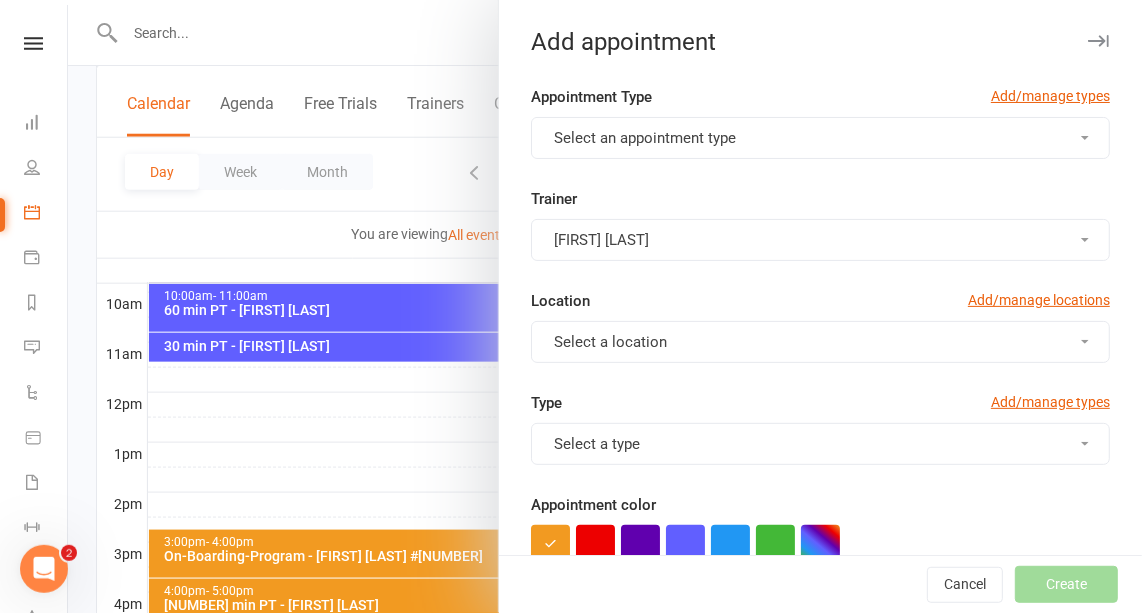 click on "Select an appointment type" at bounding box center (820, 138) 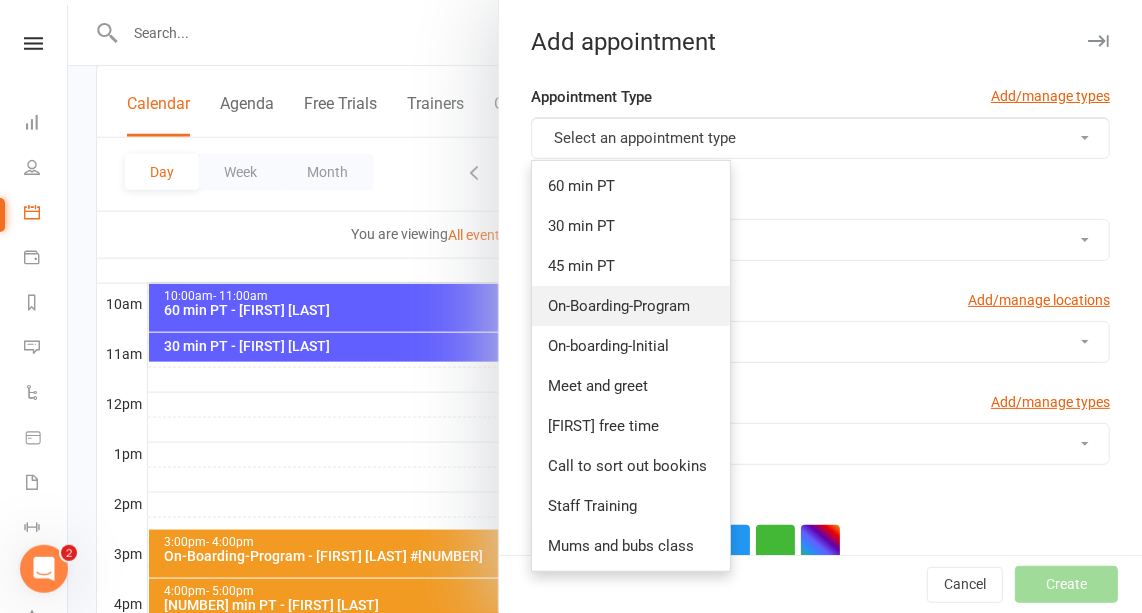 click on "On-Boarding-Program" at bounding box center [619, 306] 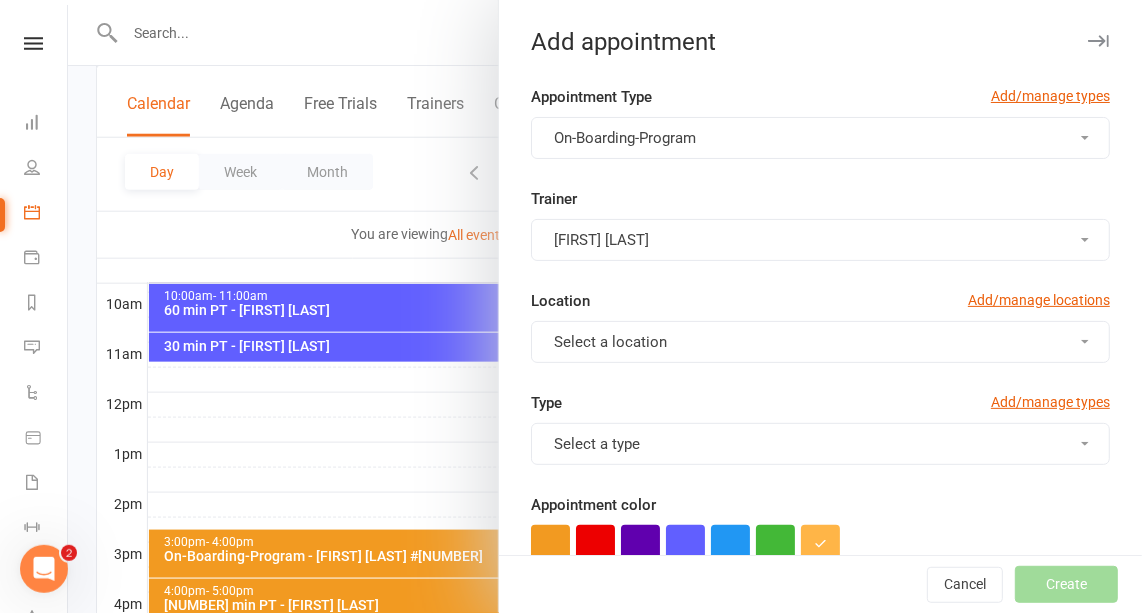 click on "Select a location" at bounding box center [820, 342] 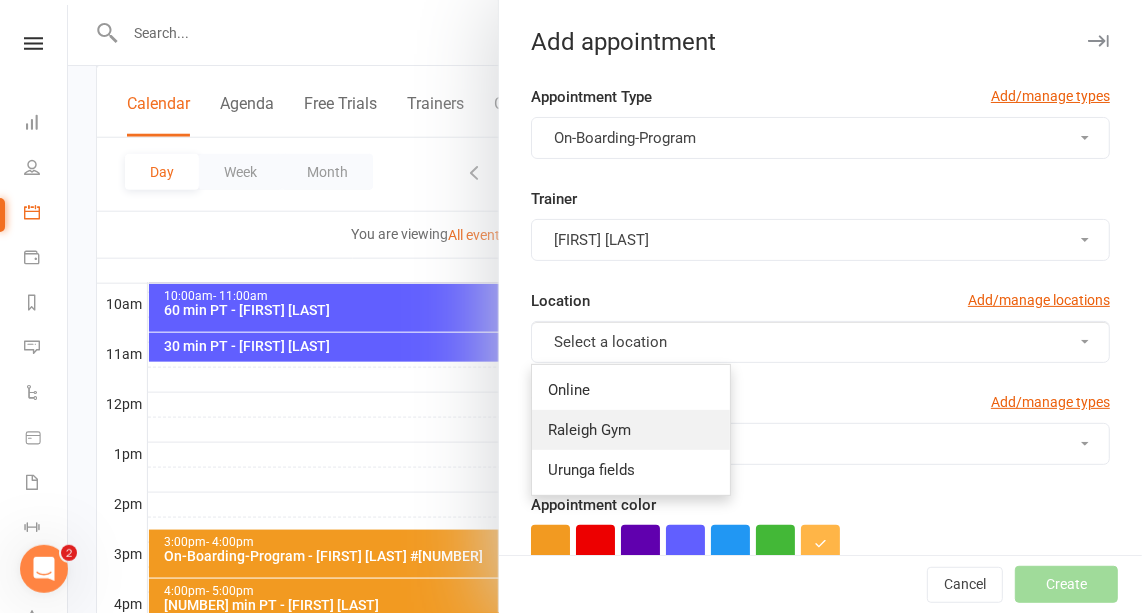click on "Raleigh Gym" at bounding box center [589, 430] 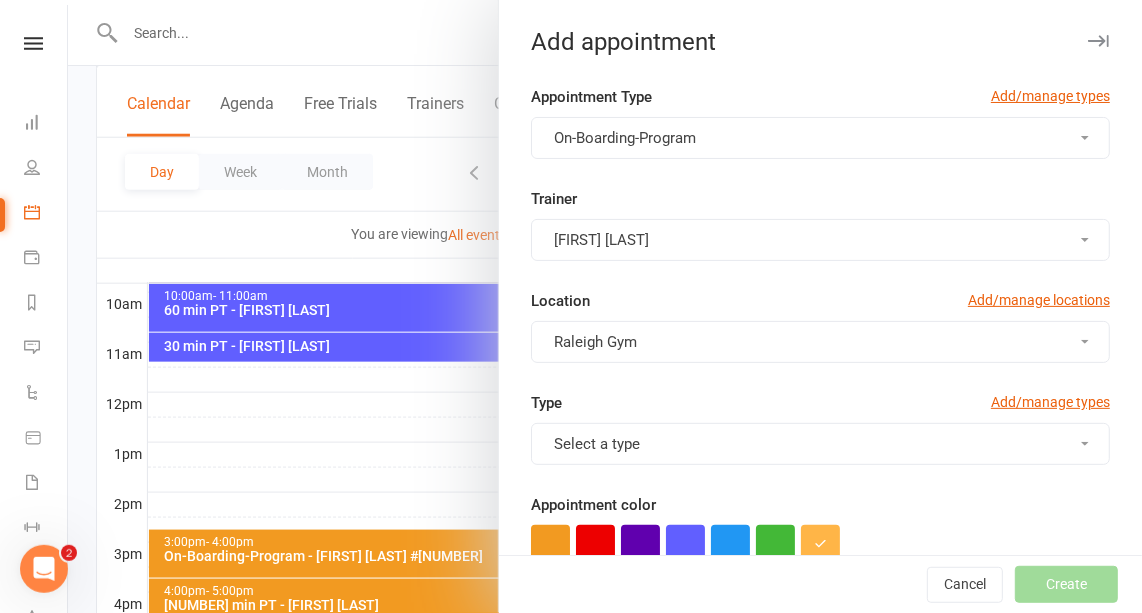 click on "Select a type" at bounding box center (820, 444) 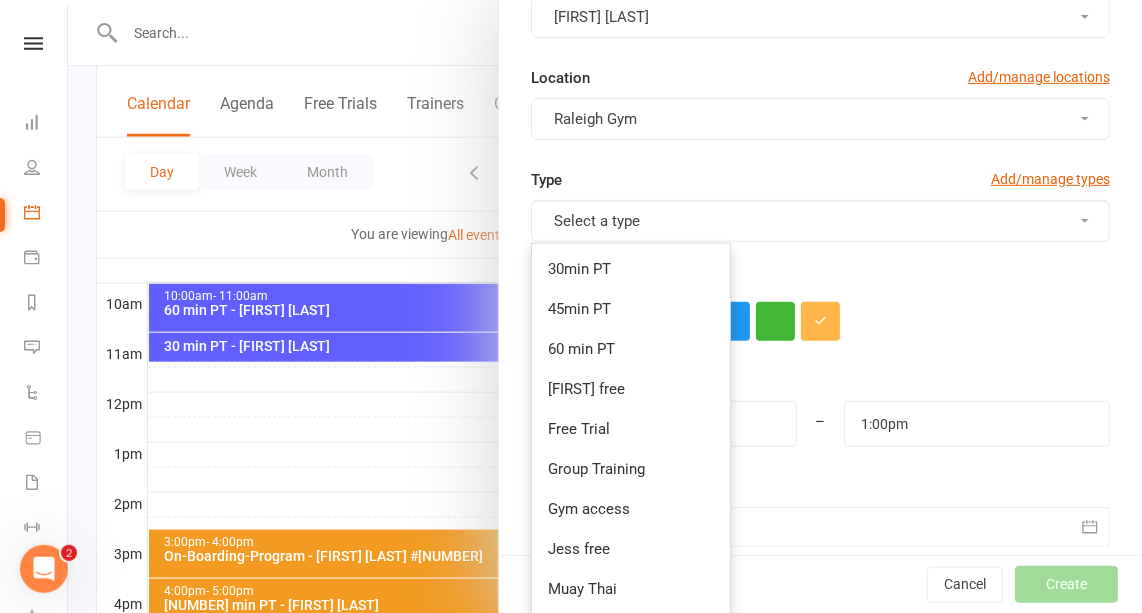 scroll, scrollTop: 227, scrollLeft: 0, axis: vertical 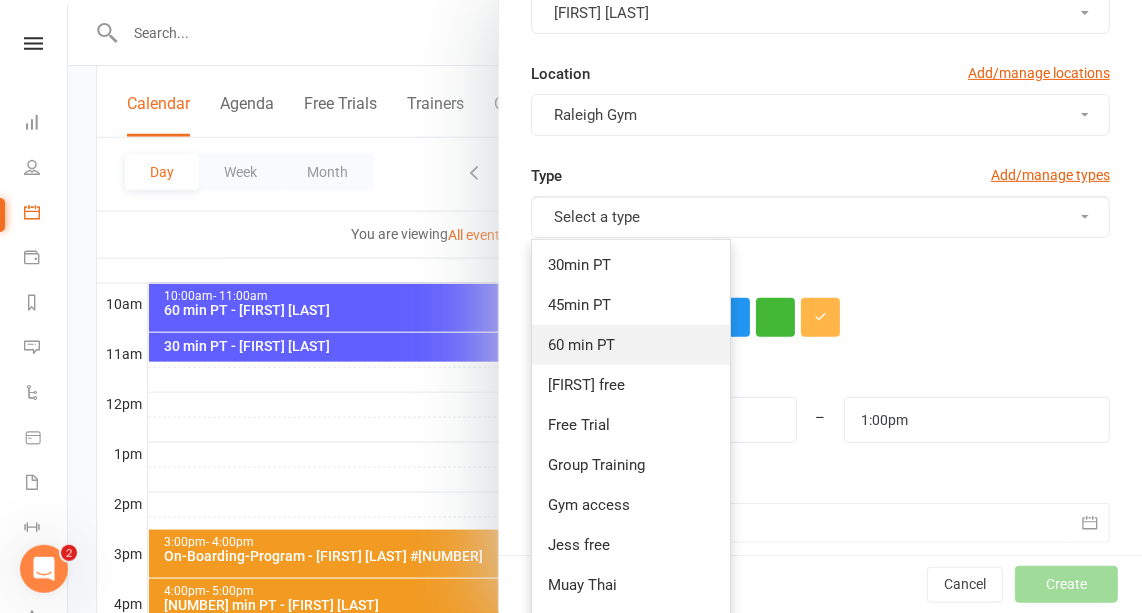 click on "60 min PT" at bounding box center [581, 345] 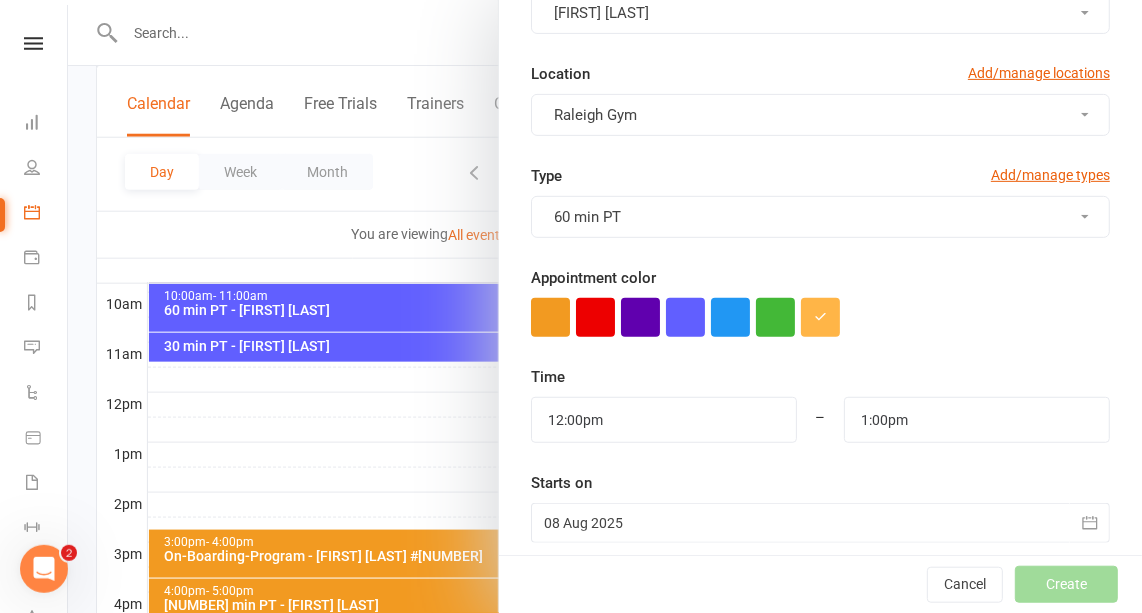 click at bounding box center [550, 317] 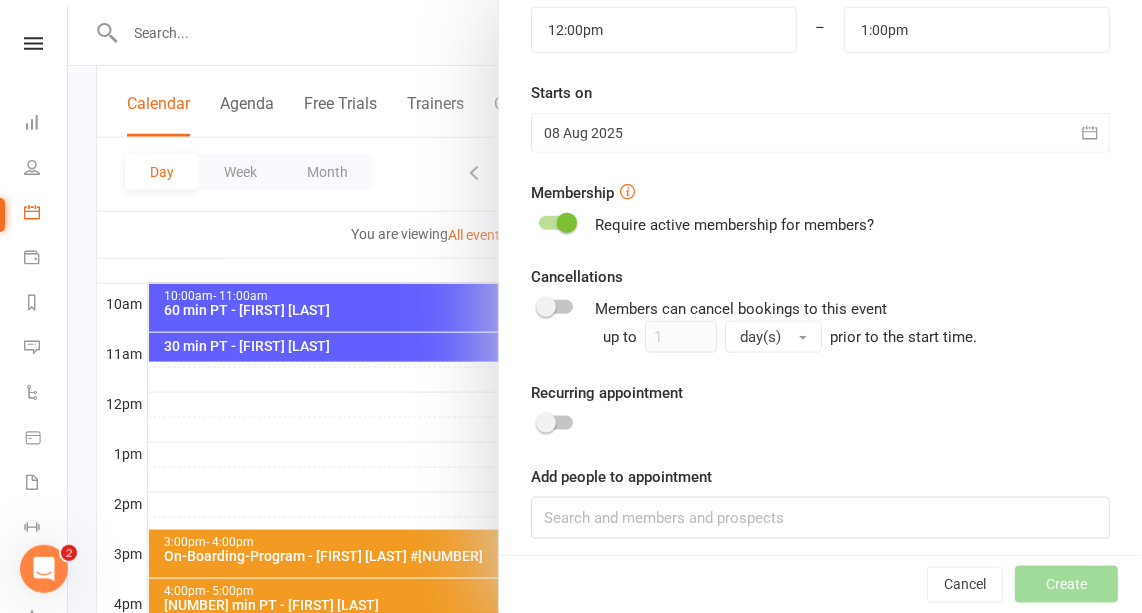 scroll, scrollTop: 623, scrollLeft: 0, axis: vertical 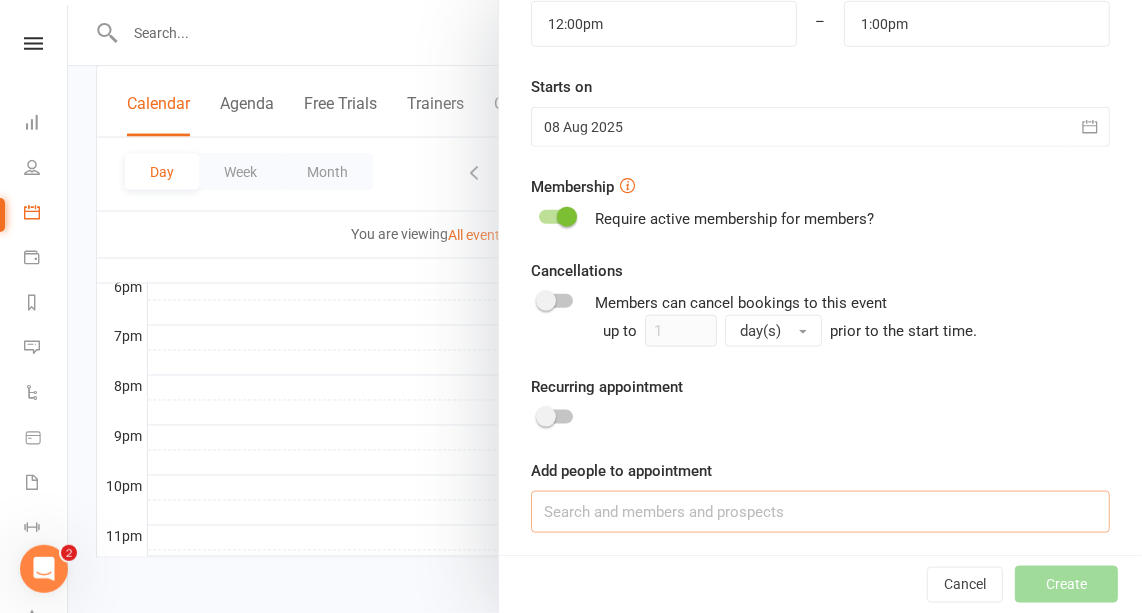 click at bounding box center [820, 512] 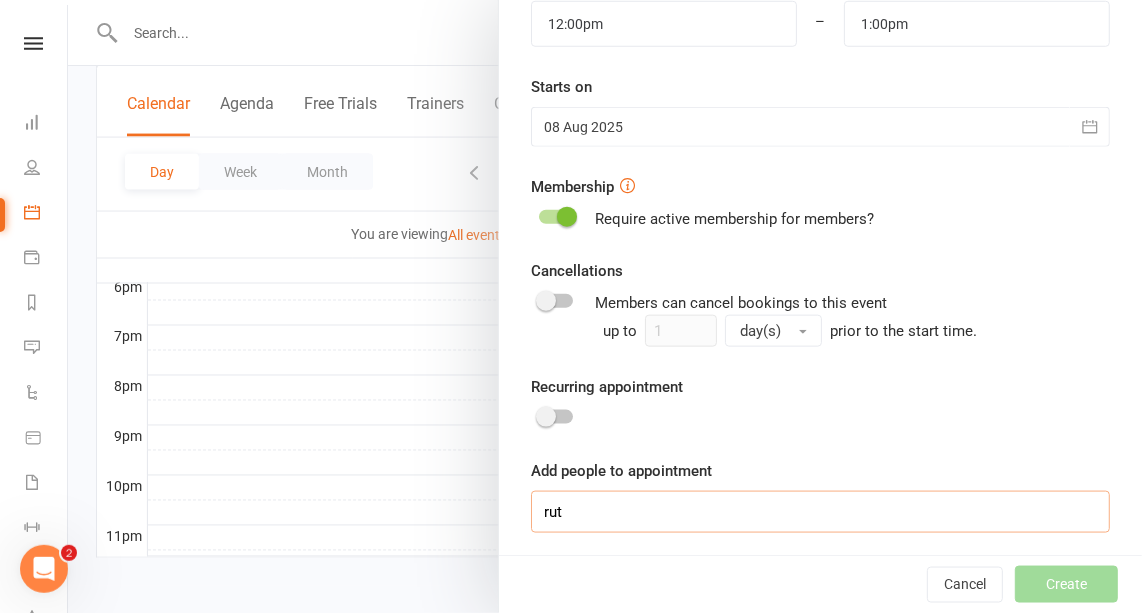 type on "[FIRST]" 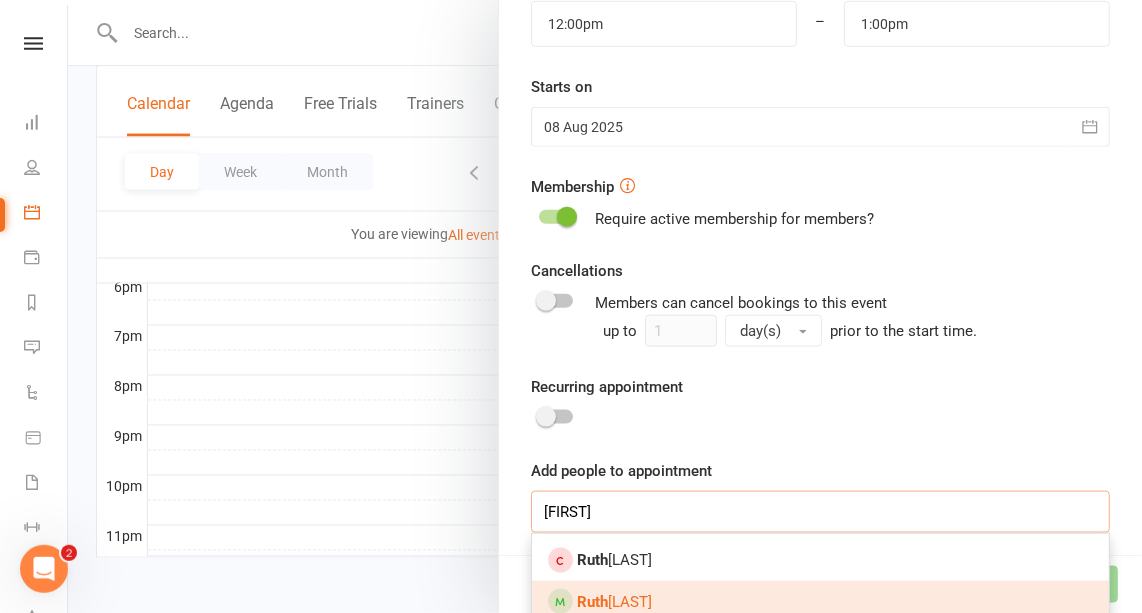type 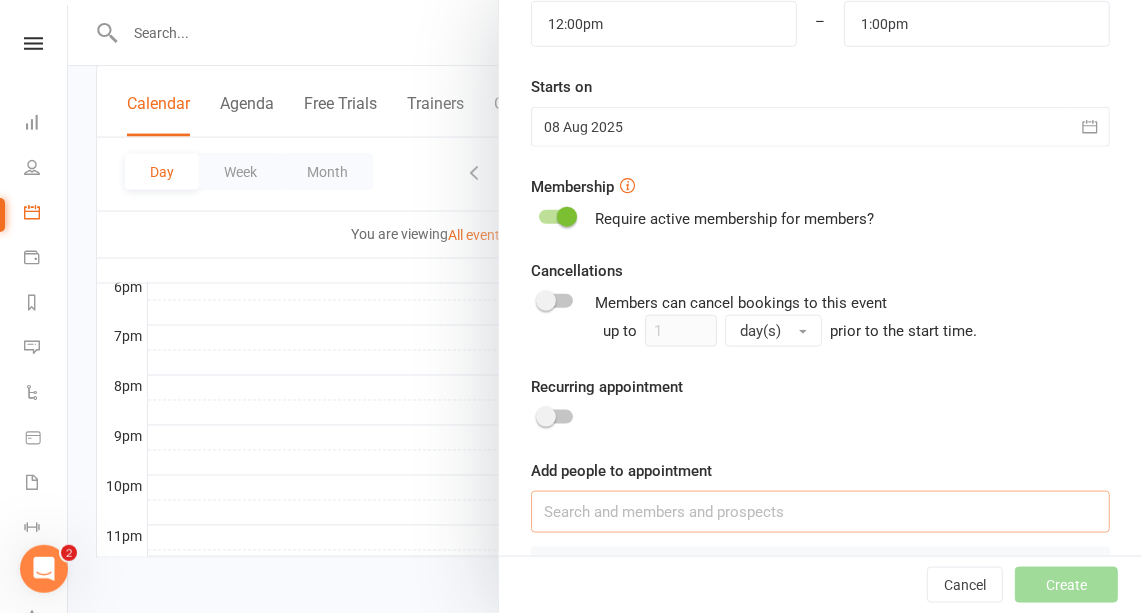 scroll, scrollTop: 702, scrollLeft: 0, axis: vertical 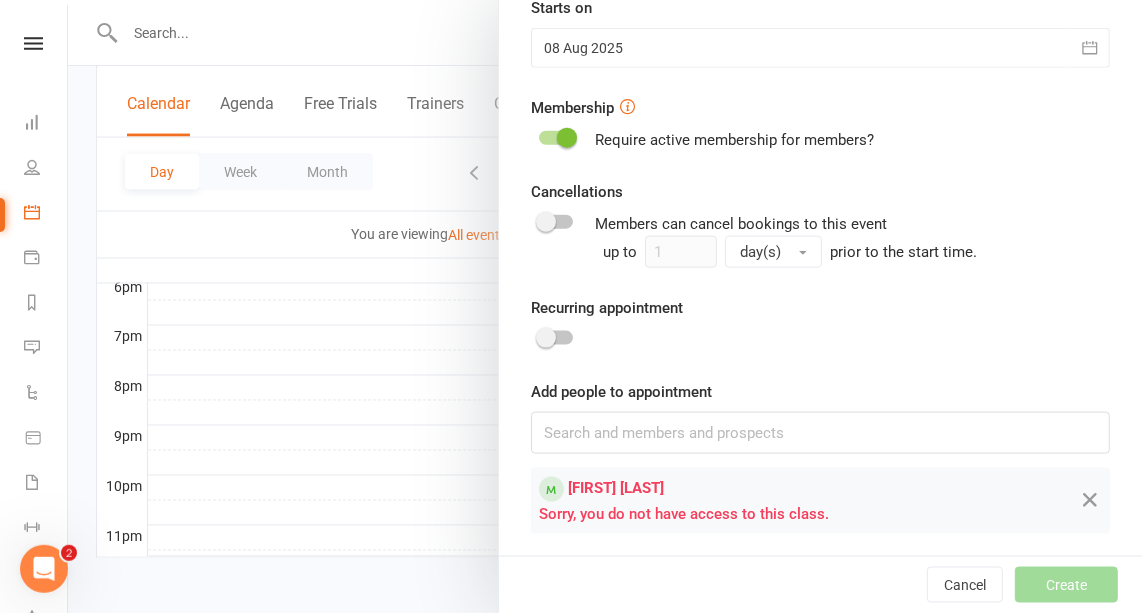 click at bounding box center (567, 138) 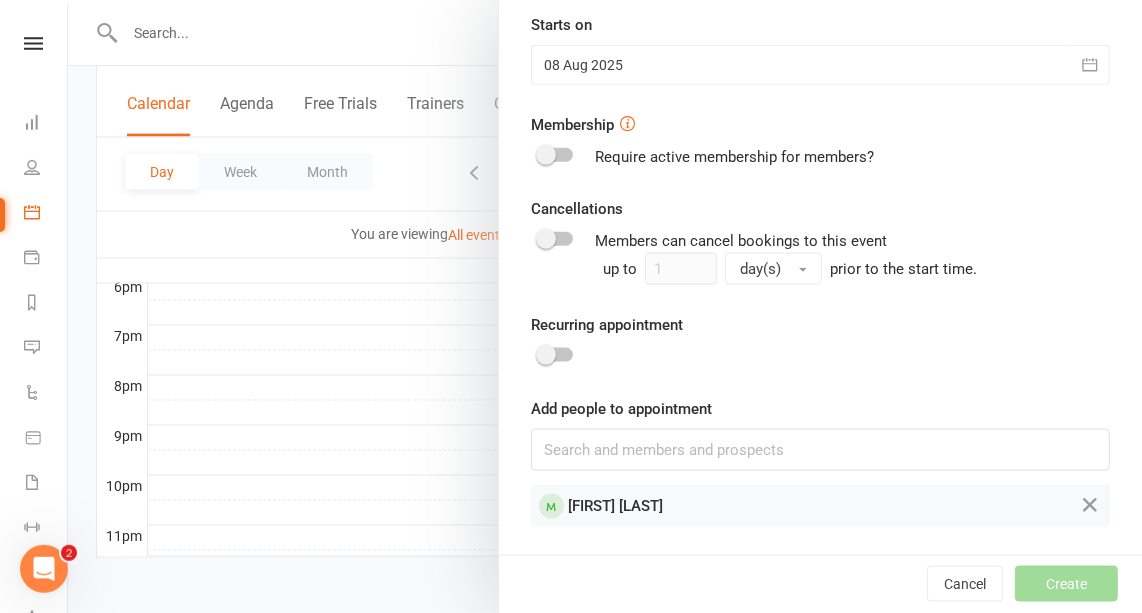scroll, scrollTop: 679, scrollLeft: 0, axis: vertical 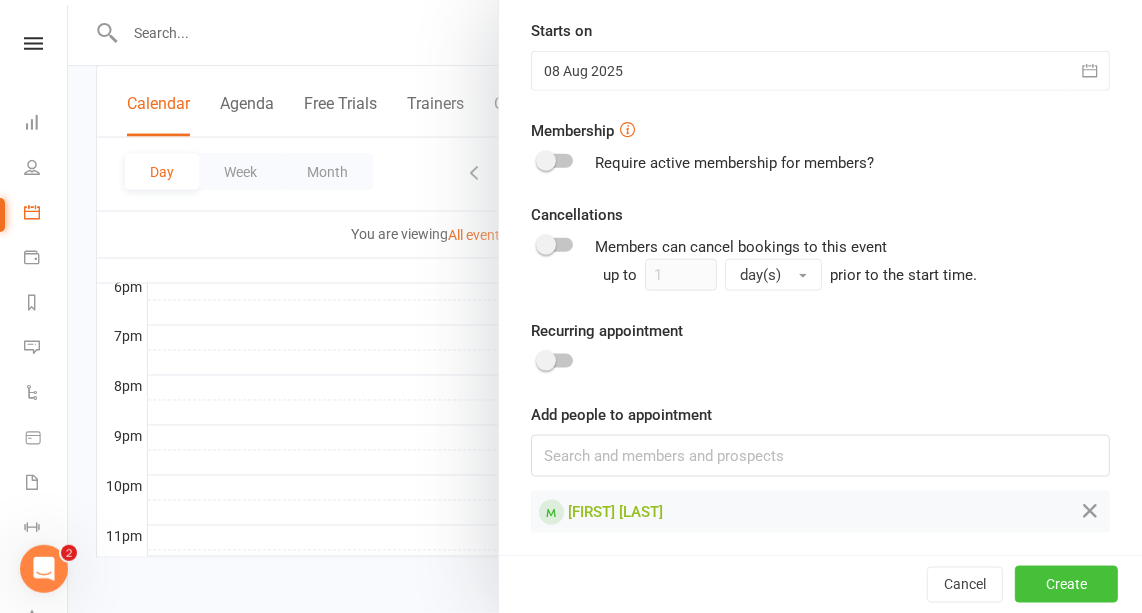 click on "Create" at bounding box center [1066, 585] 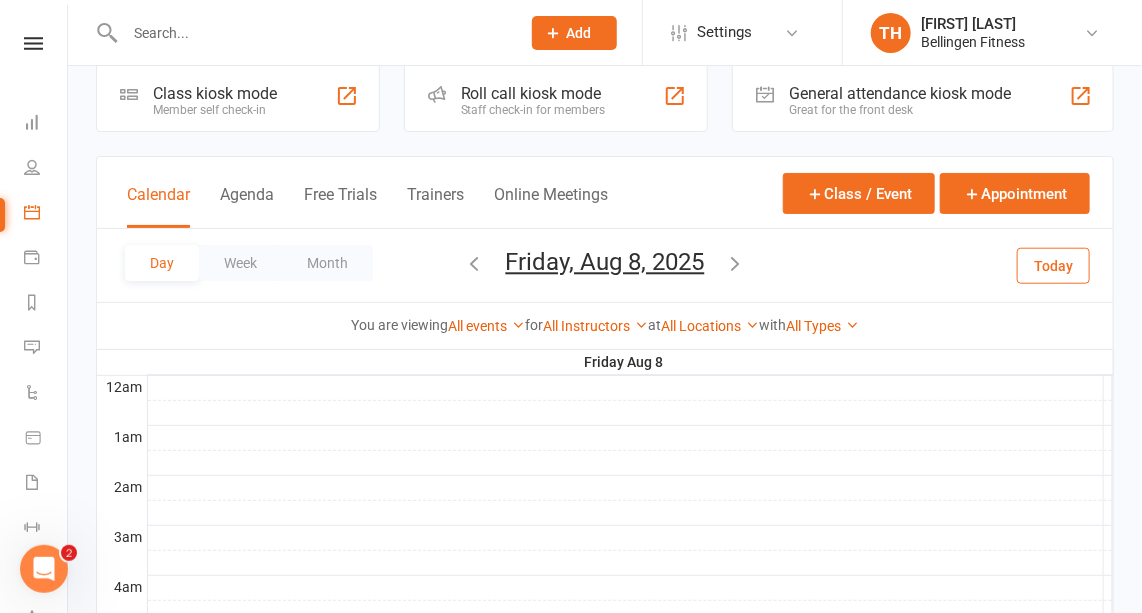 scroll, scrollTop: 0, scrollLeft: 0, axis: both 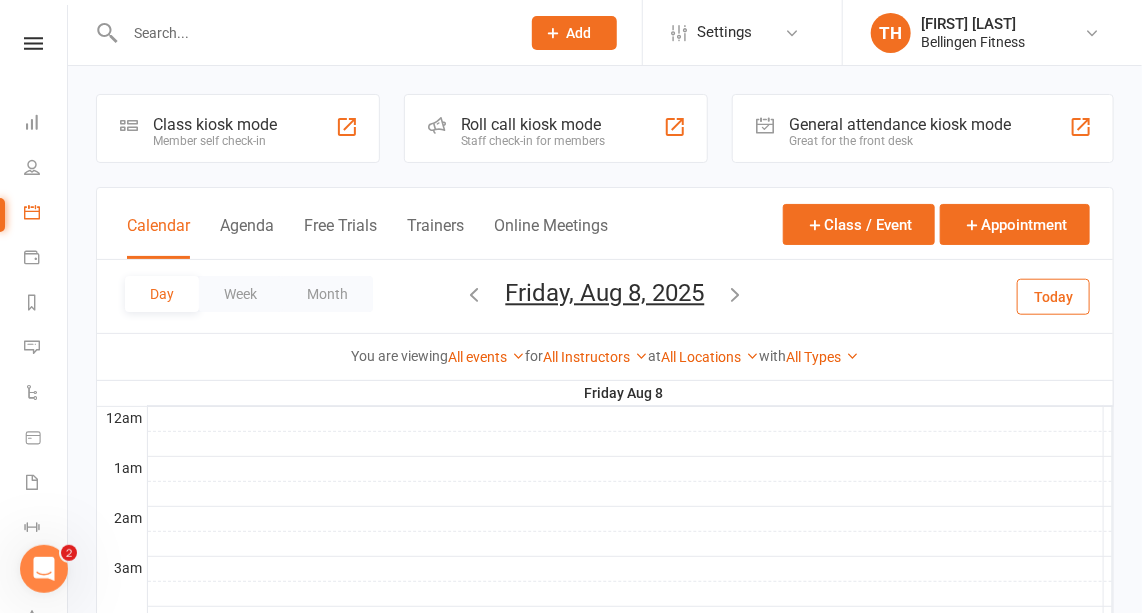 click at bounding box center [312, 33] 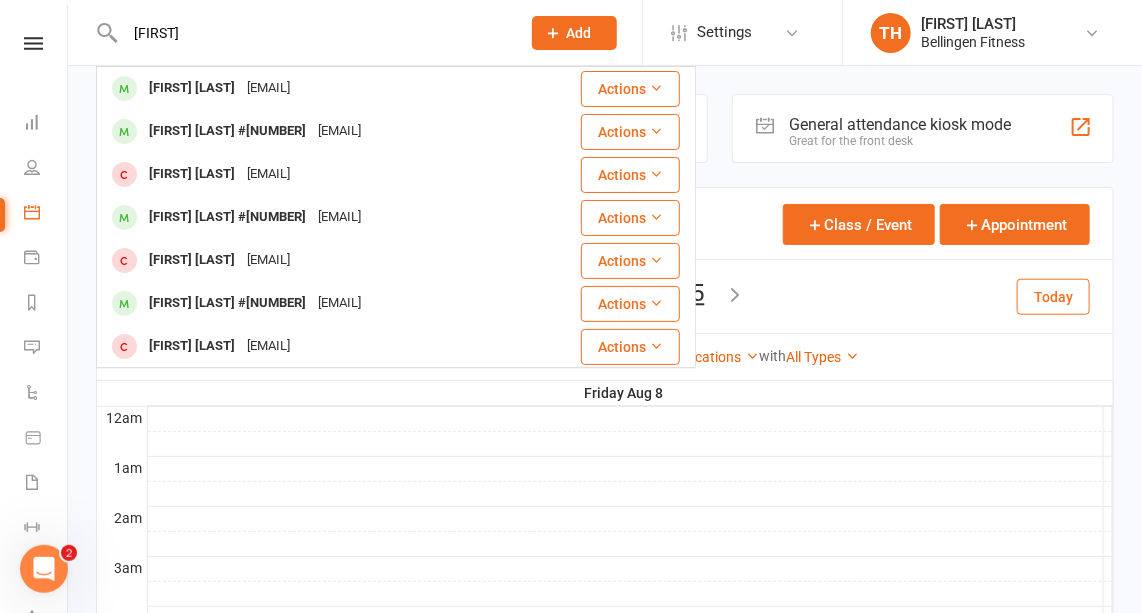 type on "[FIRST]" 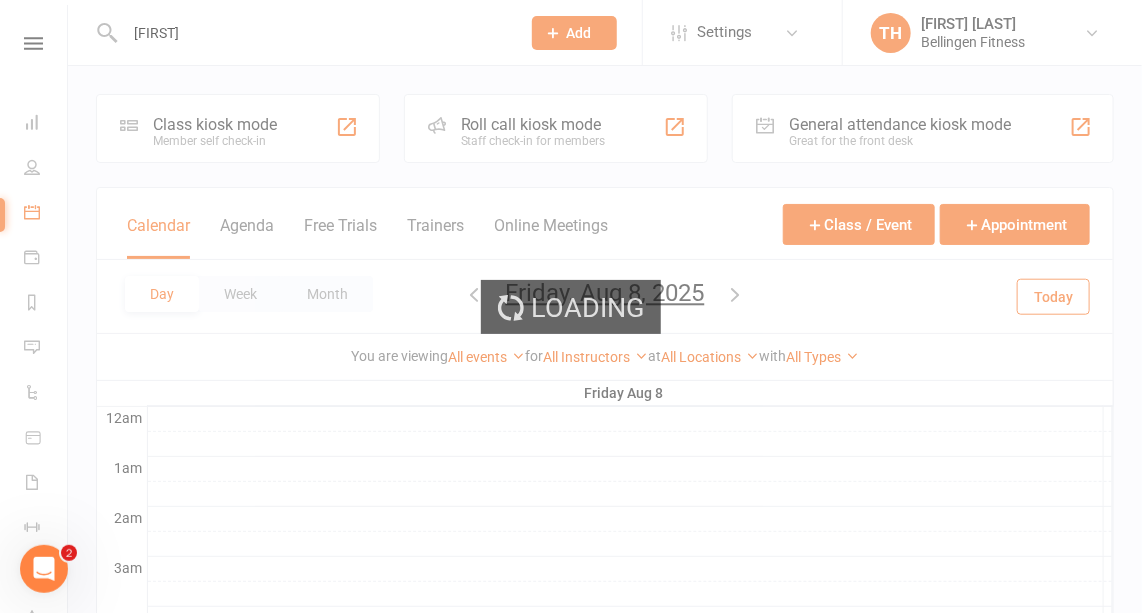 type 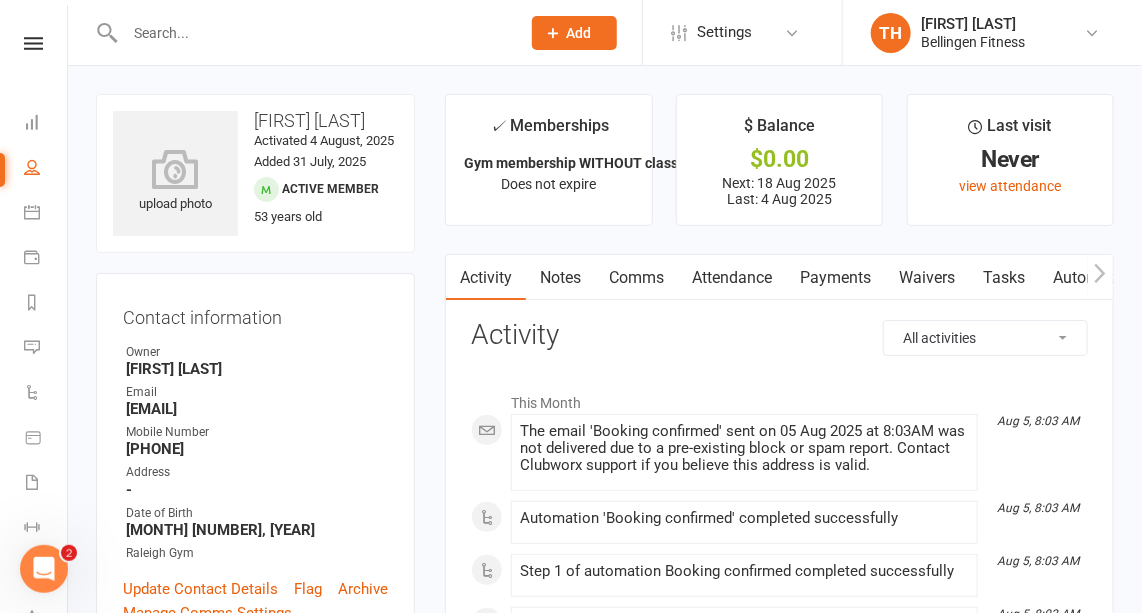 click on "Notes" at bounding box center [560, 278] 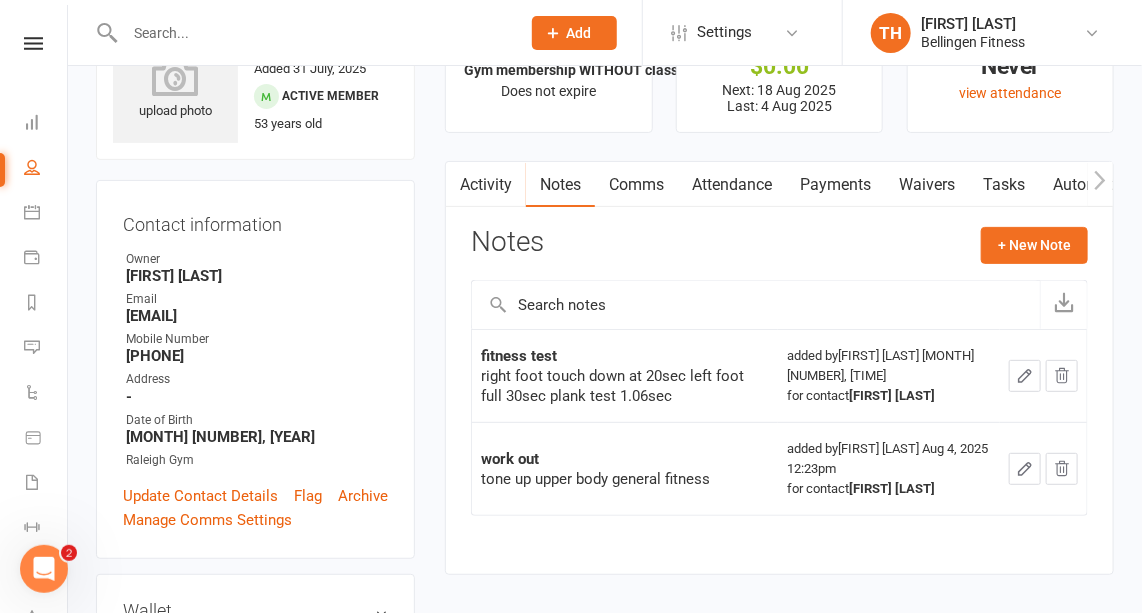 scroll, scrollTop: 107, scrollLeft: 0, axis: vertical 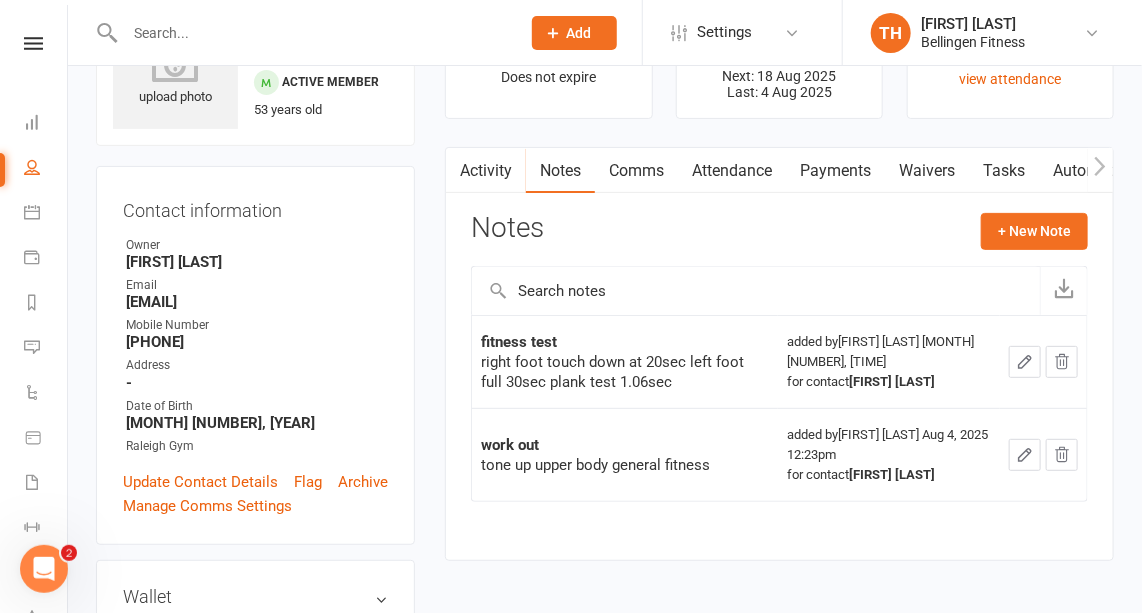 click 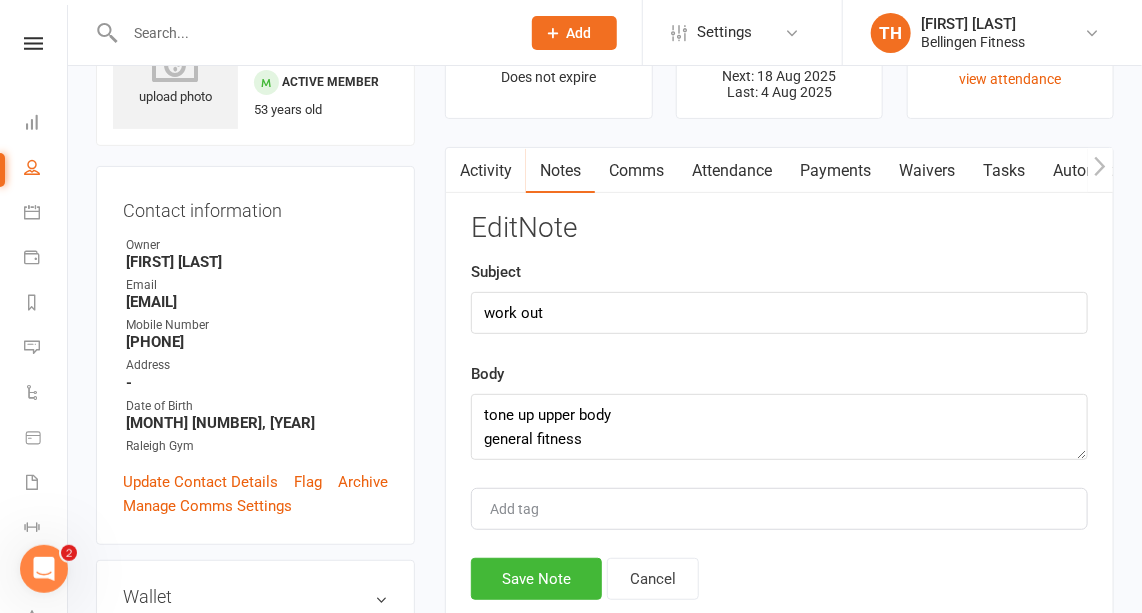 scroll, scrollTop: 0, scrollLeft: 0, axis: both 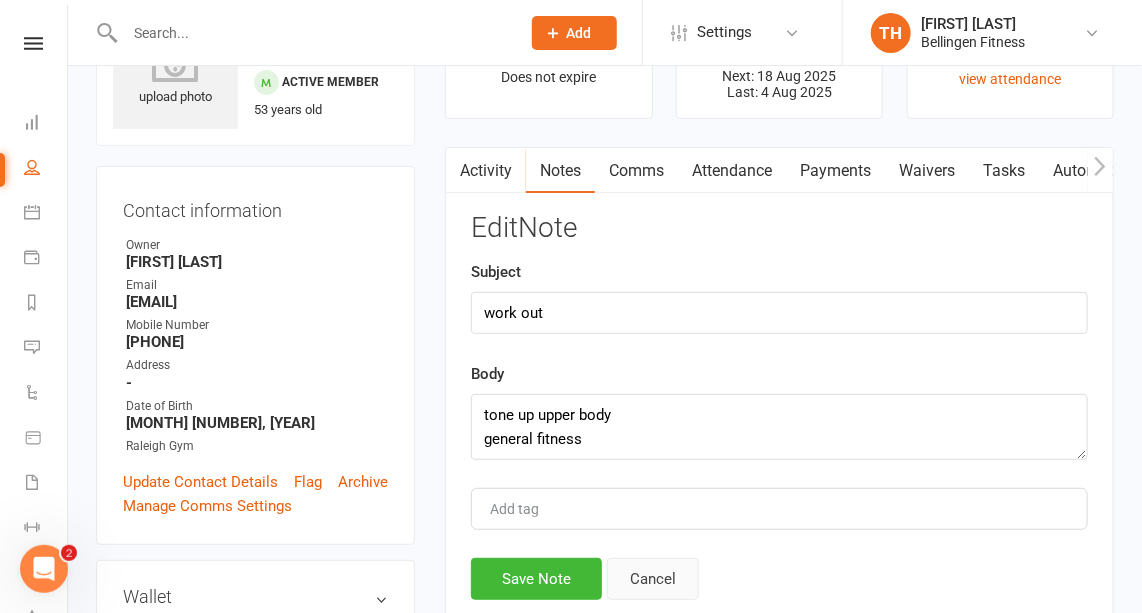 click on "Cancel" at bounding box center (653, 579) 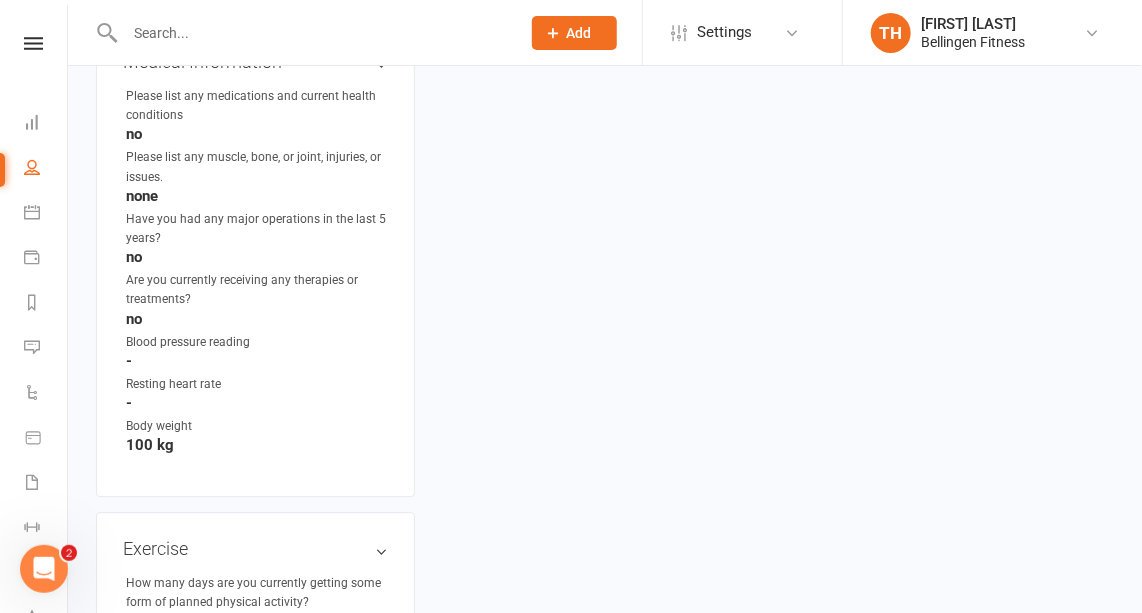 scroll, scrollTop: 1839, scrollLeft: 0, axis: vertical 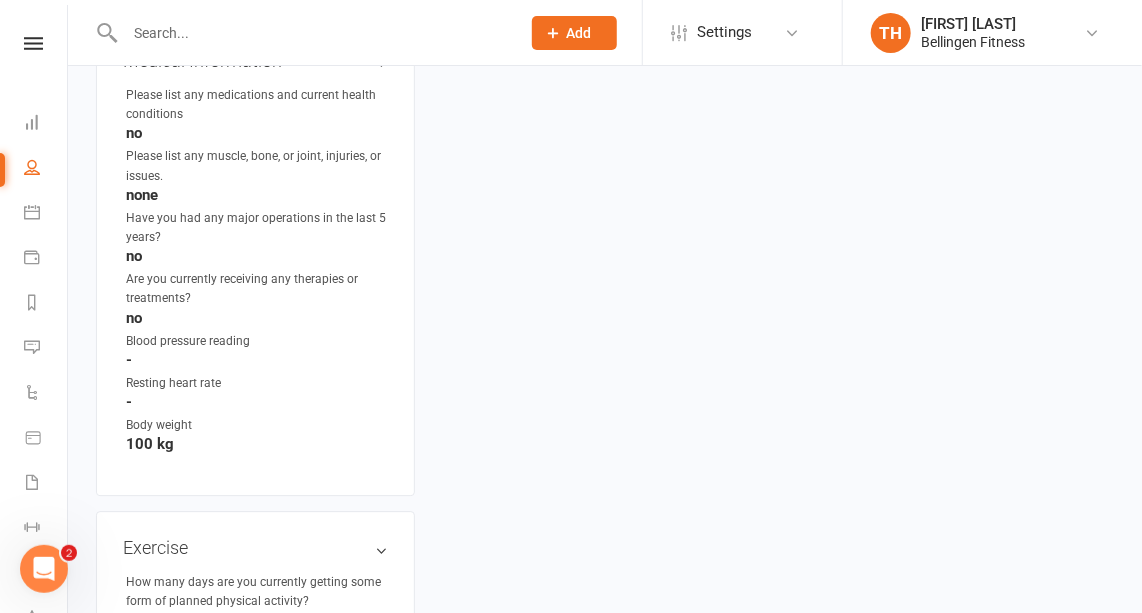 click on "Exercise  edit" at bounding box center (255, 548) 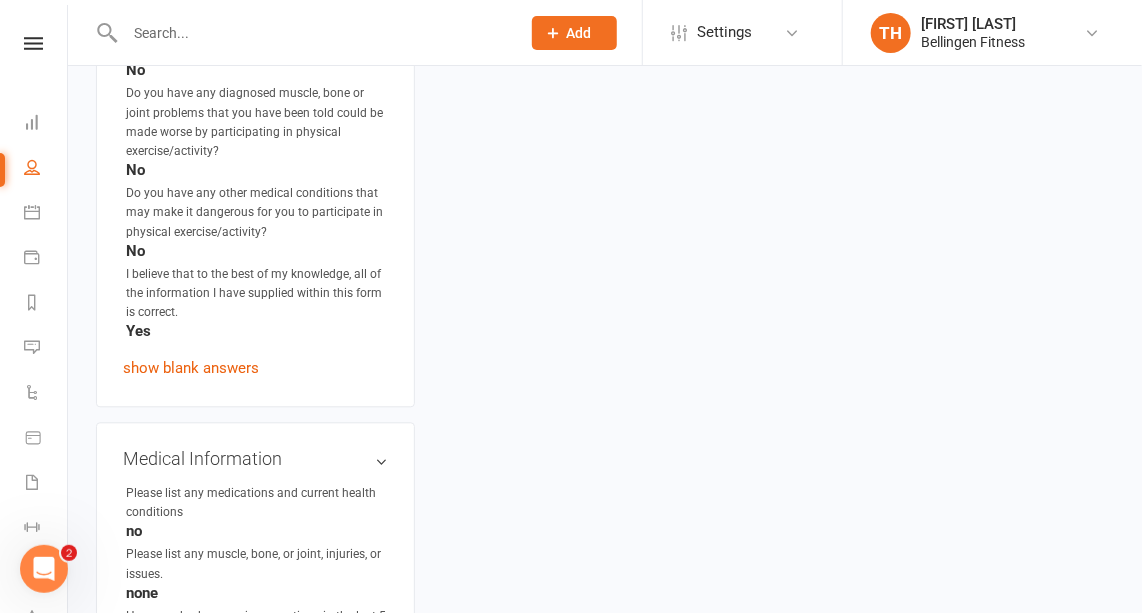 scroll, scrollTop: 1446, scrollLeft: 0, axis: vertical 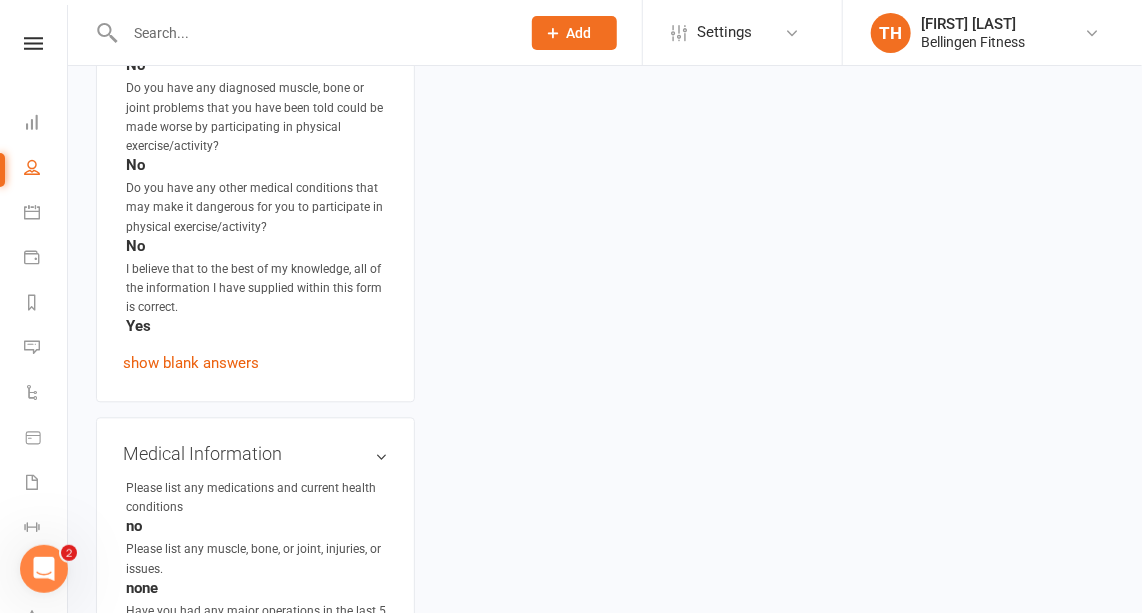 click on "Medical Information  edit" at bounding box center [255, 454] 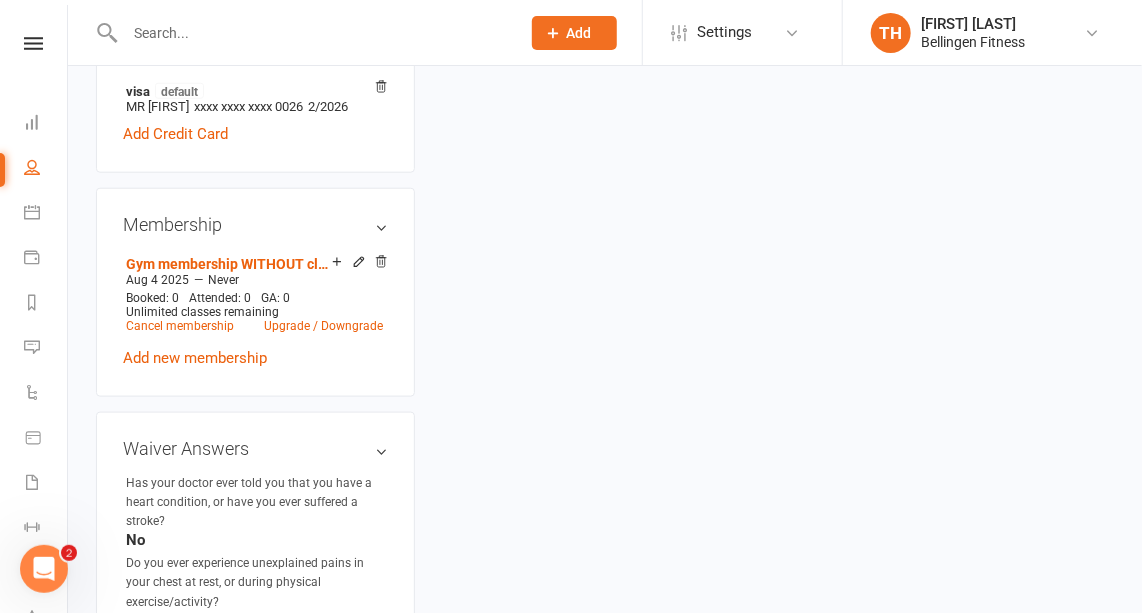 scroll, scrollTop: 639, scrollLeft: 0, axis: vertical 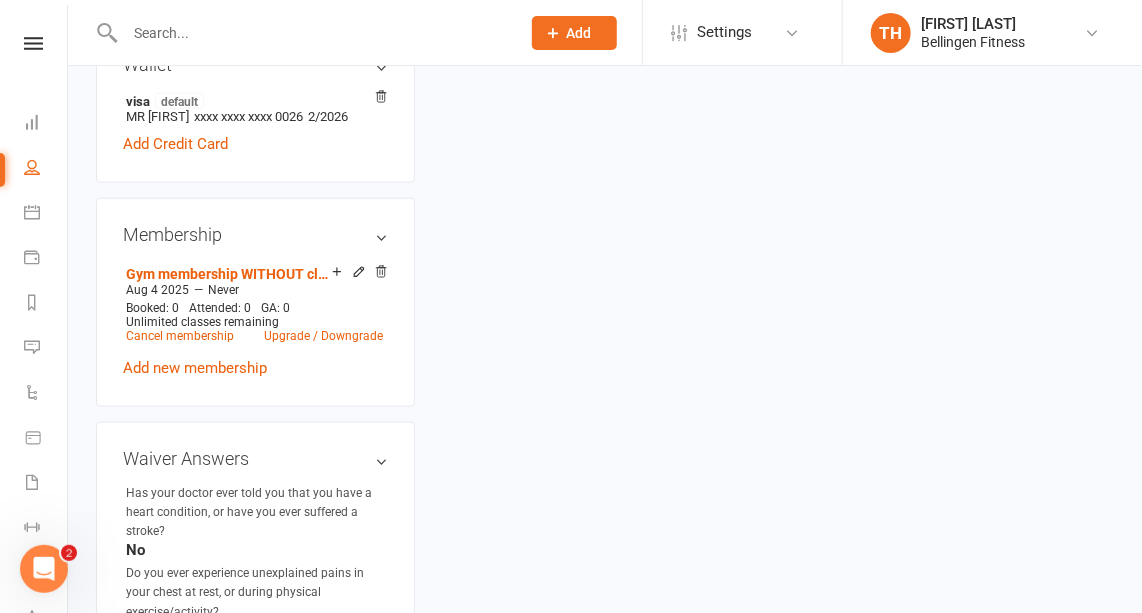 click on "Waiver Answers  edit" at bounding box center [255, 459] 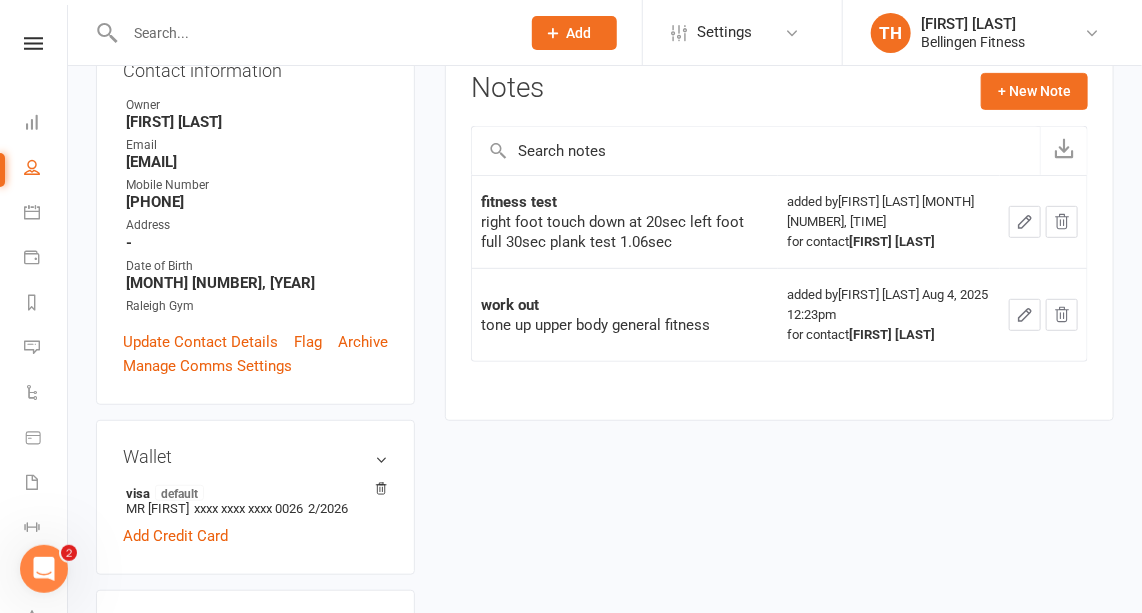 scroll, scrollTop: 248, scrollLeft: 0, axis: vertical 